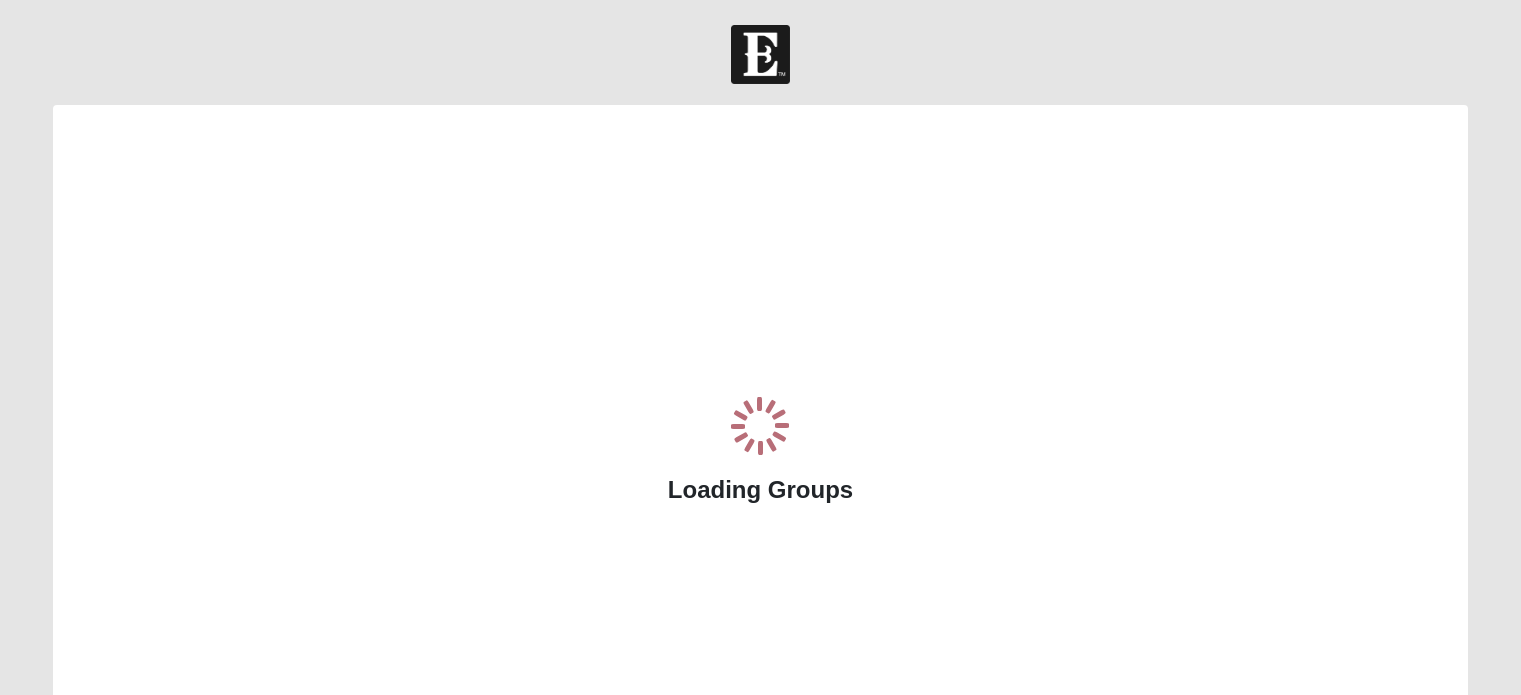 scroll, scrollTop: 0, scrollLeft: 0, axis: both 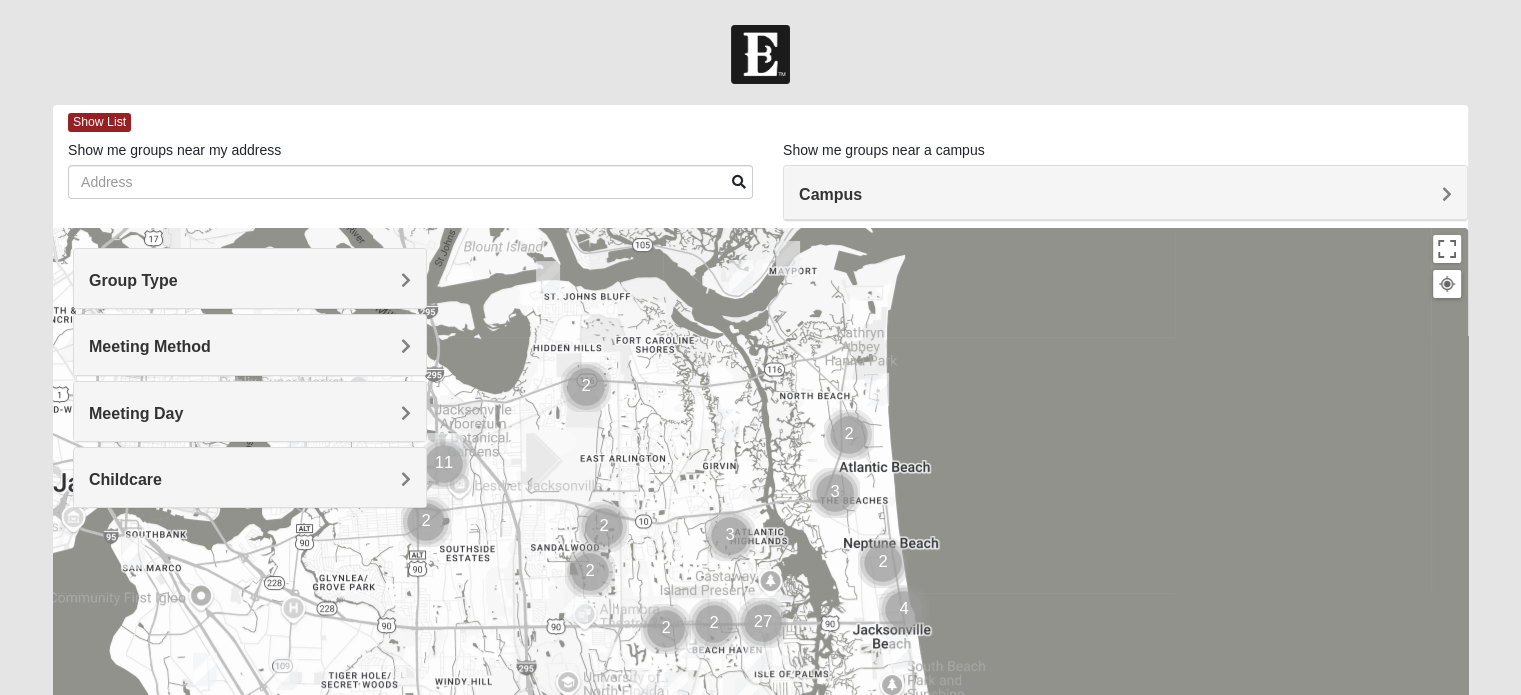 click on "Group Type" at bounding box center (133, 280) 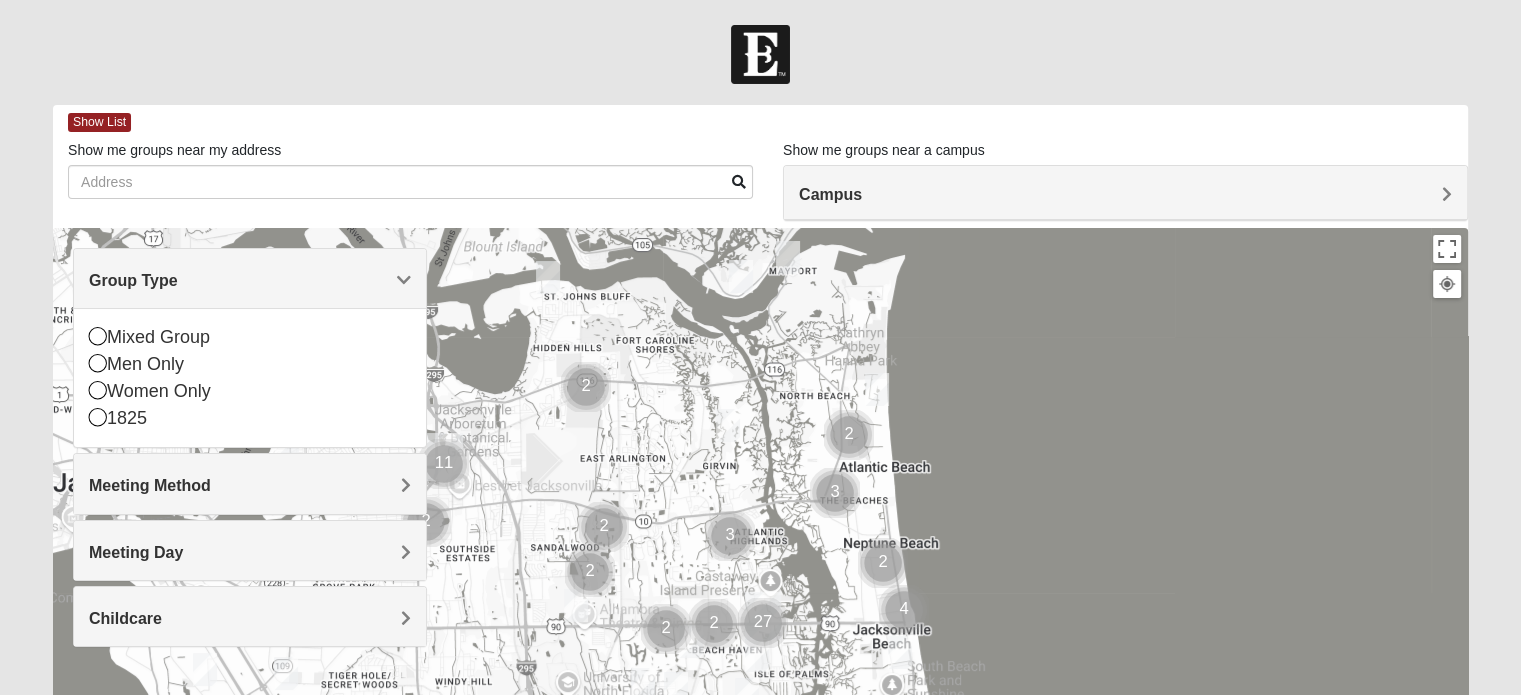 click on "Group Type" at bounding box center [133, 280] 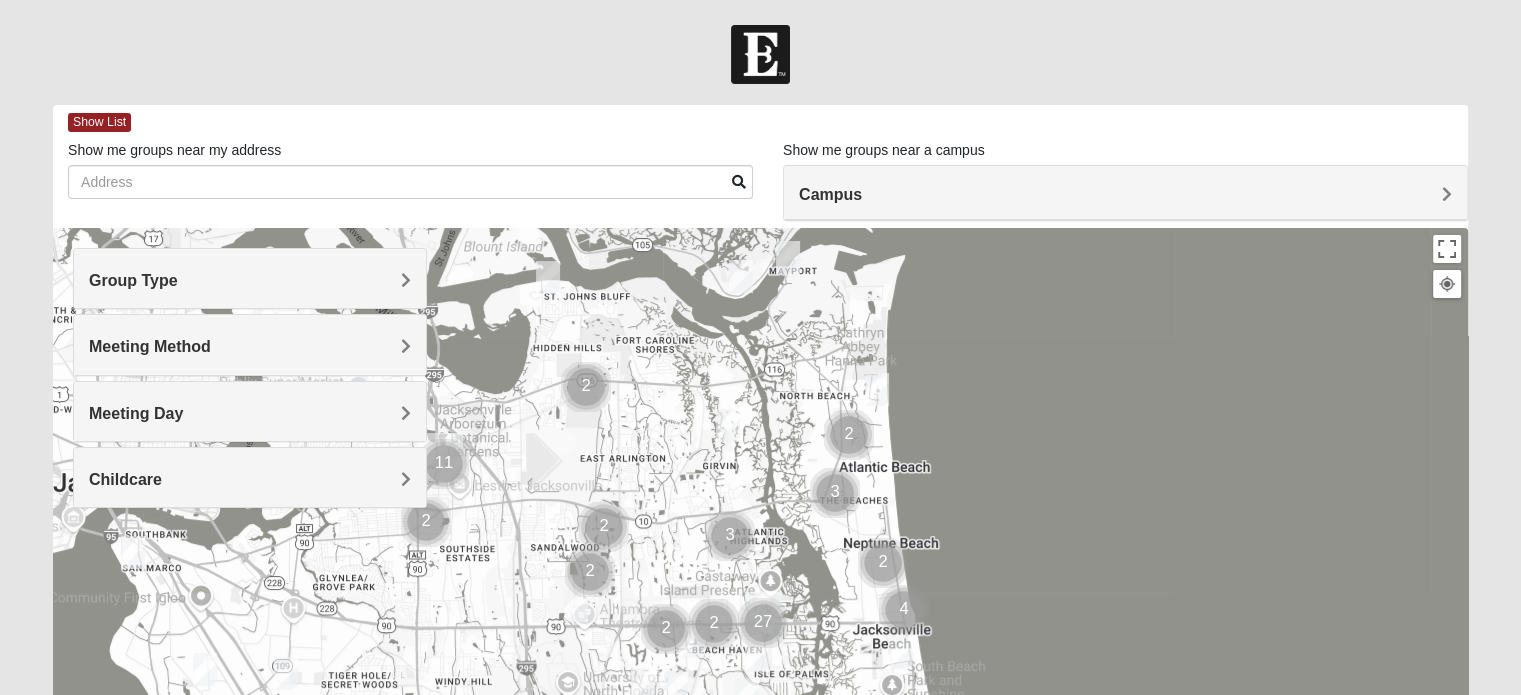click on "Meeting Method" at bounding box center [150, 346] 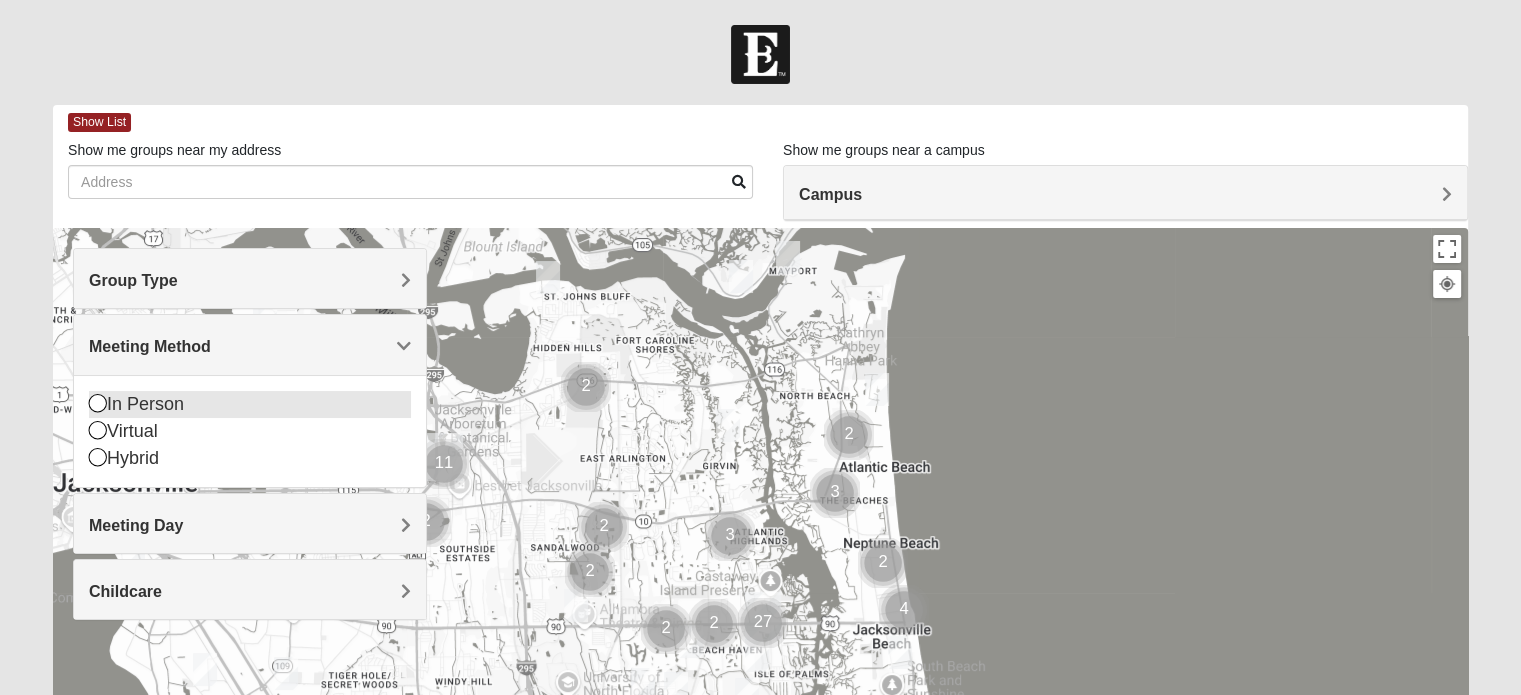 click at bounding box center (98, 403) 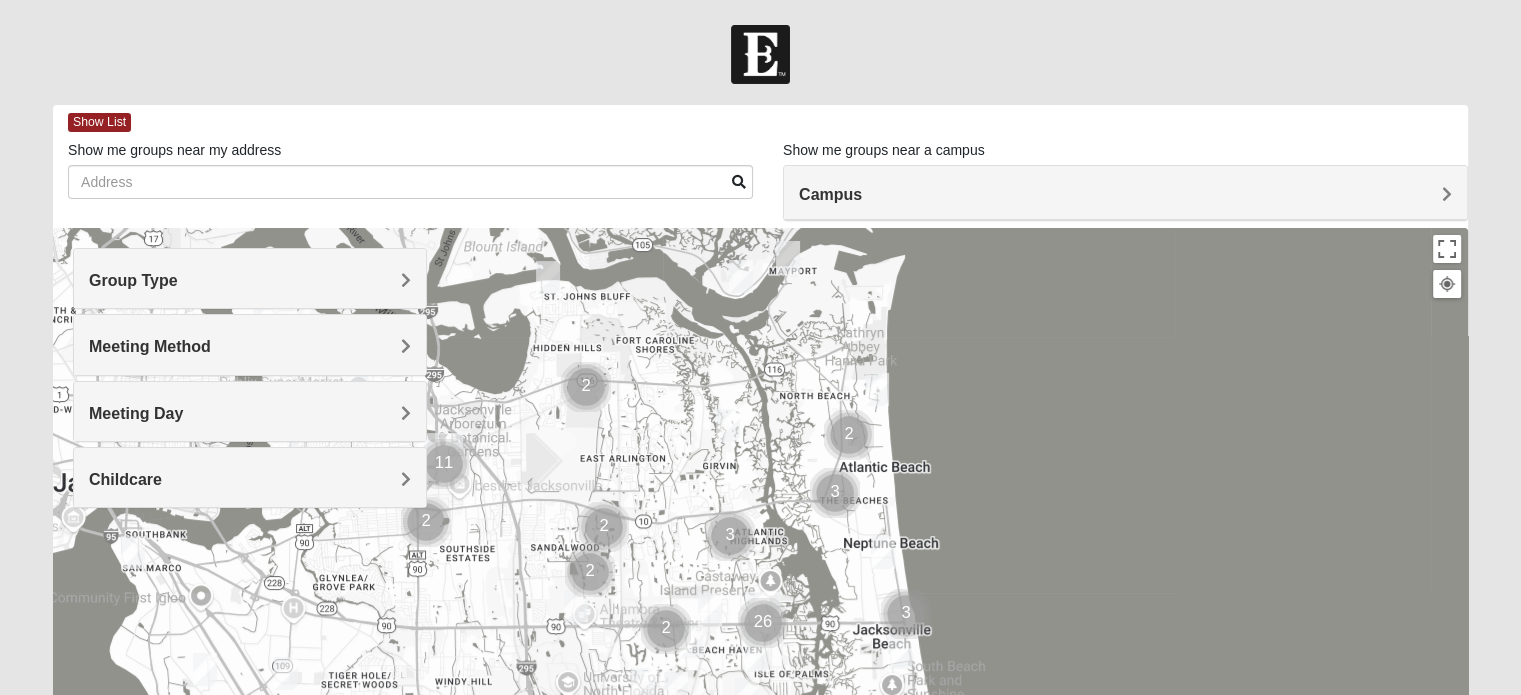 click on "Childcare" at bounding box center (250, 479) 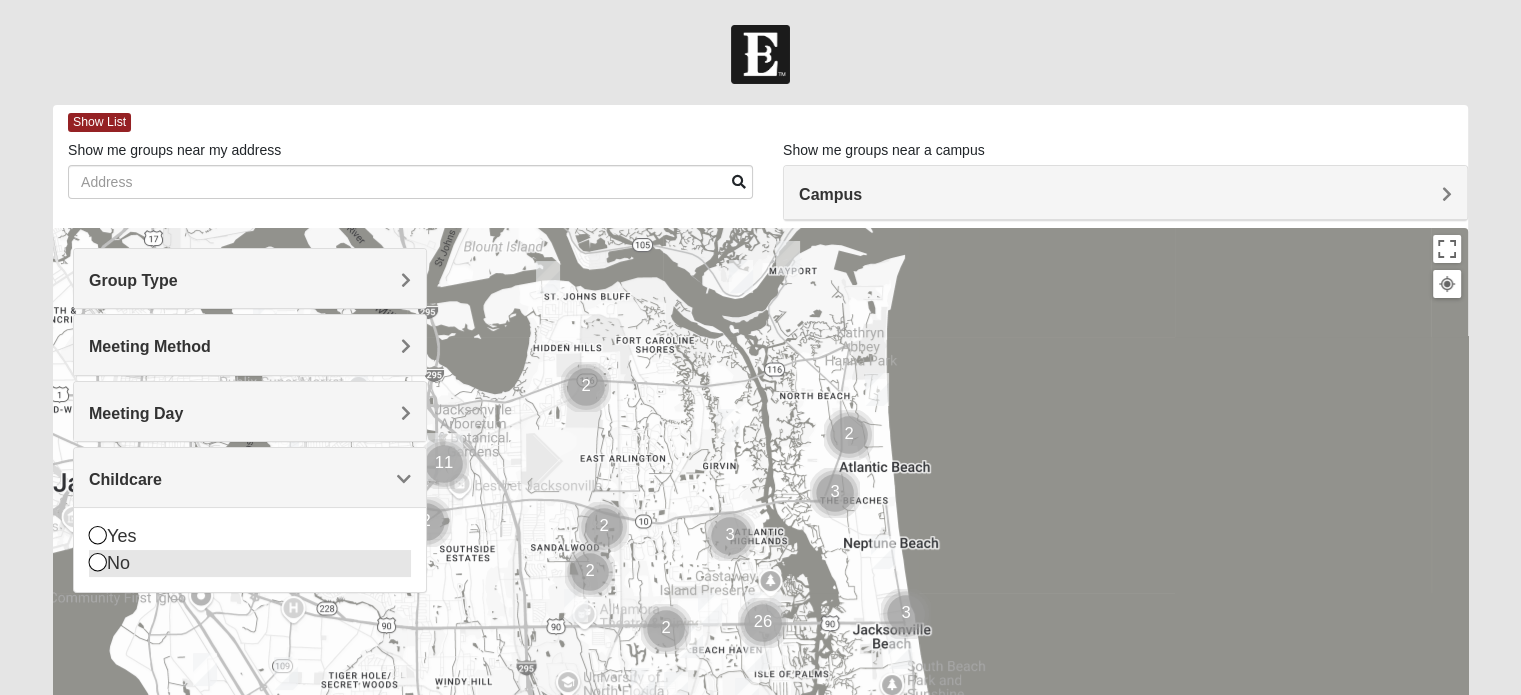 click on "No" at bounding box center [250, 563] 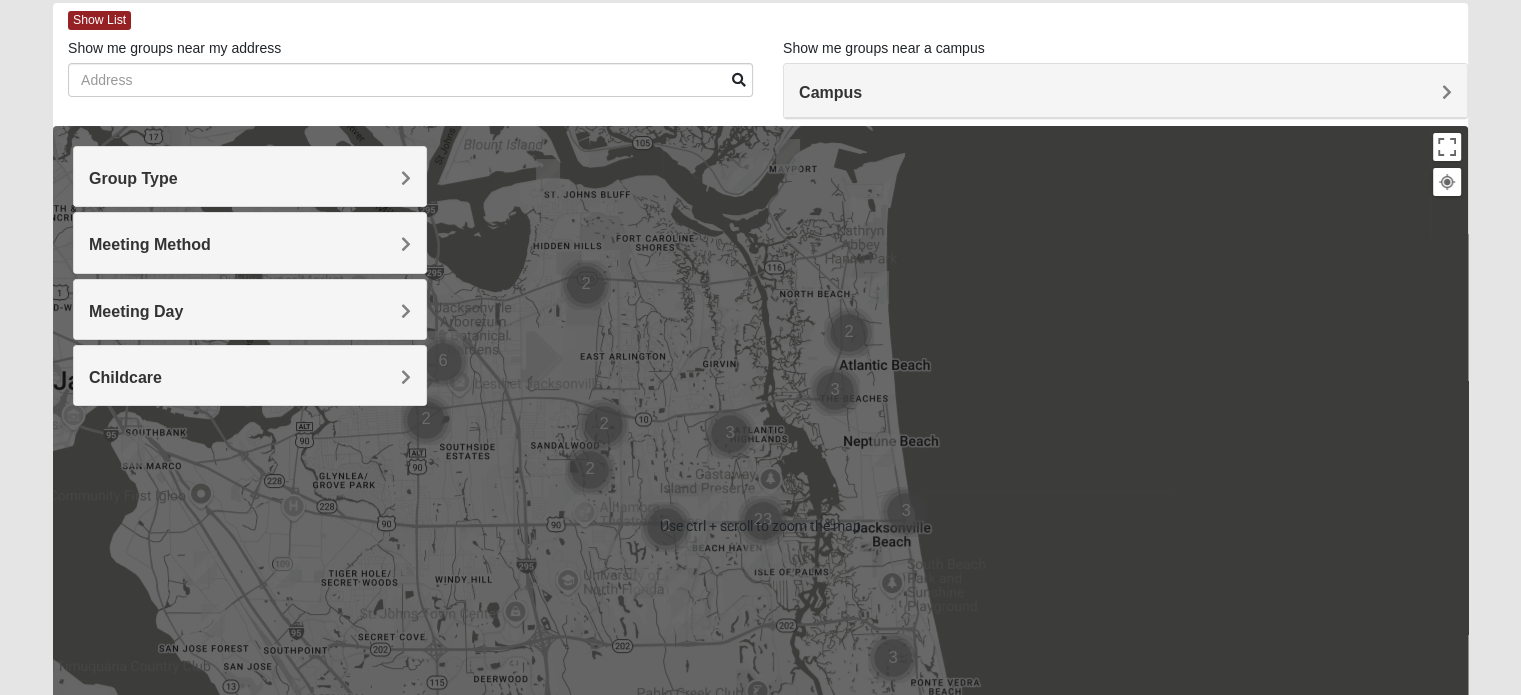 scroll, scrollTop: 200, scrollLeft: 0, axis: vertical 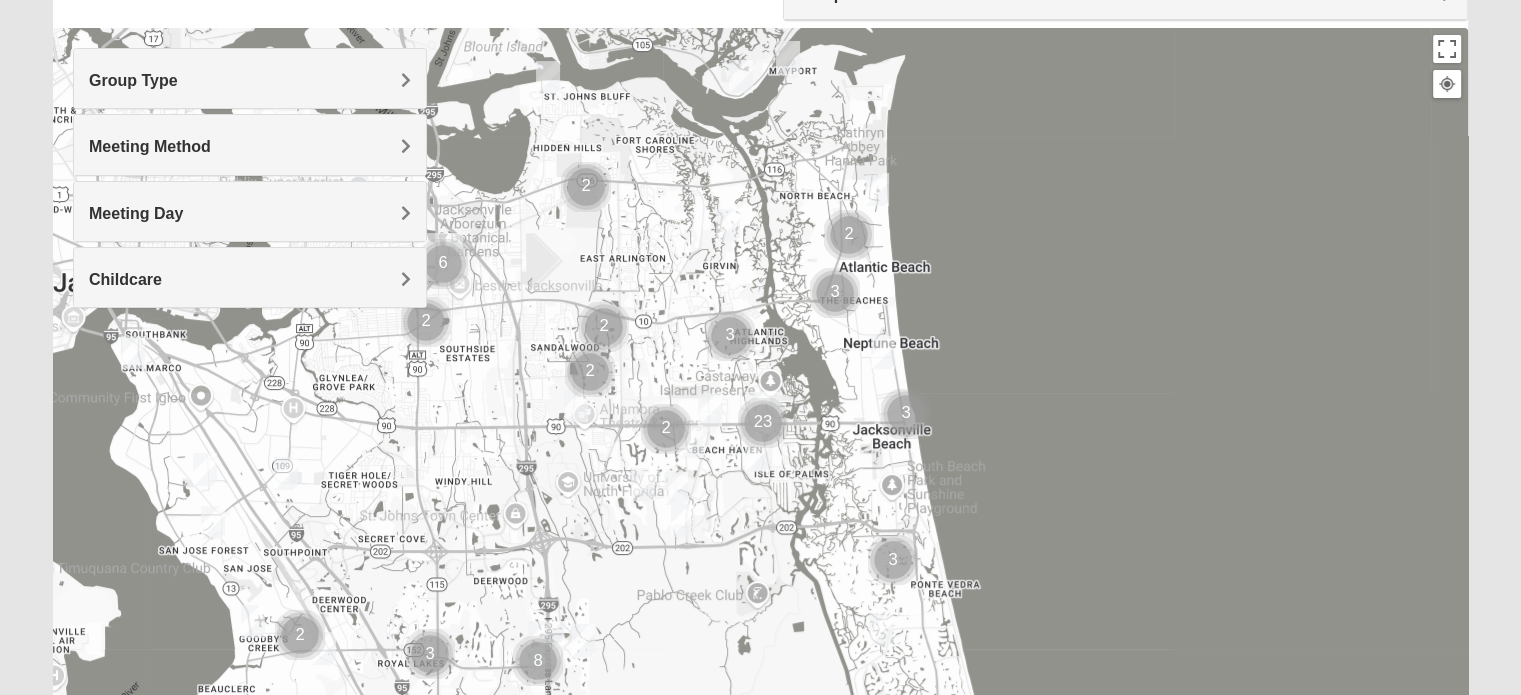 click on "Childcare" at bounding box center (250, 279) 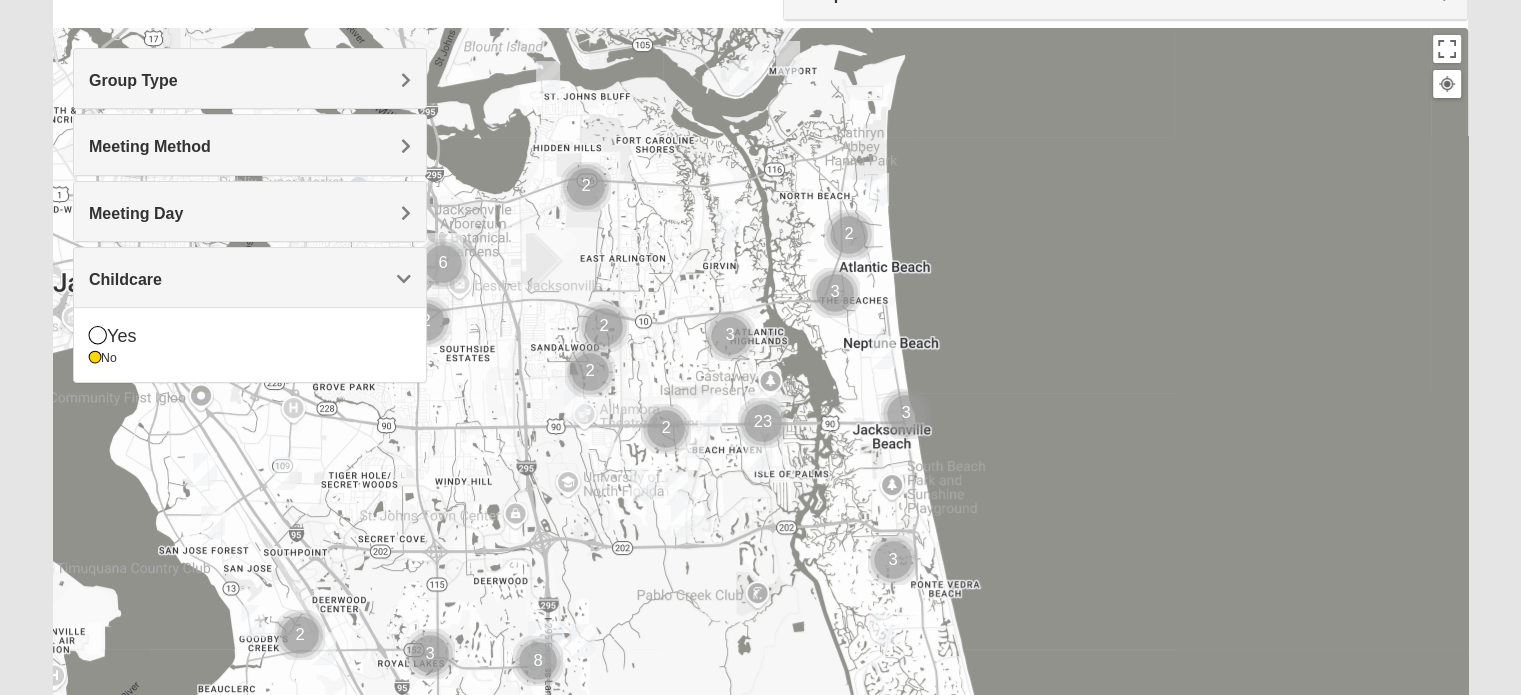 click at bounding box center [590, 372] 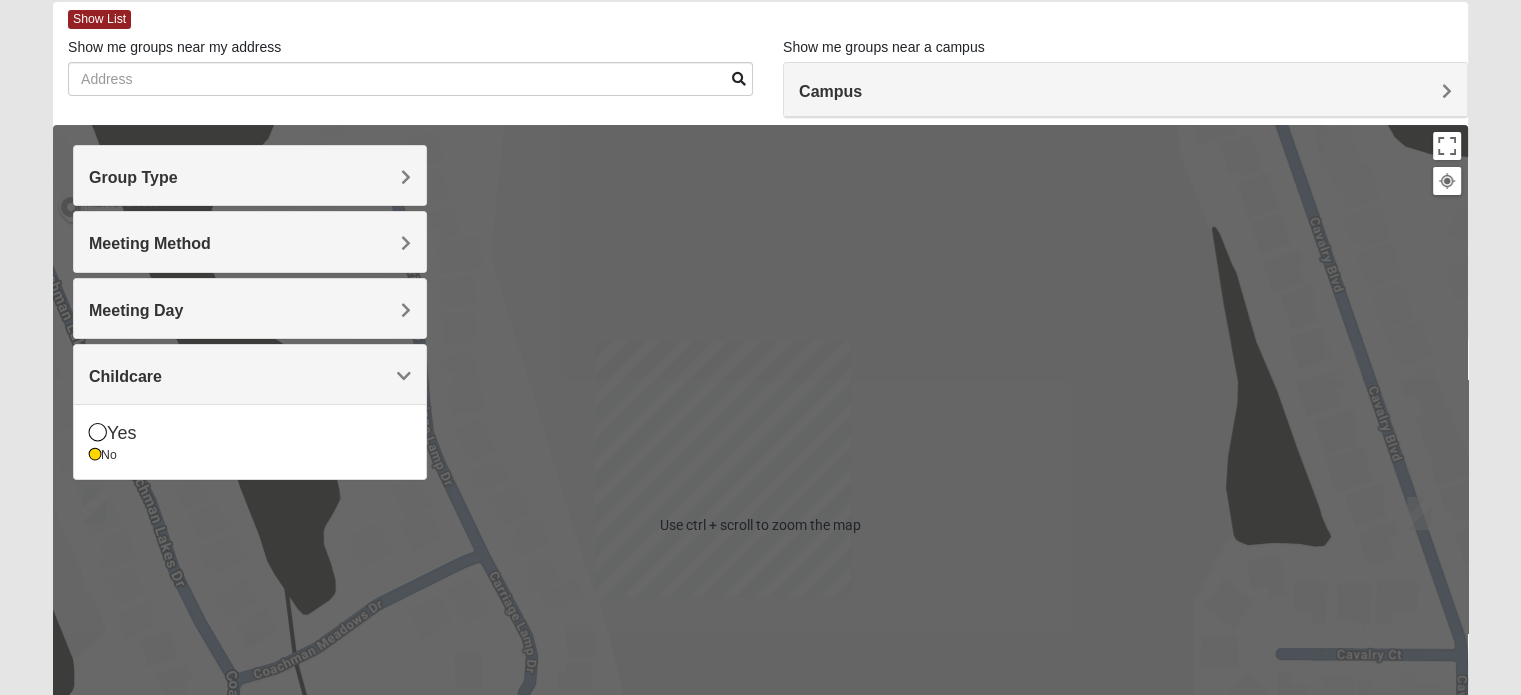 scroll, scrollTop: 100, scrollLeft: 0, axis: vertical 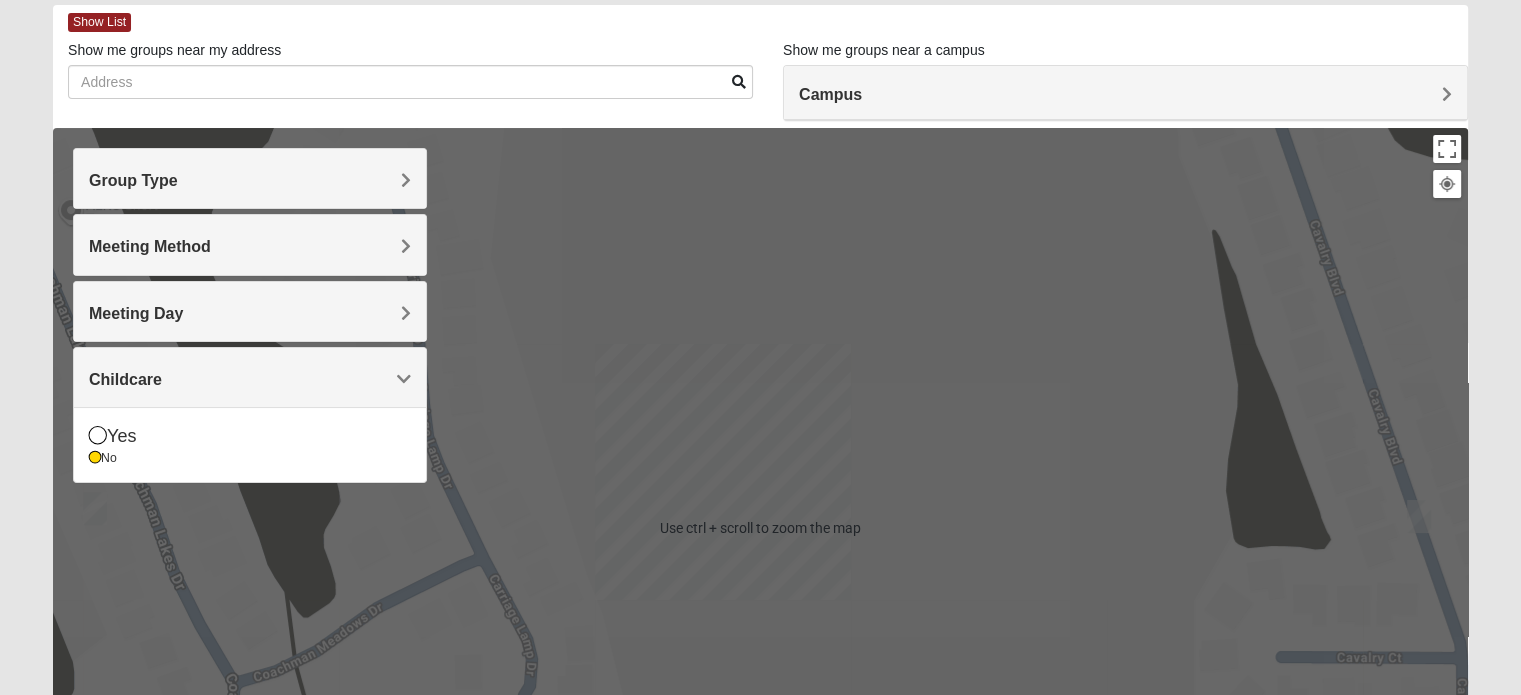 click on "Meeting Method" at bounding box center [150, 246] 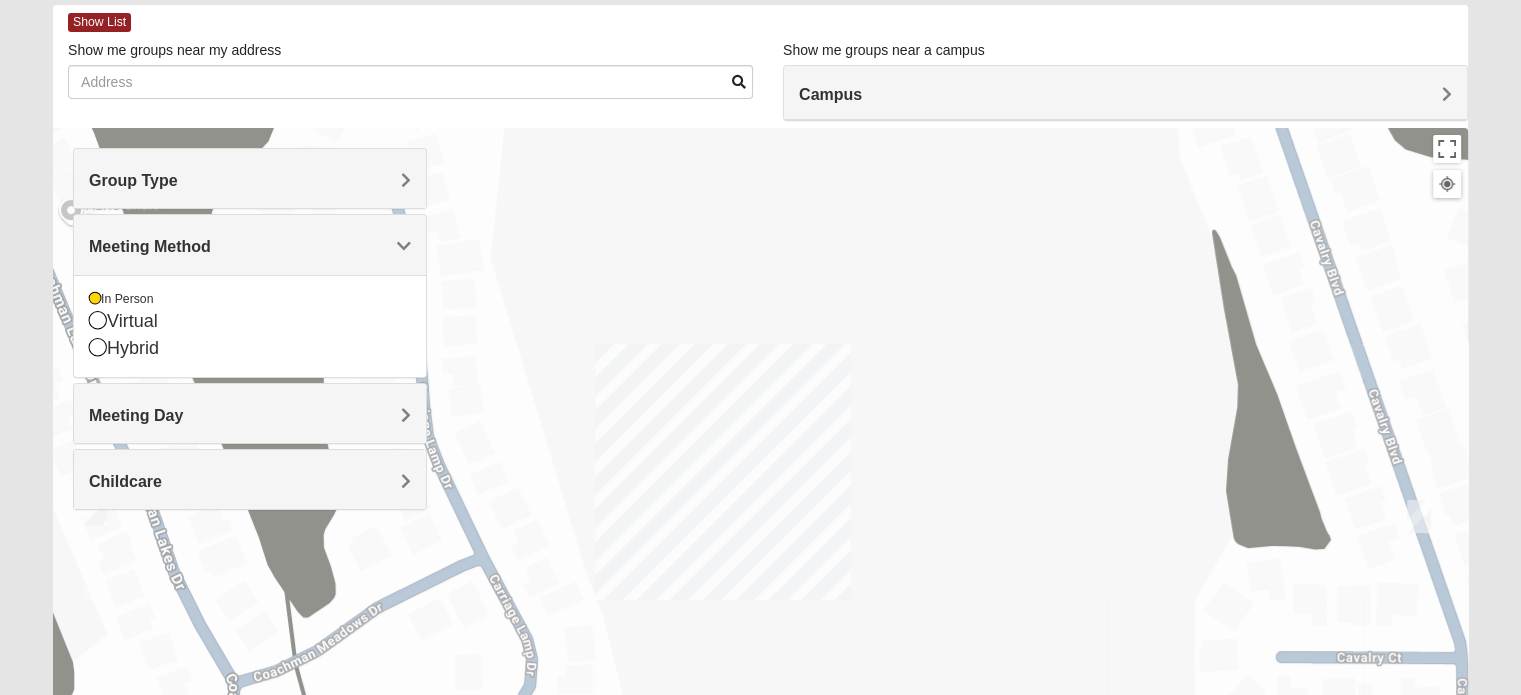 click on "Meeting Day" at bounding box center [250, 415] 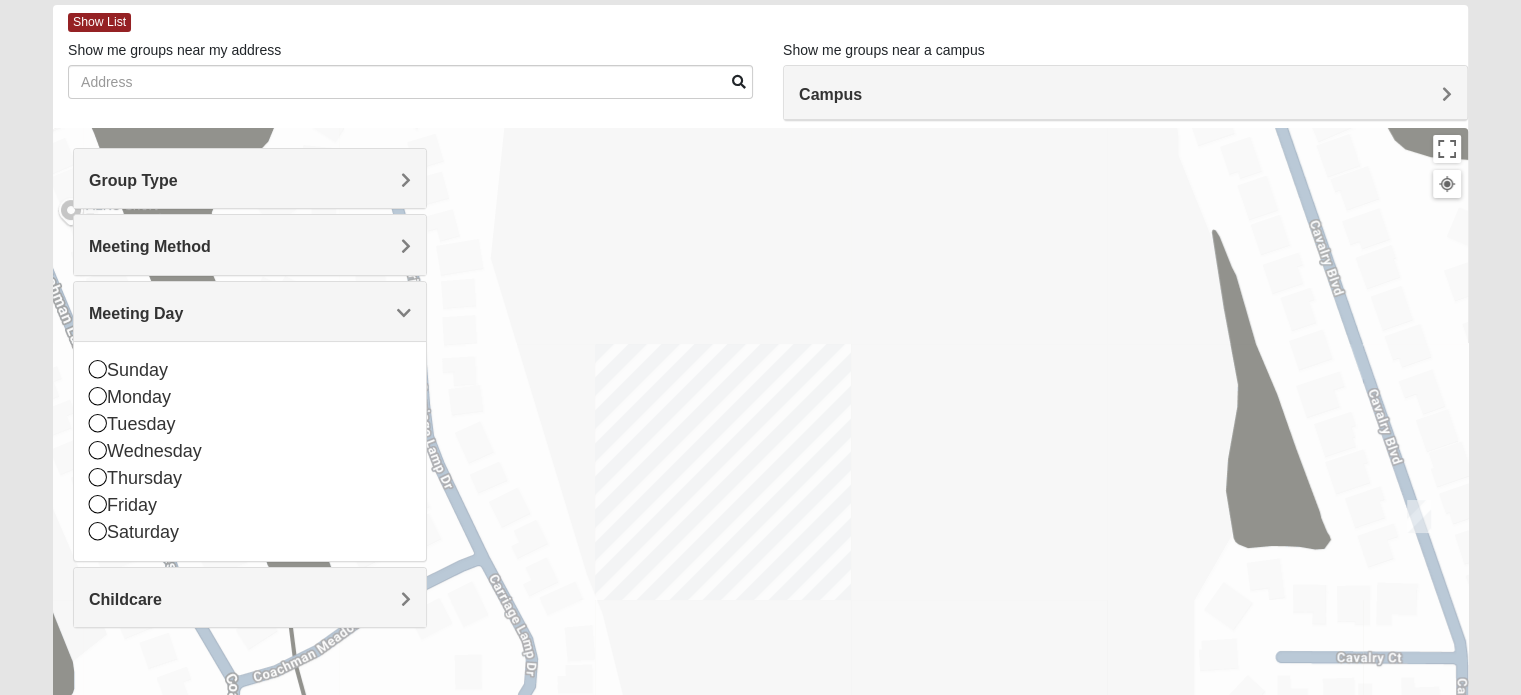 click on "Meeting Day" at bounding box center [136, 313] 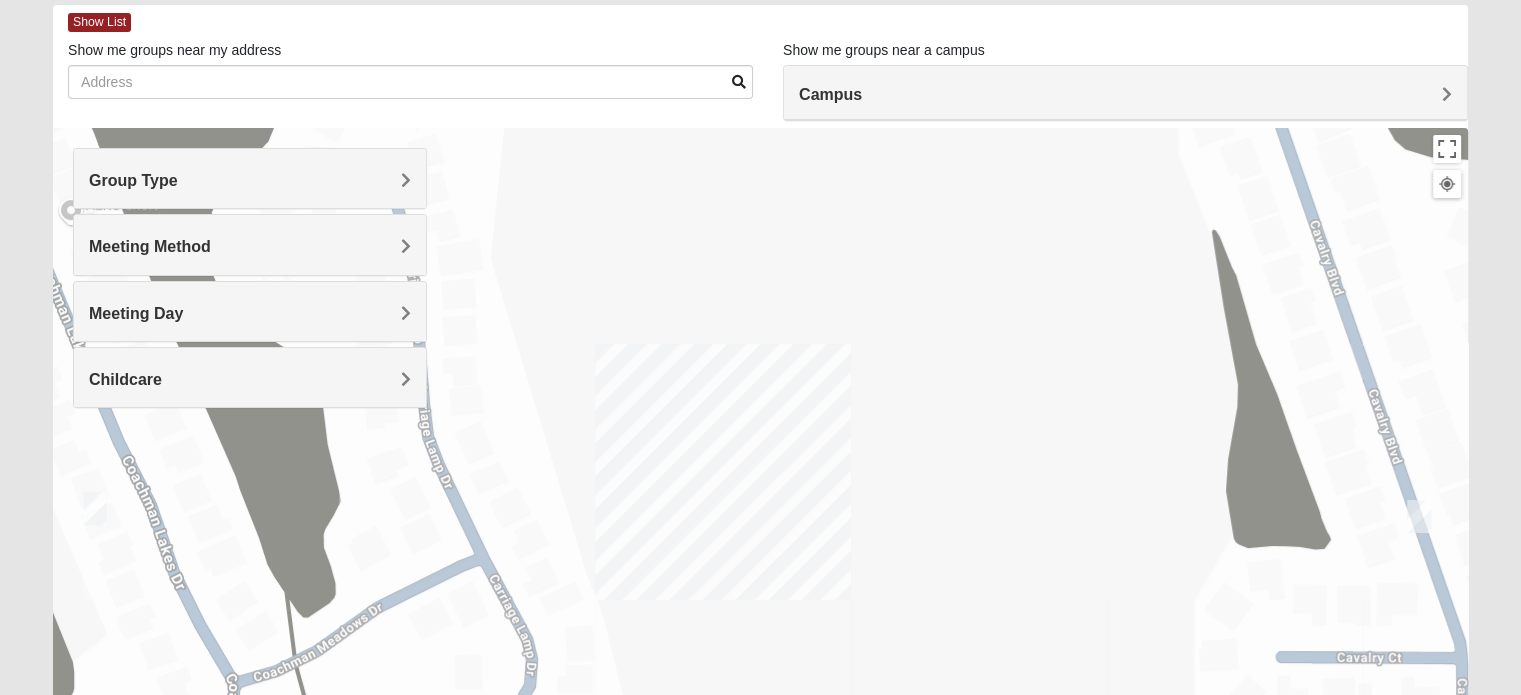 click on "Group Type" at bounding box center [250, 180] 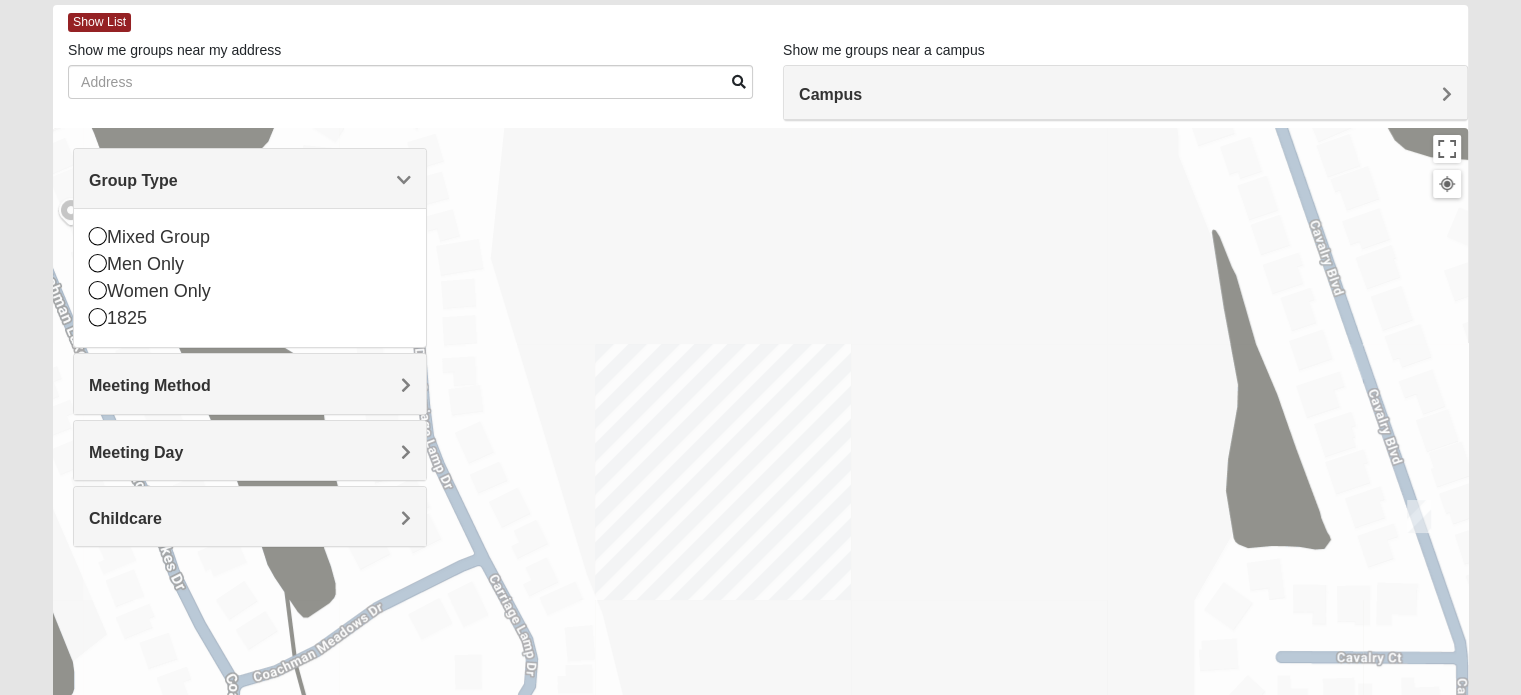click on "To navigate, press the arrow keys." at bounding box center [760, 528] 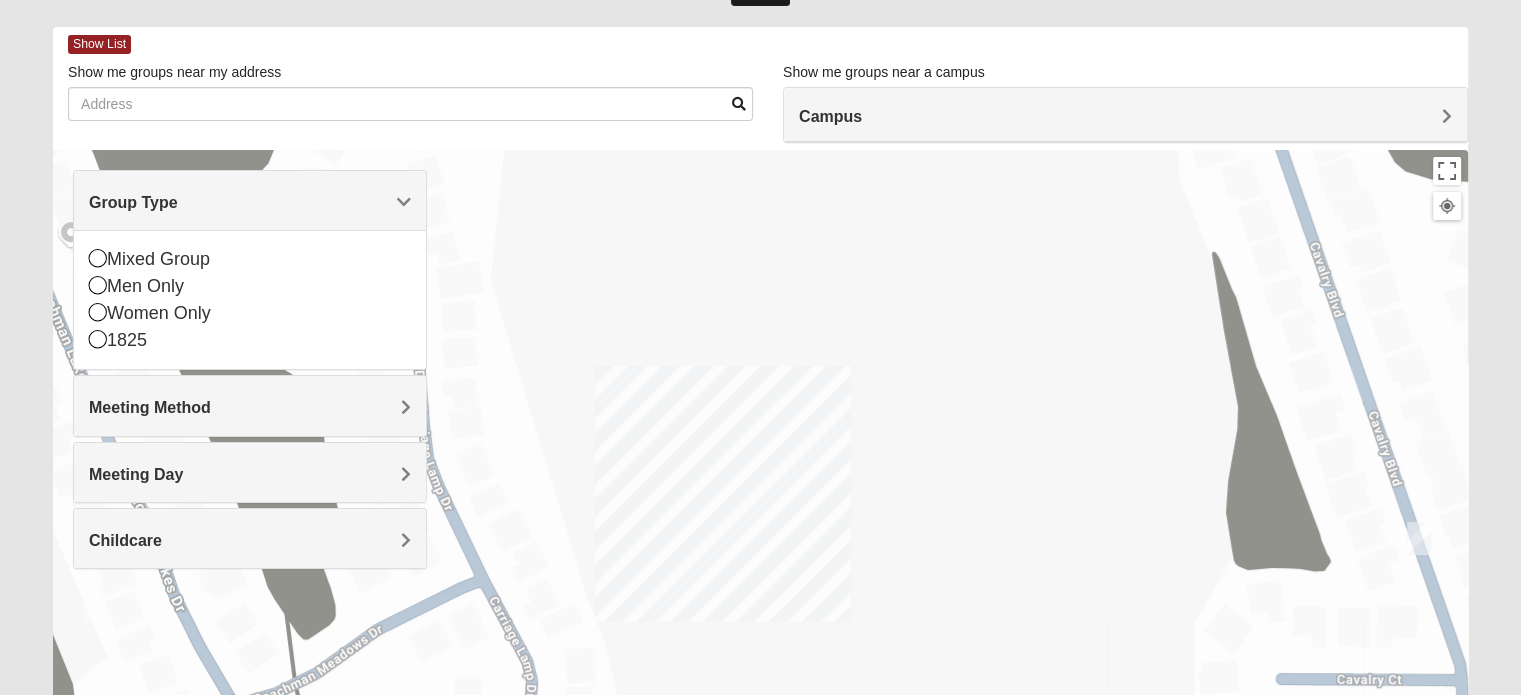 scroll, scrollTop: 78, scrollLeft: 0, axis: vertical 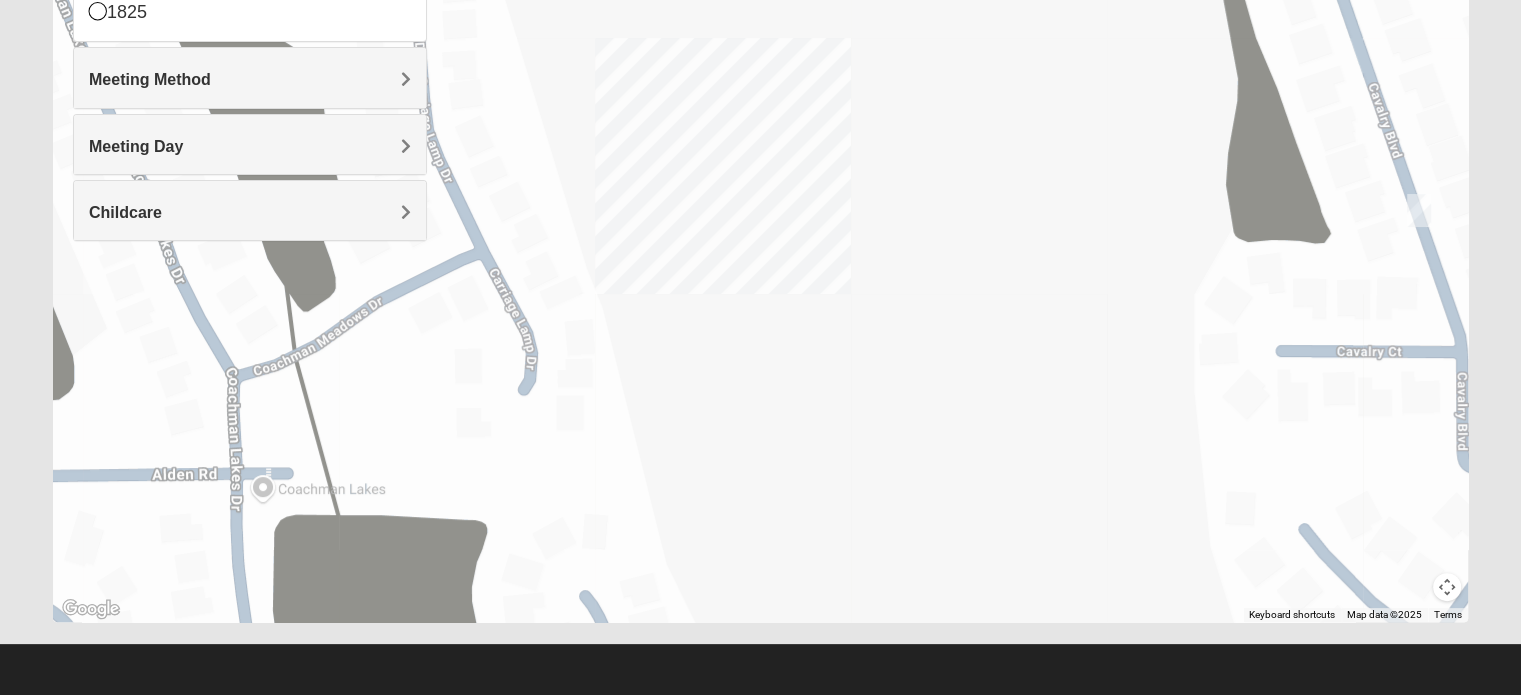 click at bounding box center [1447, 587] 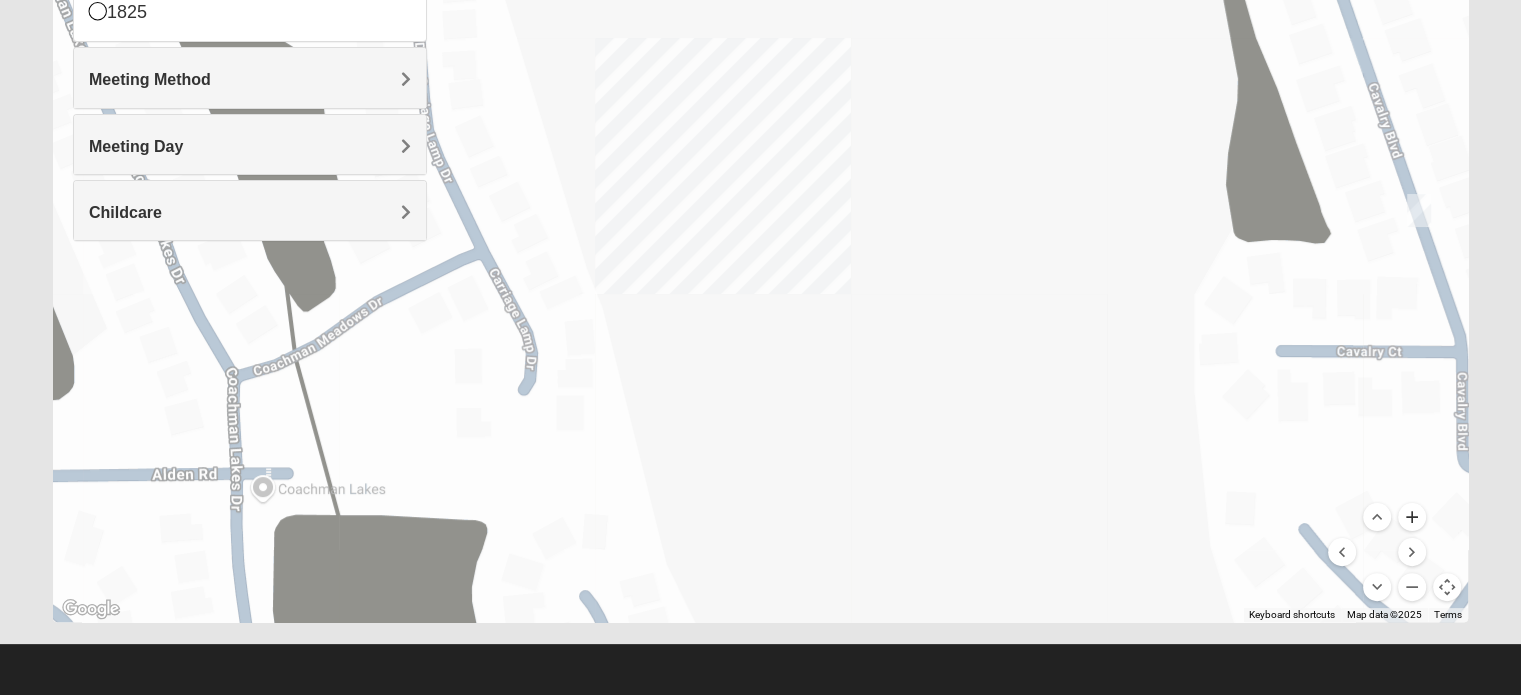 click at bounding box center (1412, 517) 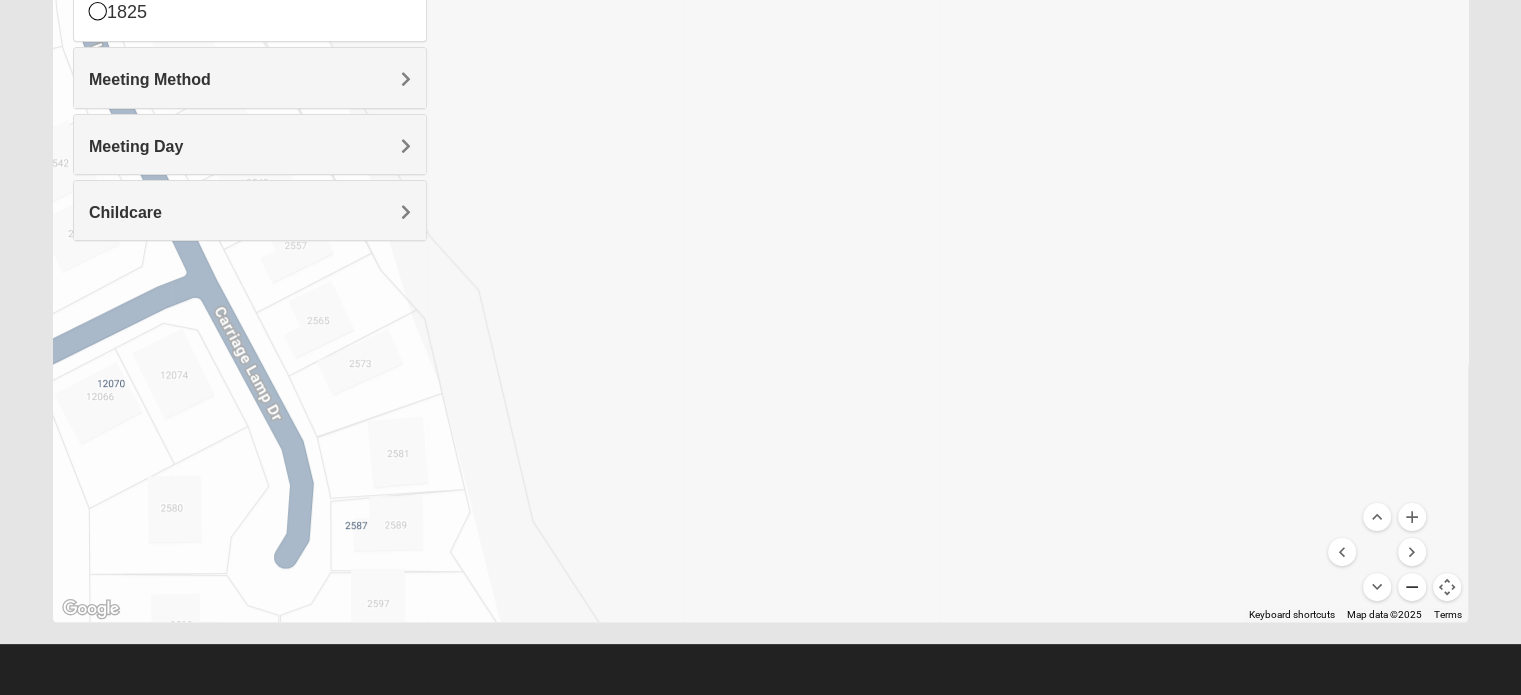 click at bounding box center (1412, 587) 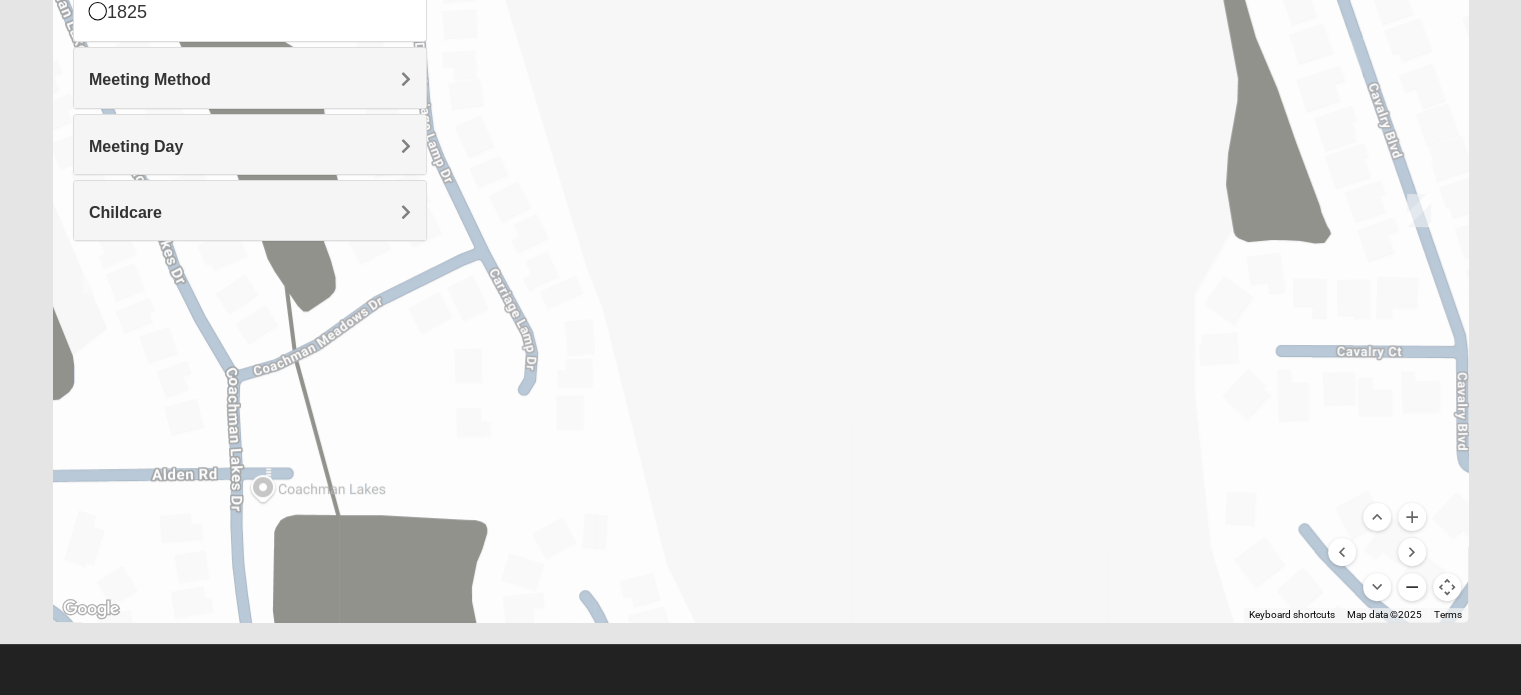 click at bounding box center [1412, 587] 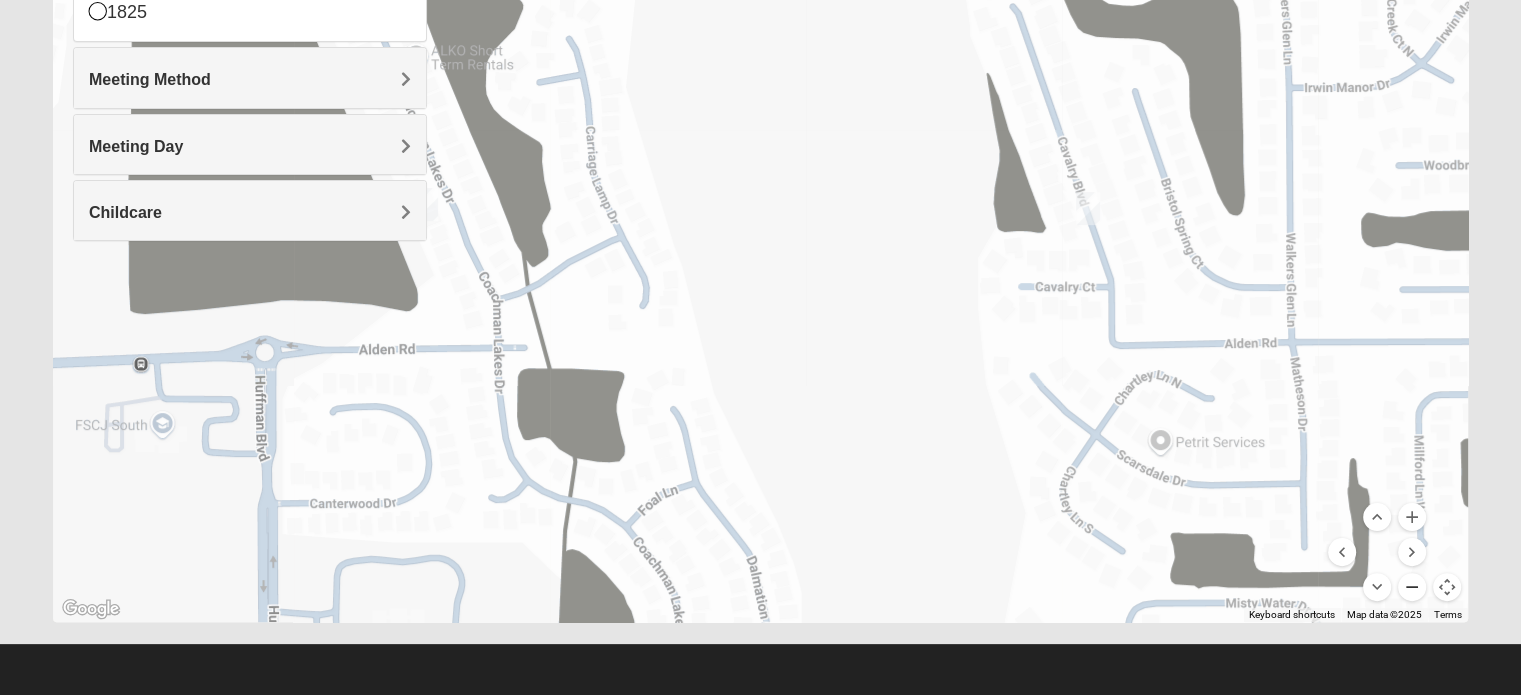 click at bounding box center (1412, 587) 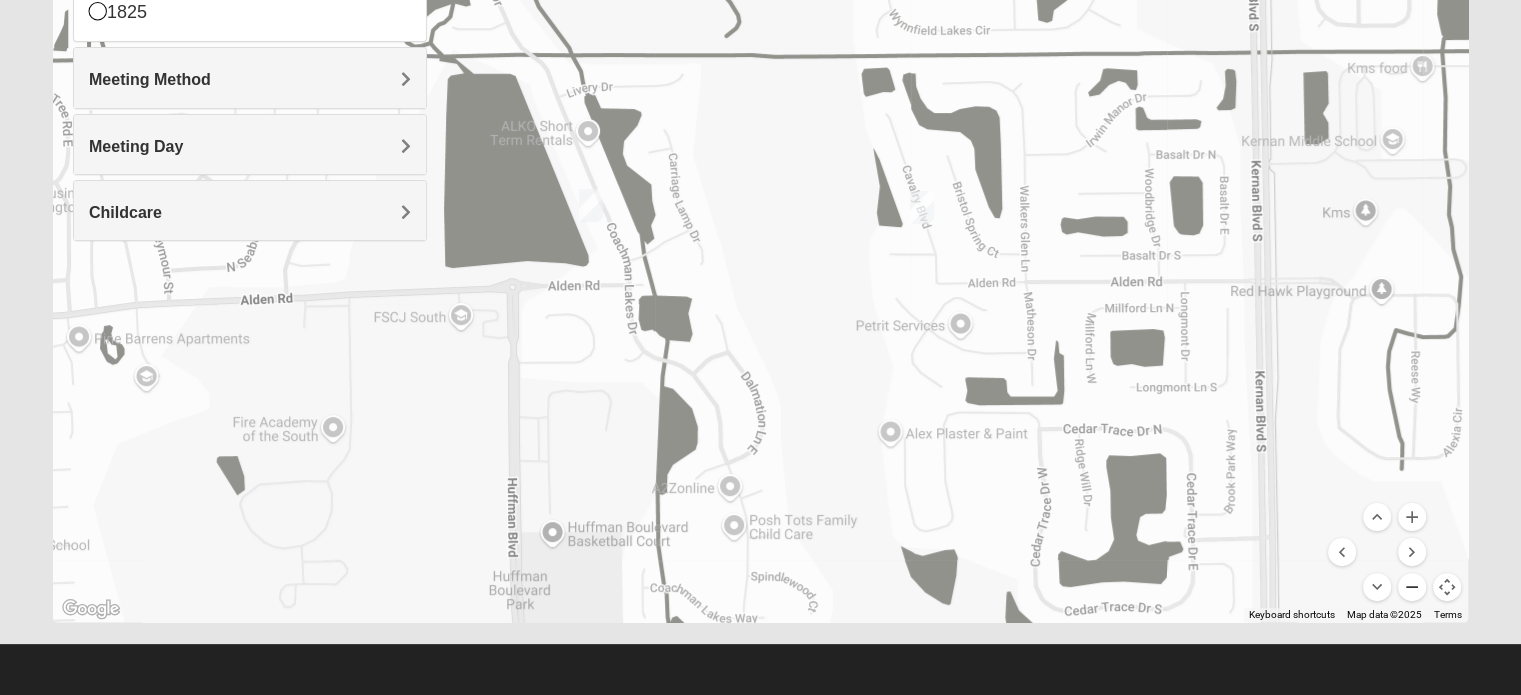 click at bounding box center (1412, 587) 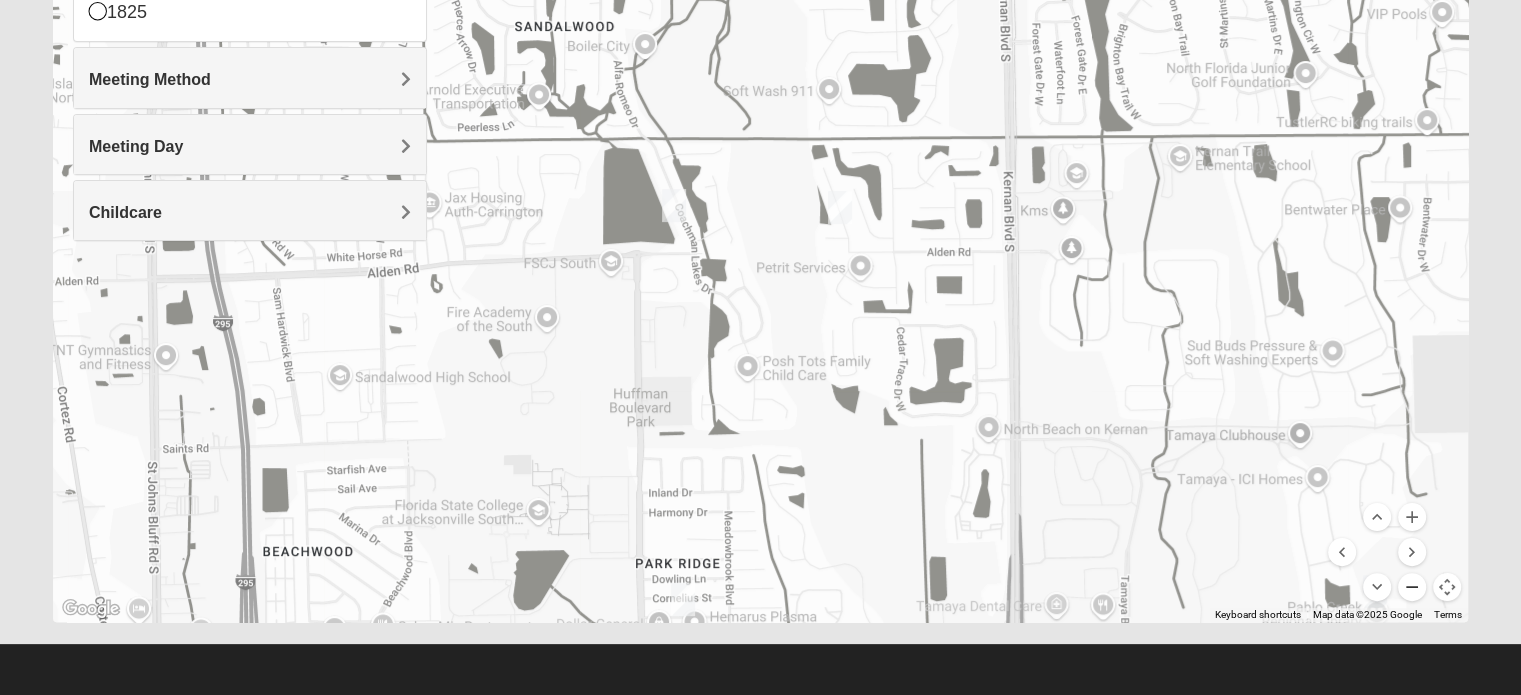 click at bounding box center (1412, 587) 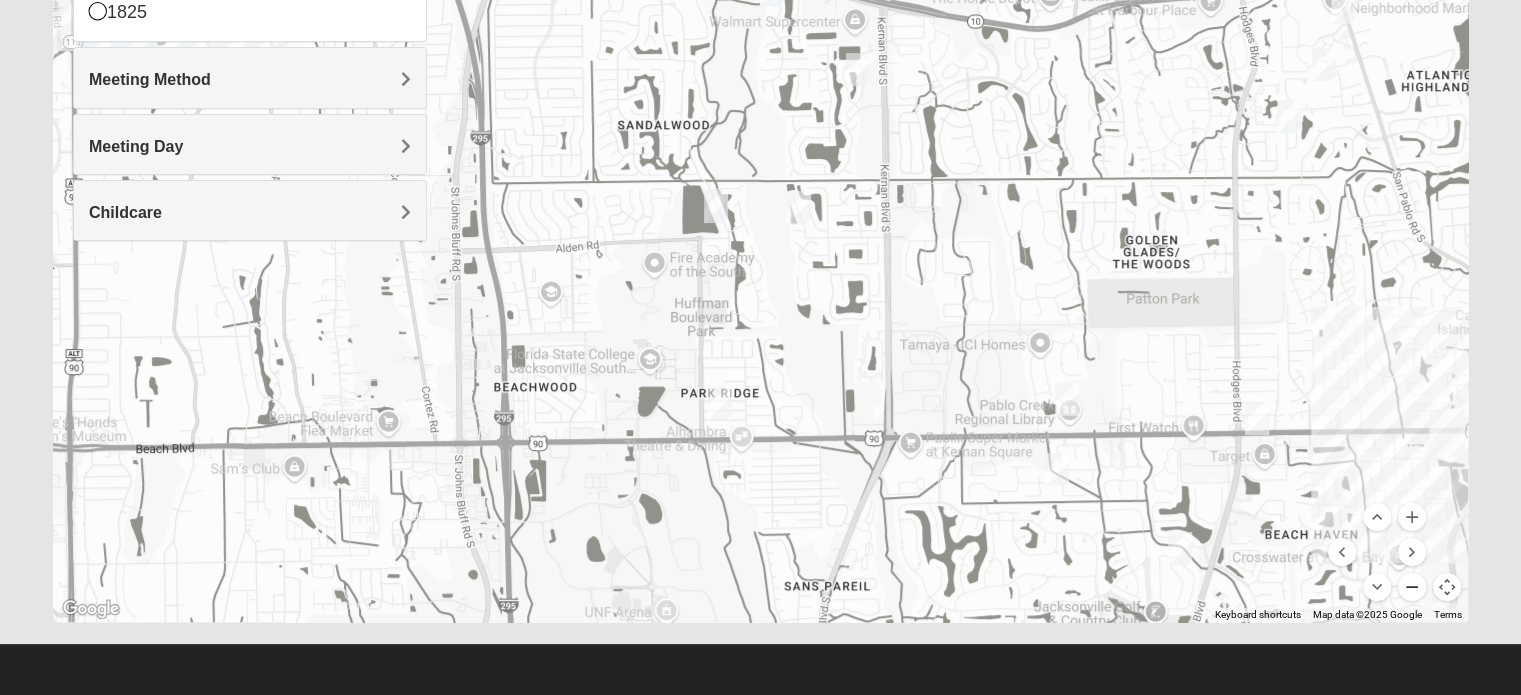 click at bounding box center [1412, 587] 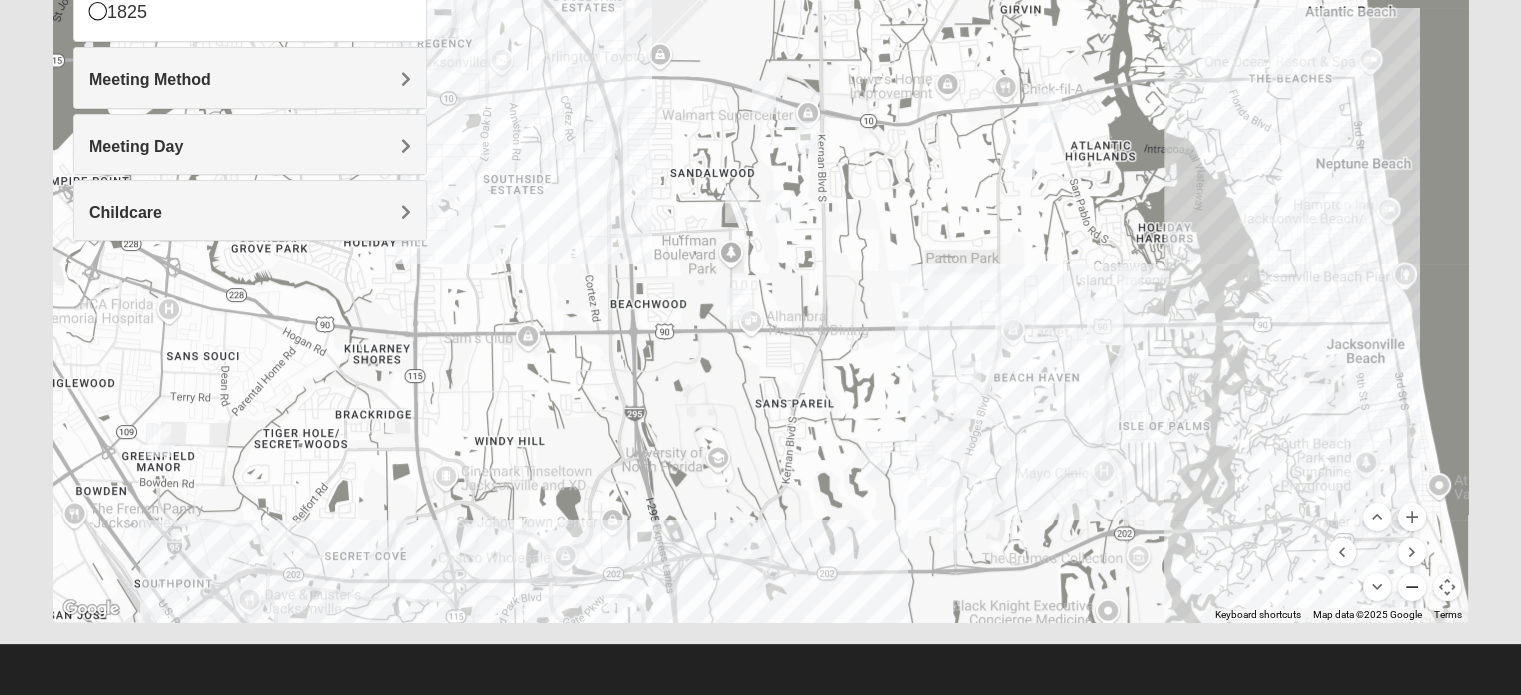 click at bounding box center [1412, 587] 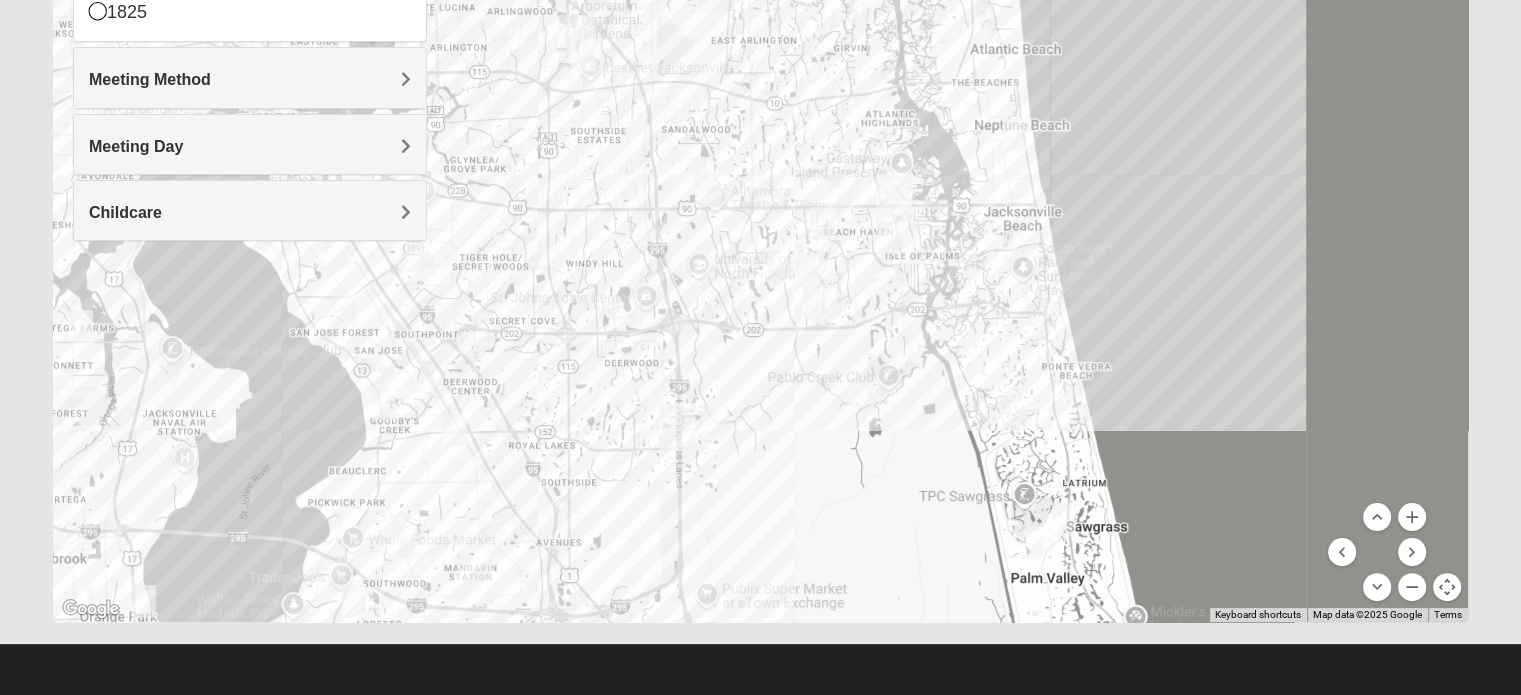 drag, startPoint x: 1180, startPoint y: 541, endPoint x: 1102, endPoint y: 351, distance: 205.38744 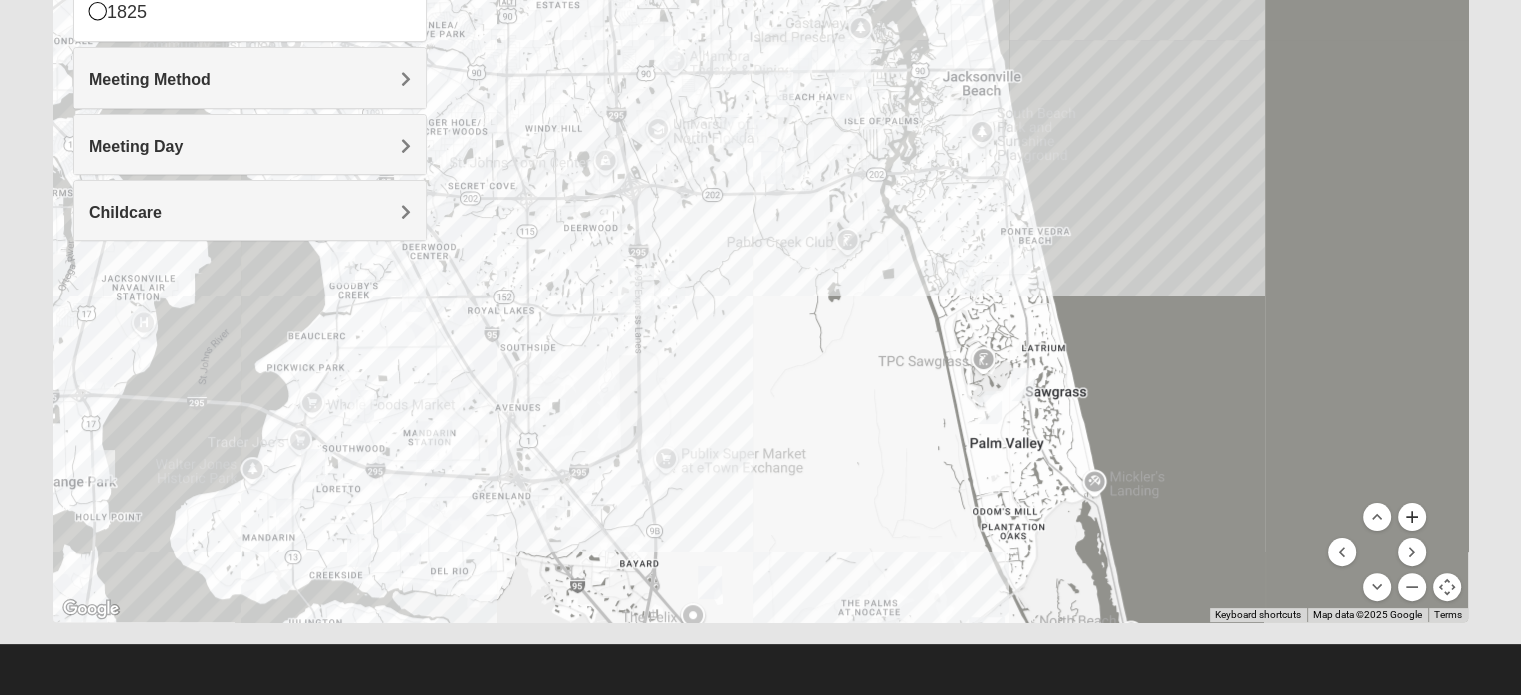 click at bounding box center (1412, 517) 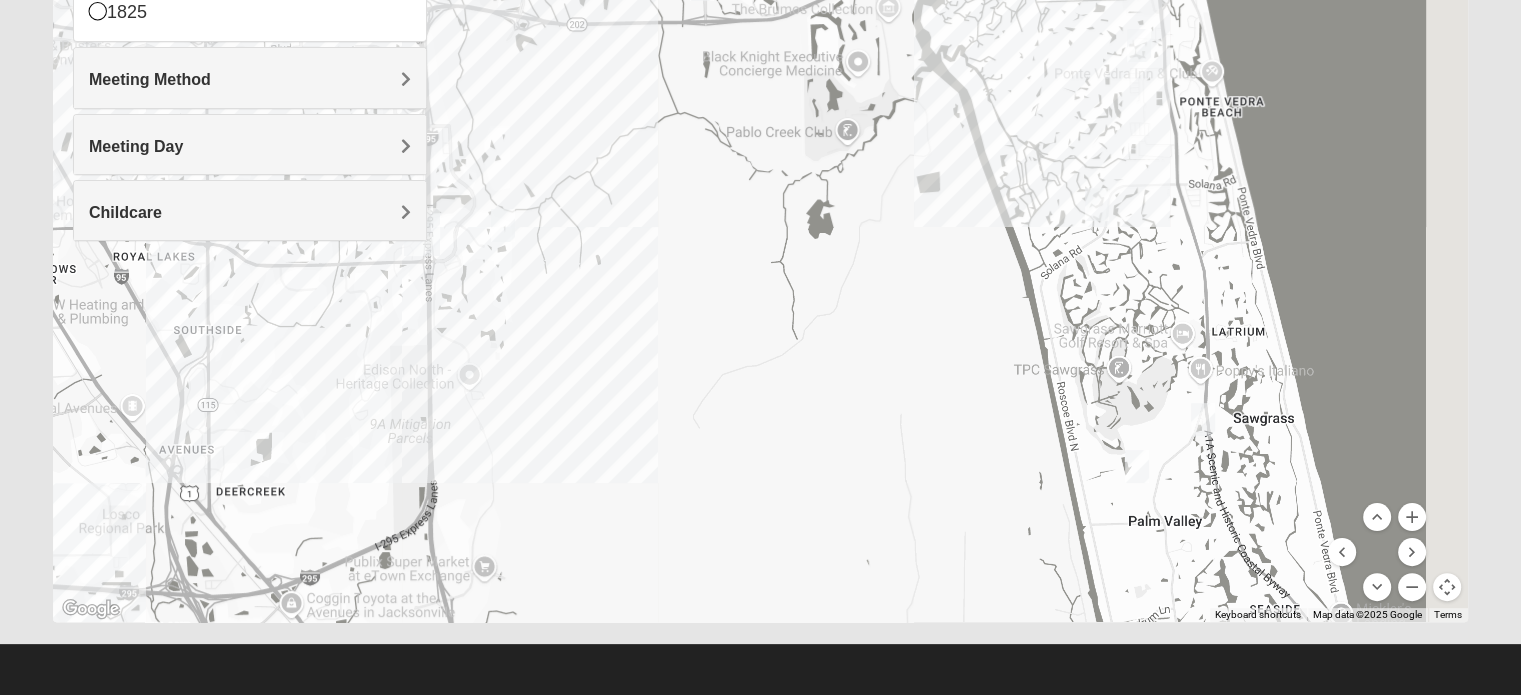 drag, startPoint x: 1186, startPoint y: 506, endPoint x: 1043, endPoint y: 286, distance: 262.39093 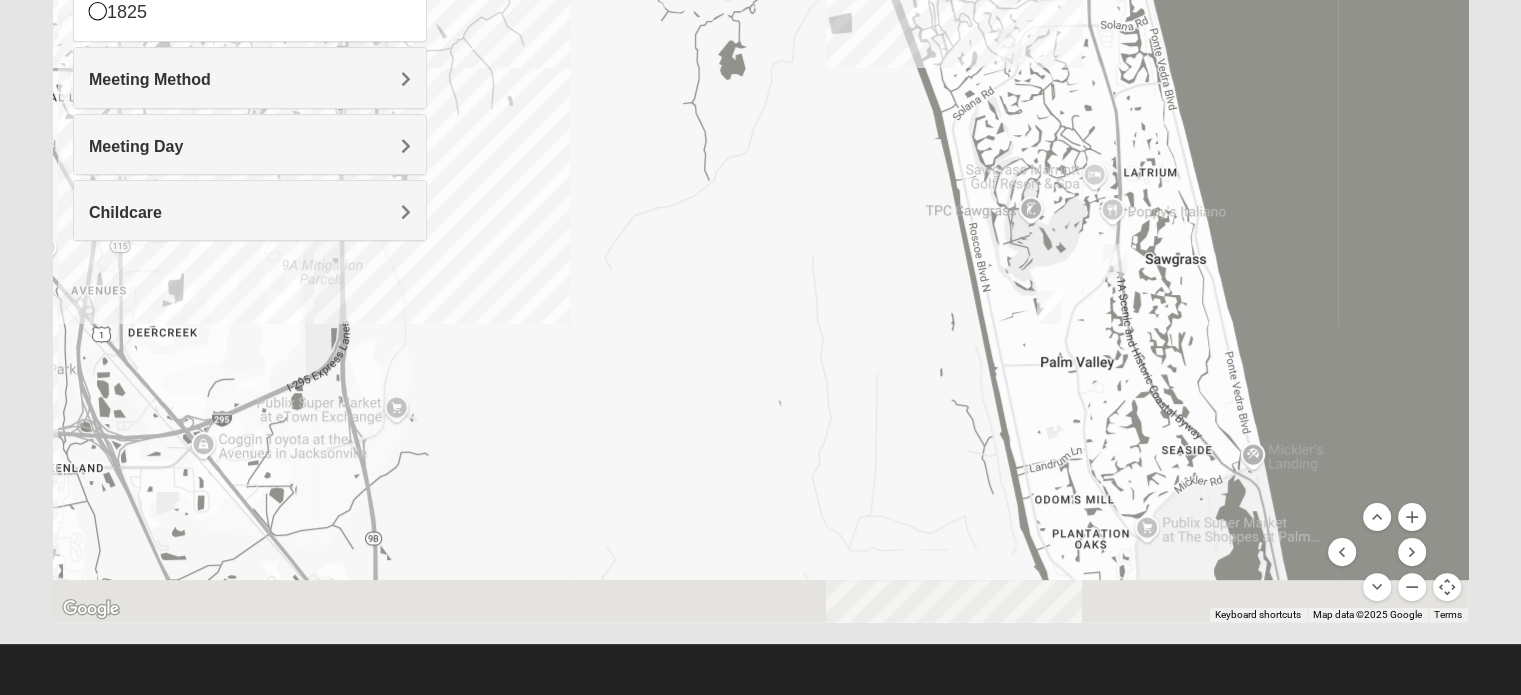 drag, startPoint x: 1076, startPoint y: 516, endPoint x: 1041, endPoint y: 335, distance: 184.35292 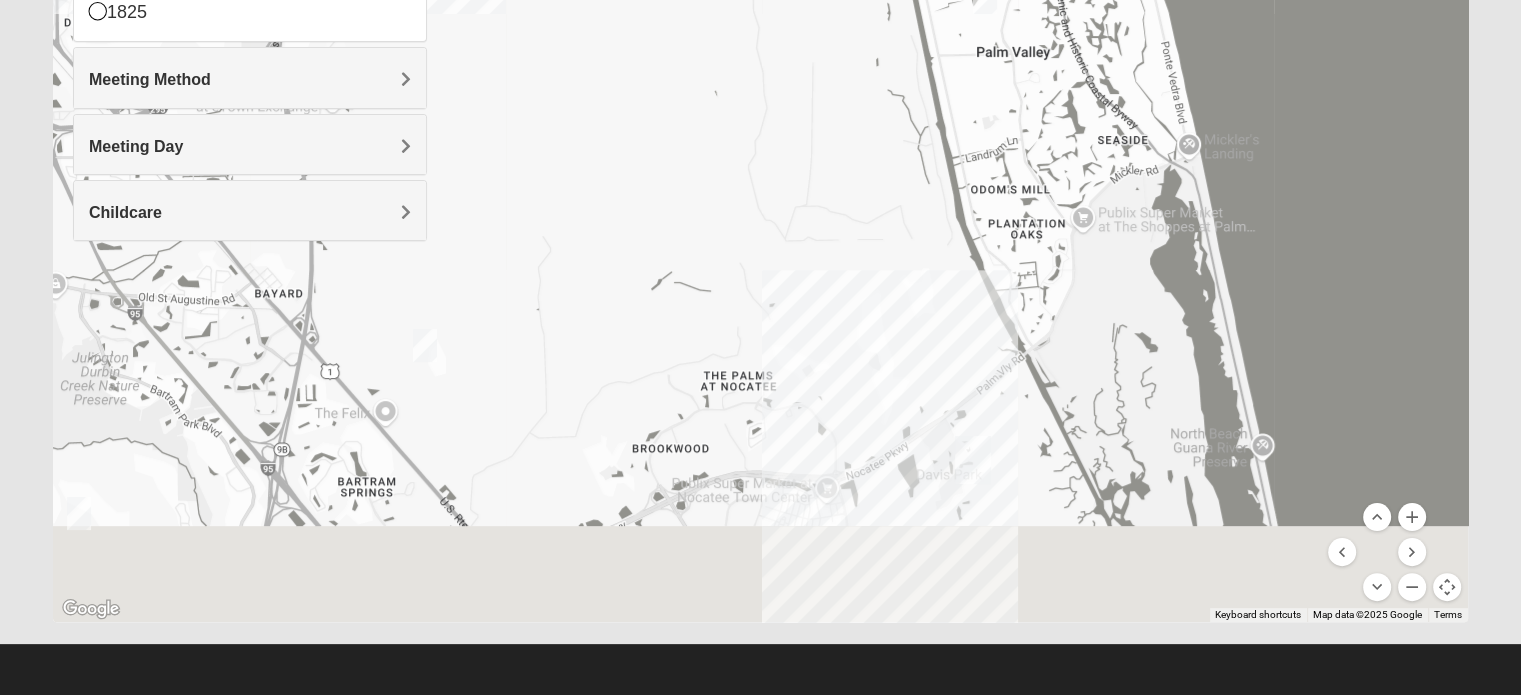 drag, startPoint x: 1097, startPoint y: 530, endPoint x: 1062, endPoint y: 348, distance: 185.33484 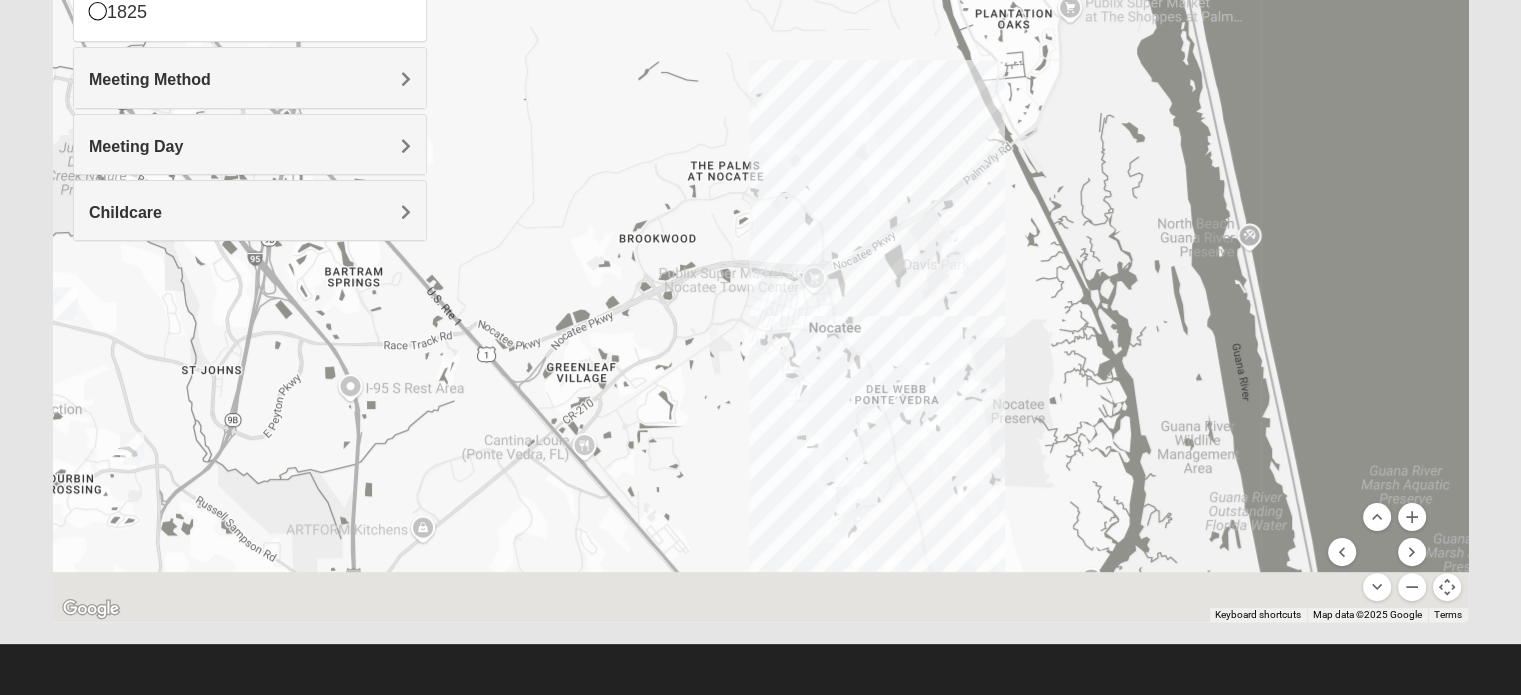 drag, startPoint x: 1040, startPoint y: 473, endPoint x: 1048, endPoint y: 378, distance: 95.33625 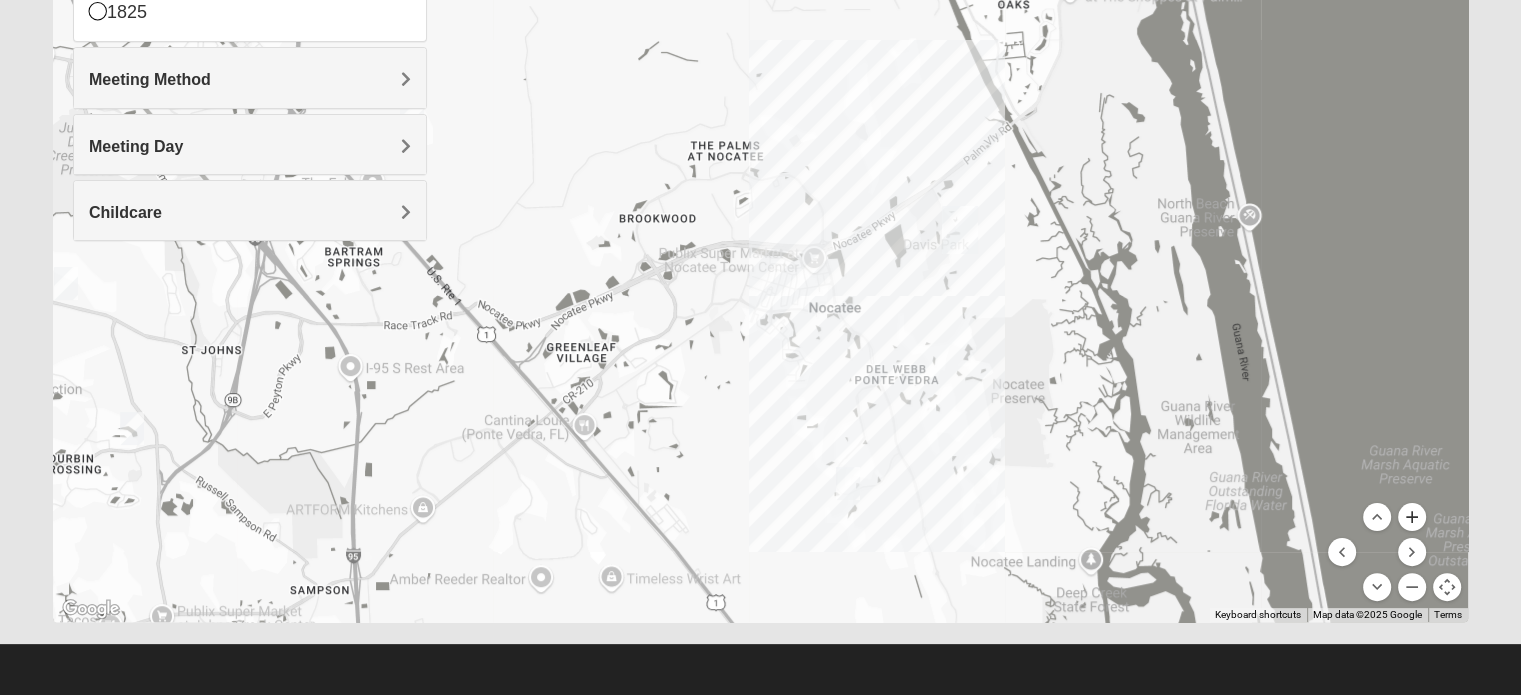 click at bounding box center [1412, 517] 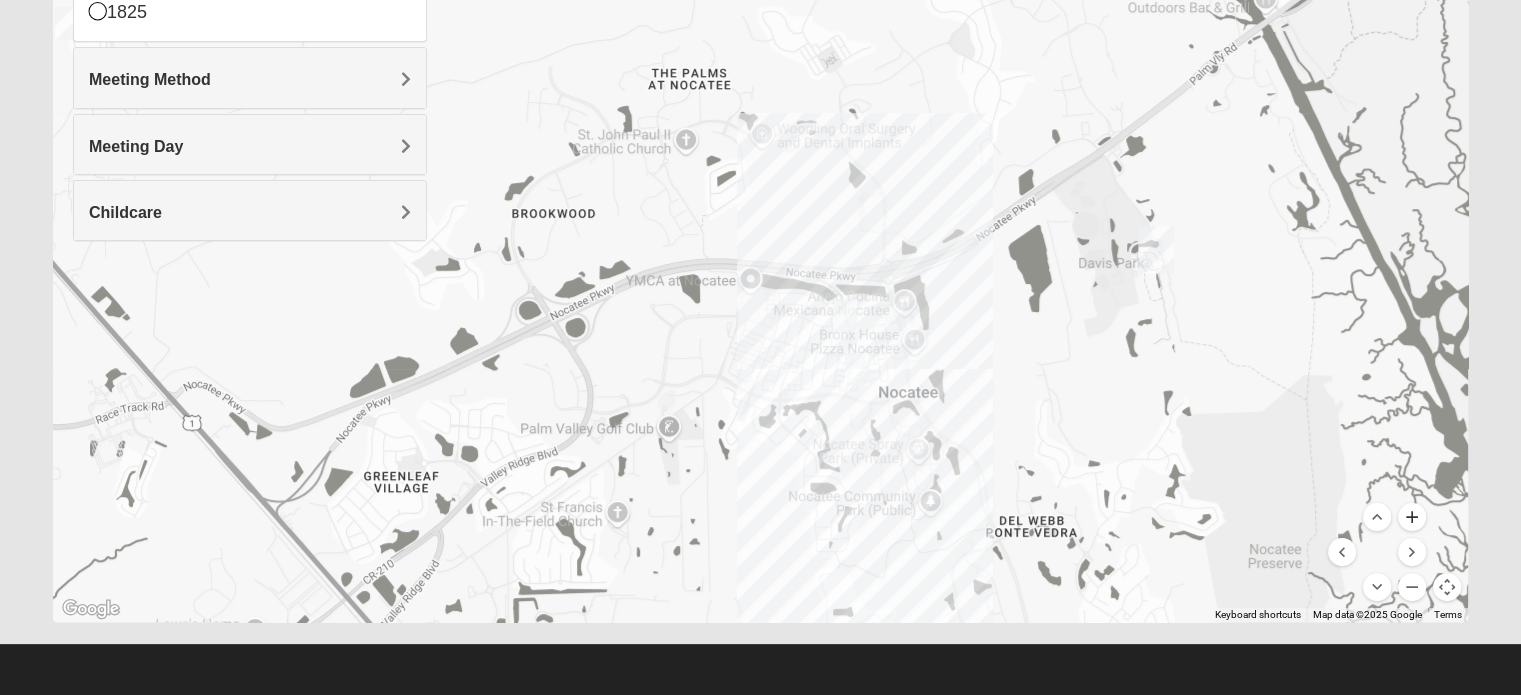 click at bounding box center [1412, 517] 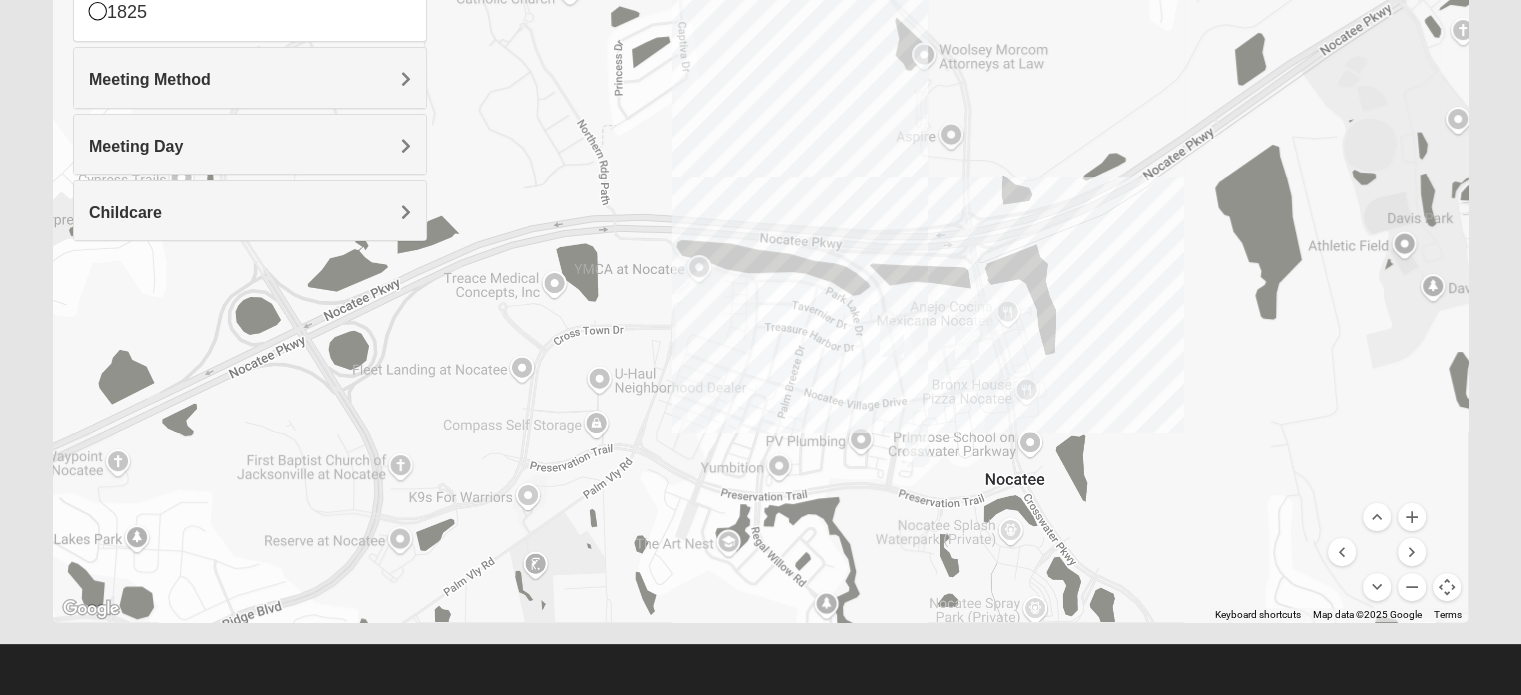 drag, startPoint x: 1164, startPoint y: 532, endPoint x: 1122, endPoint y: 446, distance: 95.707886 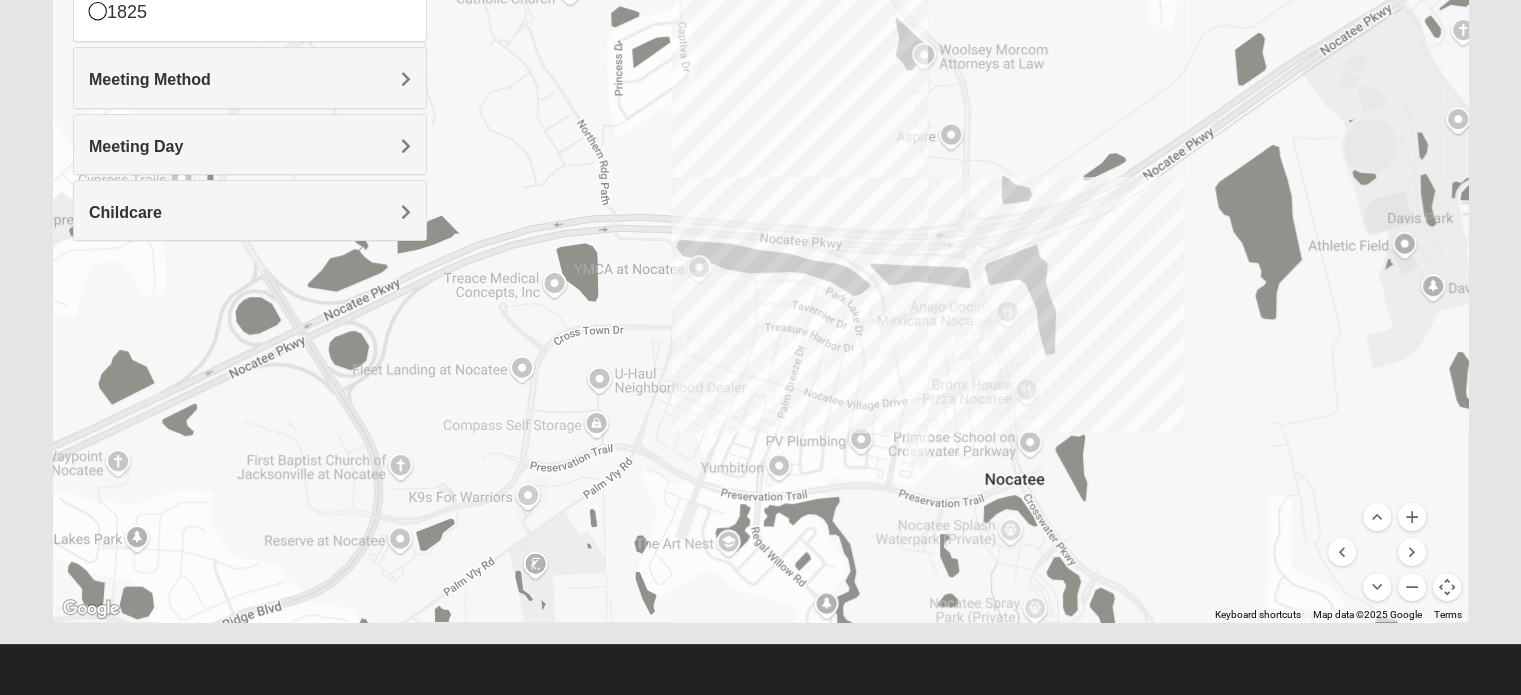 click at bounding box center (986, 313) 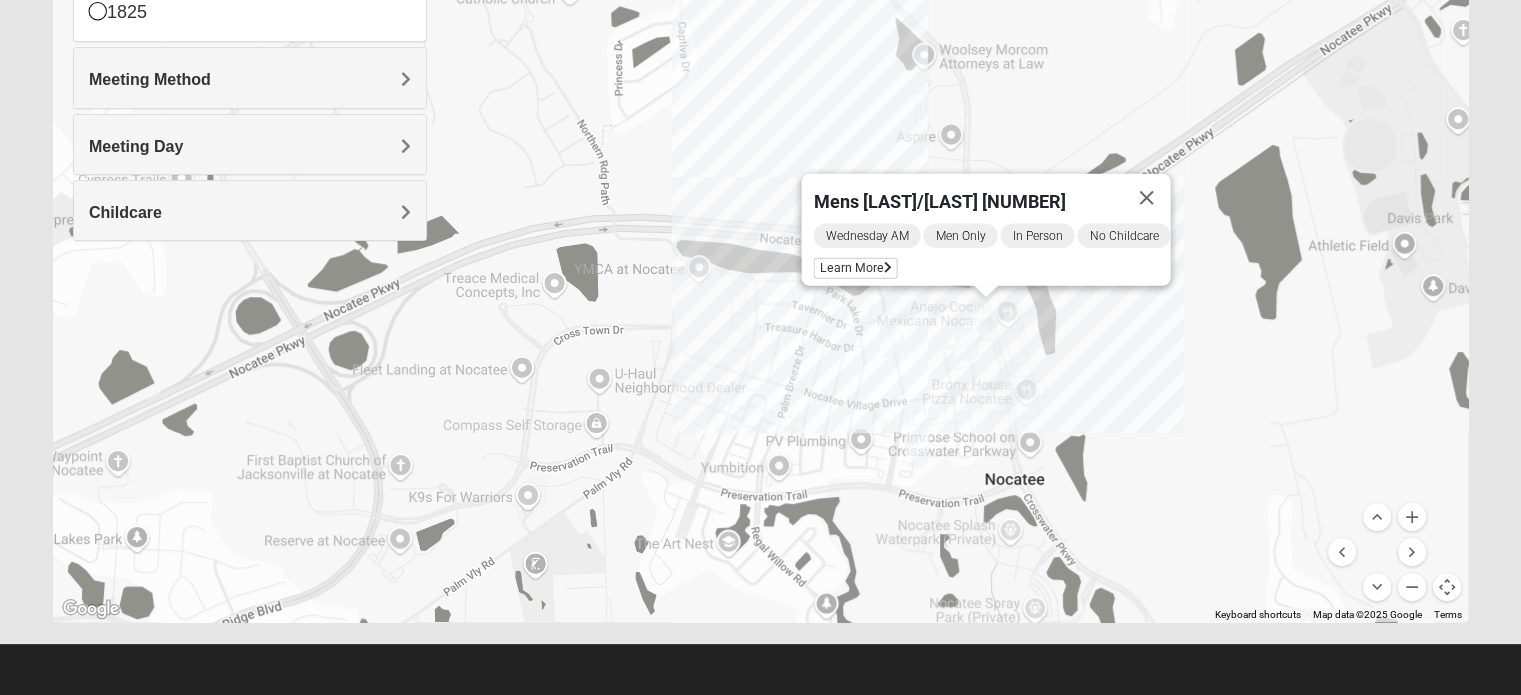 click at bounding box center [967, 343] 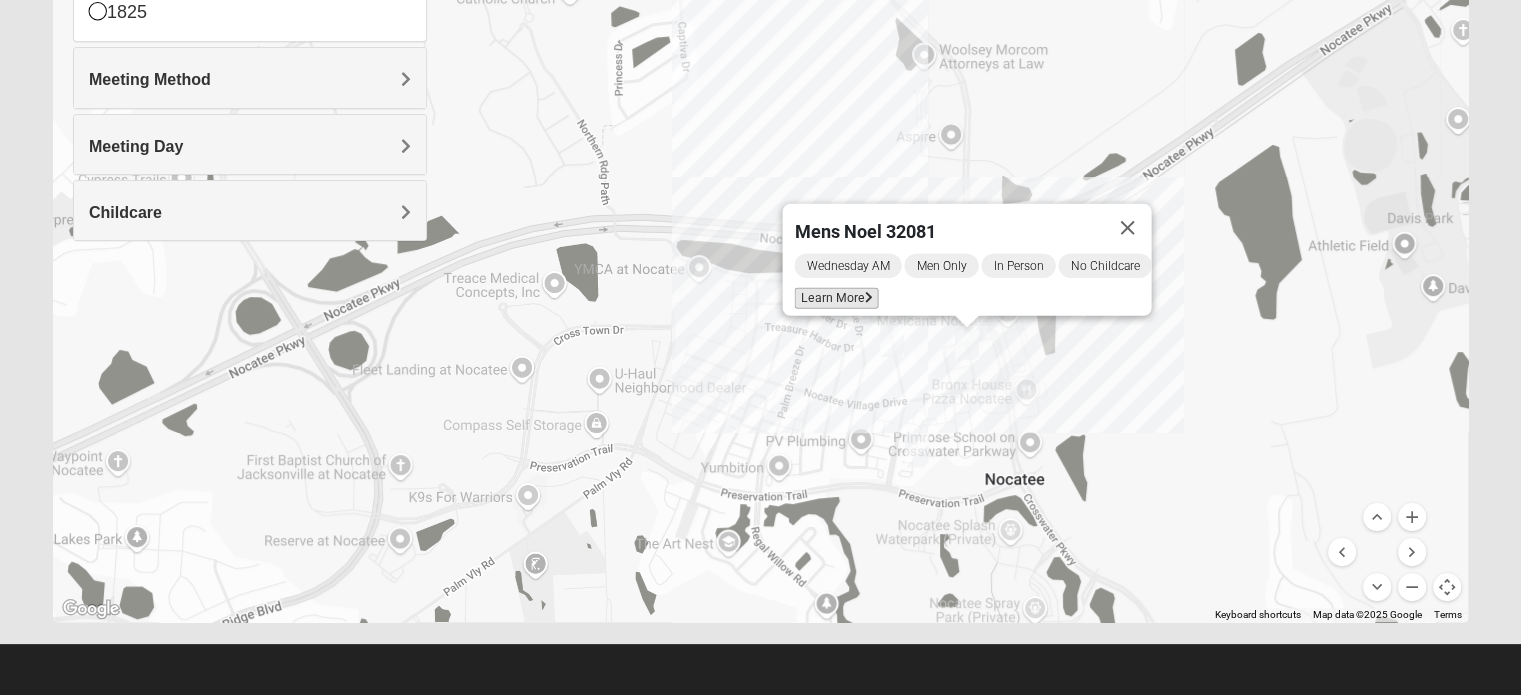 click on "Learn More" at bounding box center [836, 298] 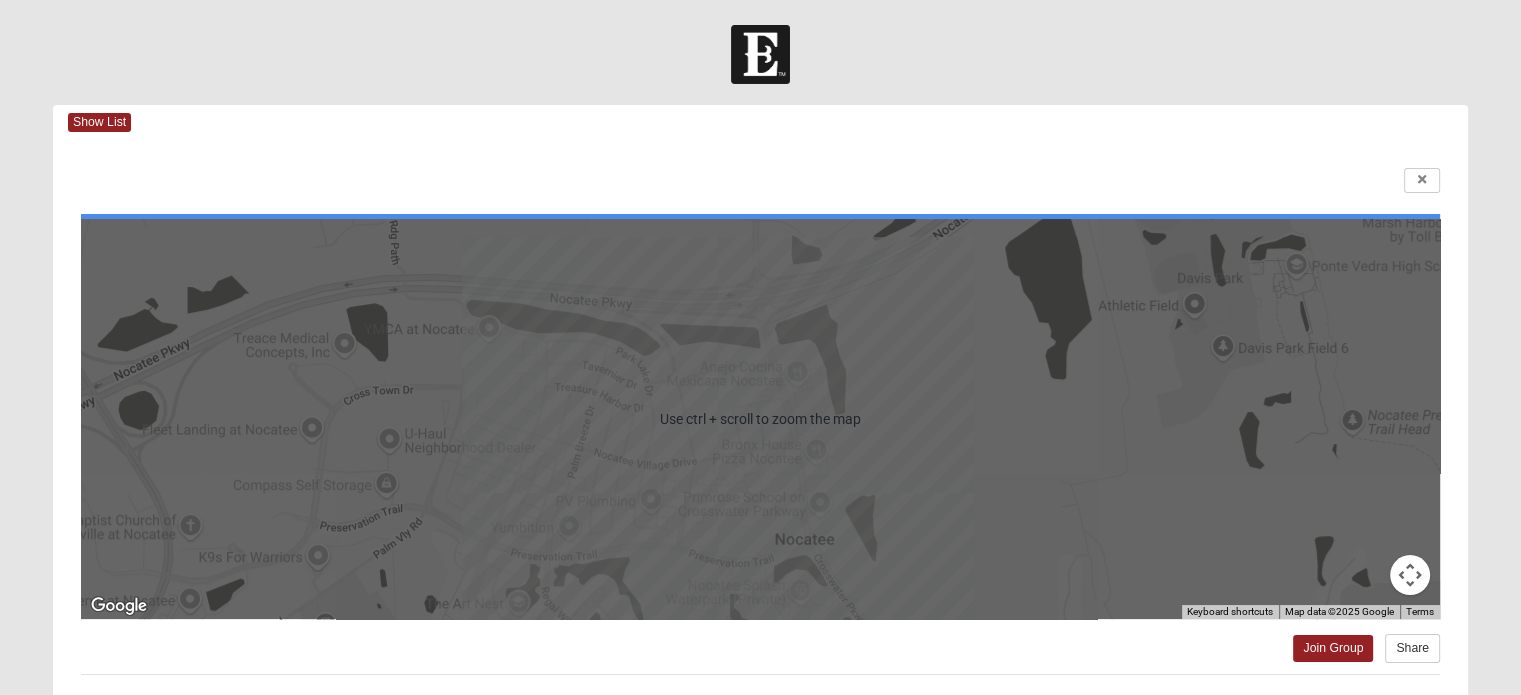 scroll, scrollTop: 100, scrollLeft: 0, axis: vertical 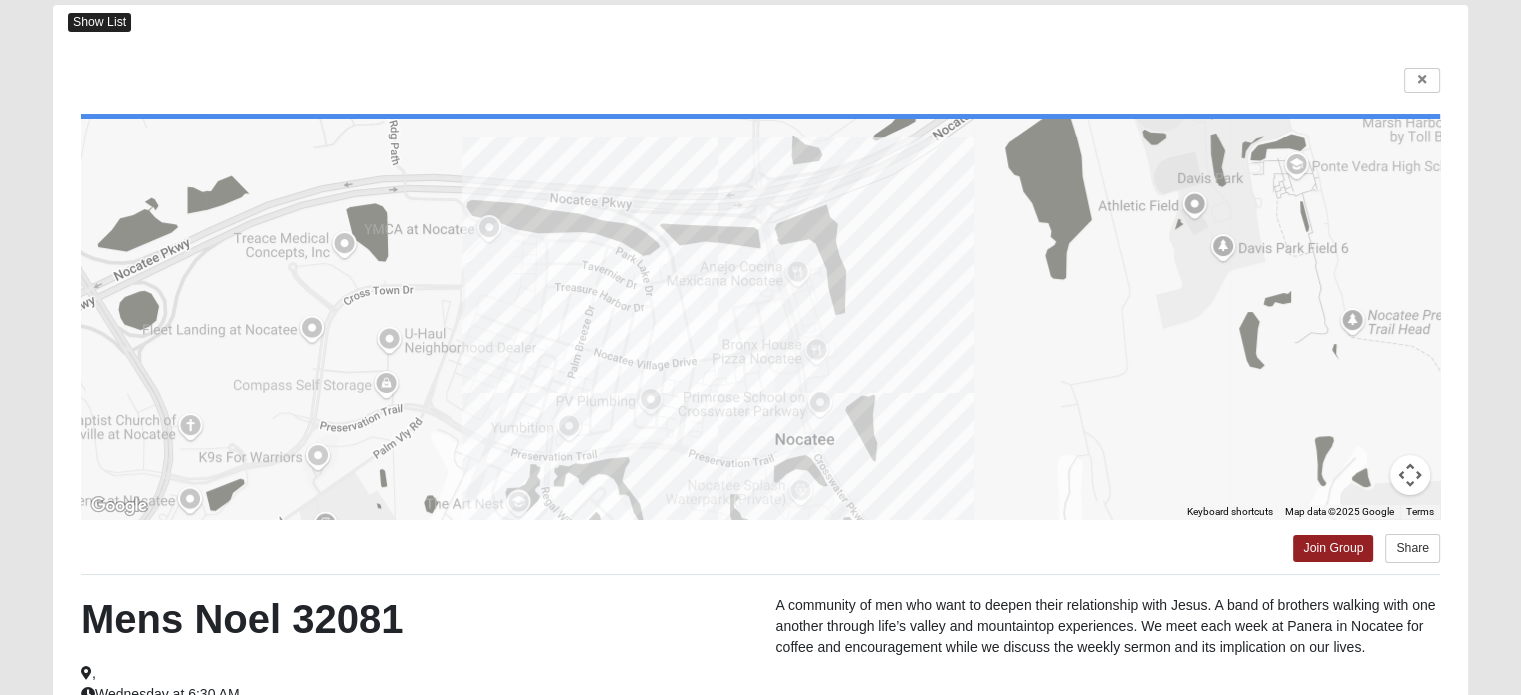 click on "Show List" at bounding box center [99, 22] 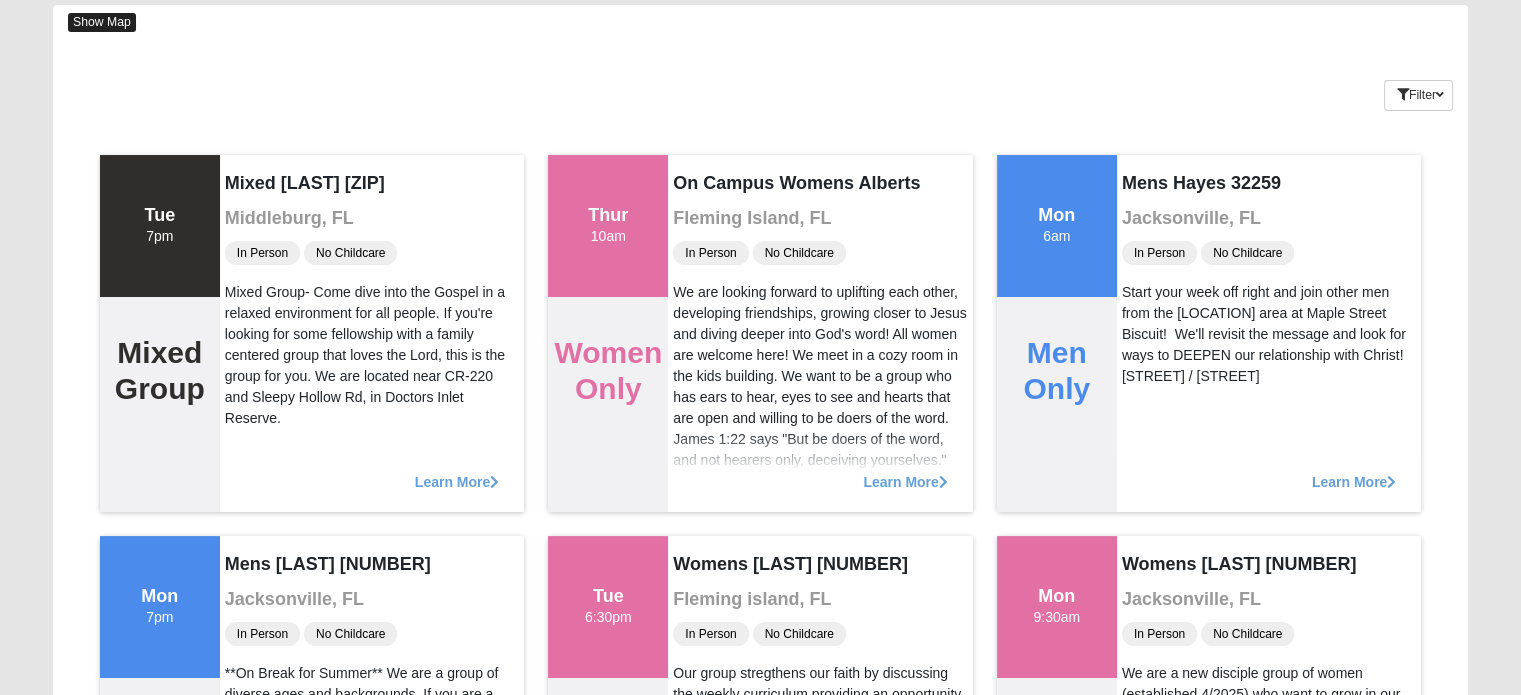 click on "Show Map" at bounding box center [102, 22] 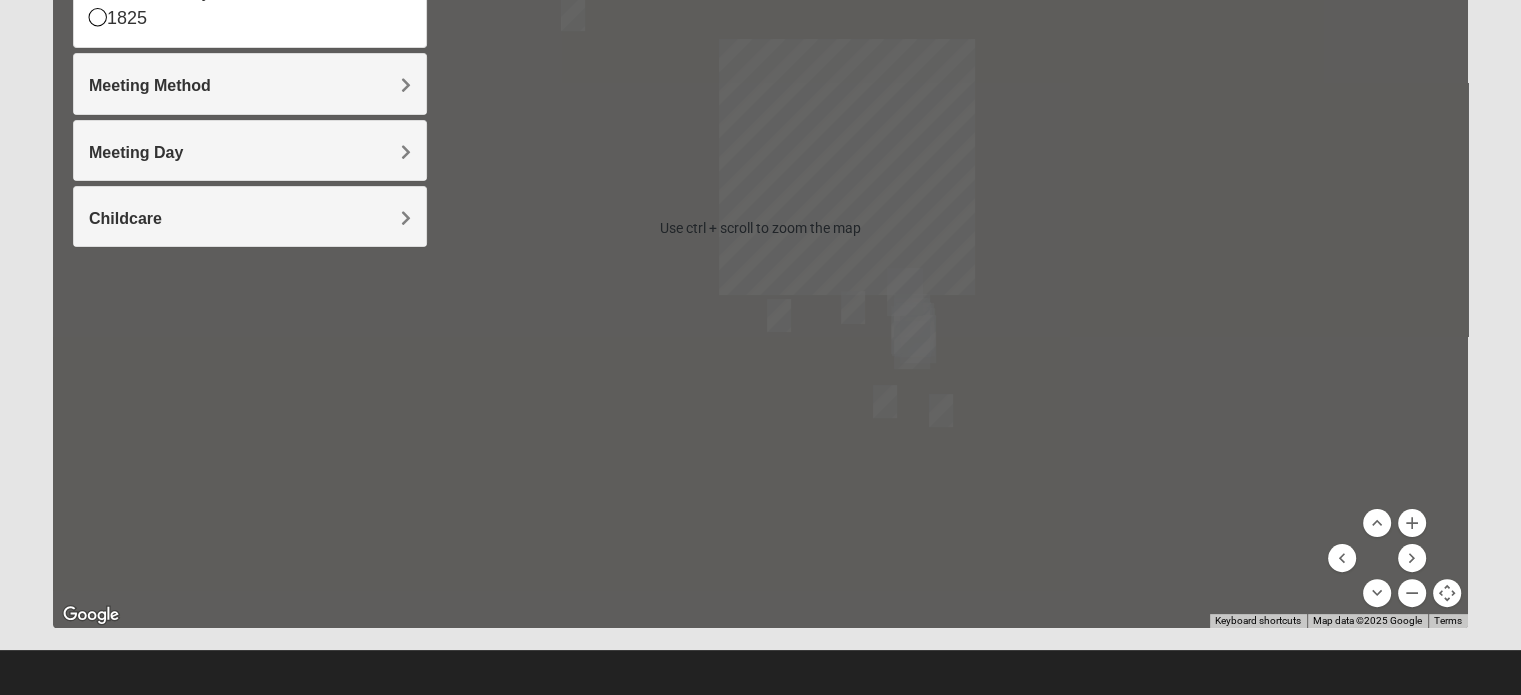 scroll, scrollTop: 406, scrollLeft: 0, axis: vertical 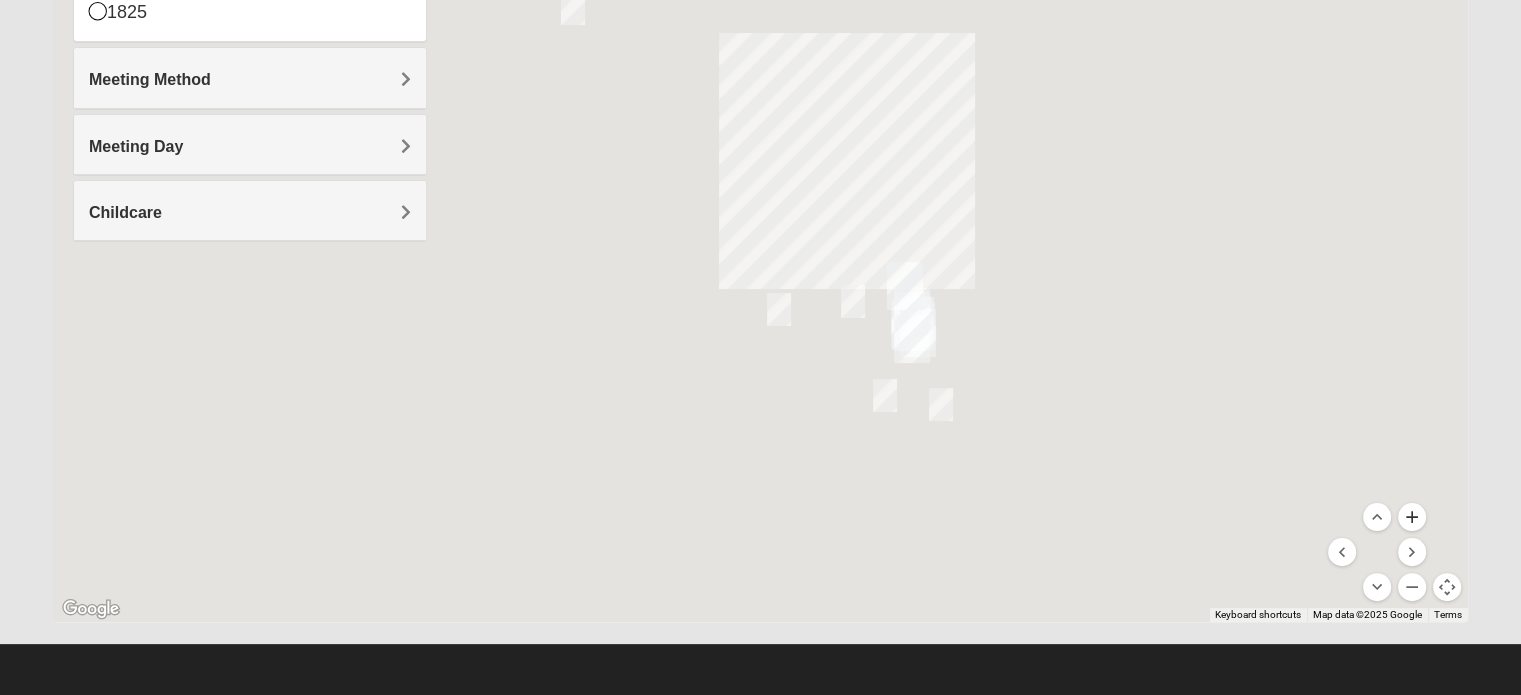 click at bounding box center [1412, 517] 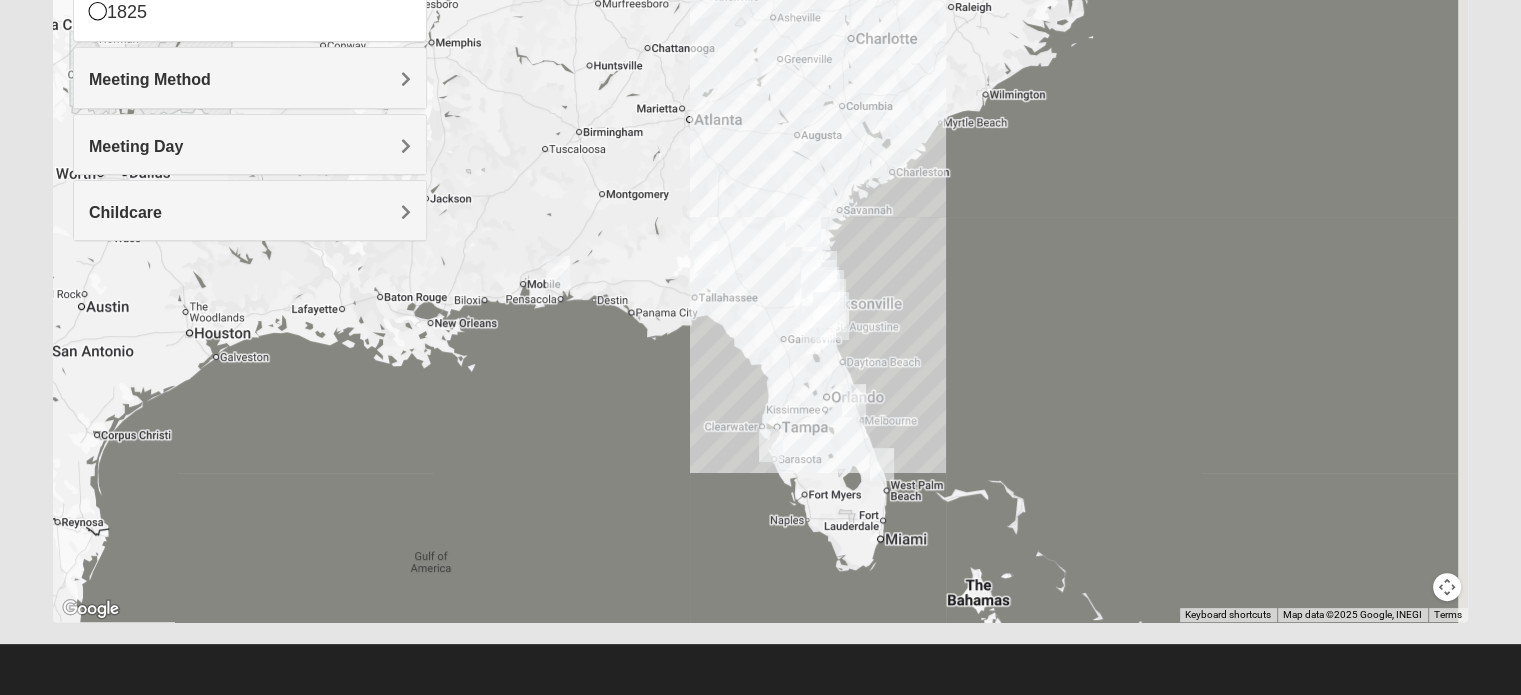 drag, startPoint x: 1183, startPoint y: 483, endPoint x: 942, endPoint y: 345, distance: 277.71387 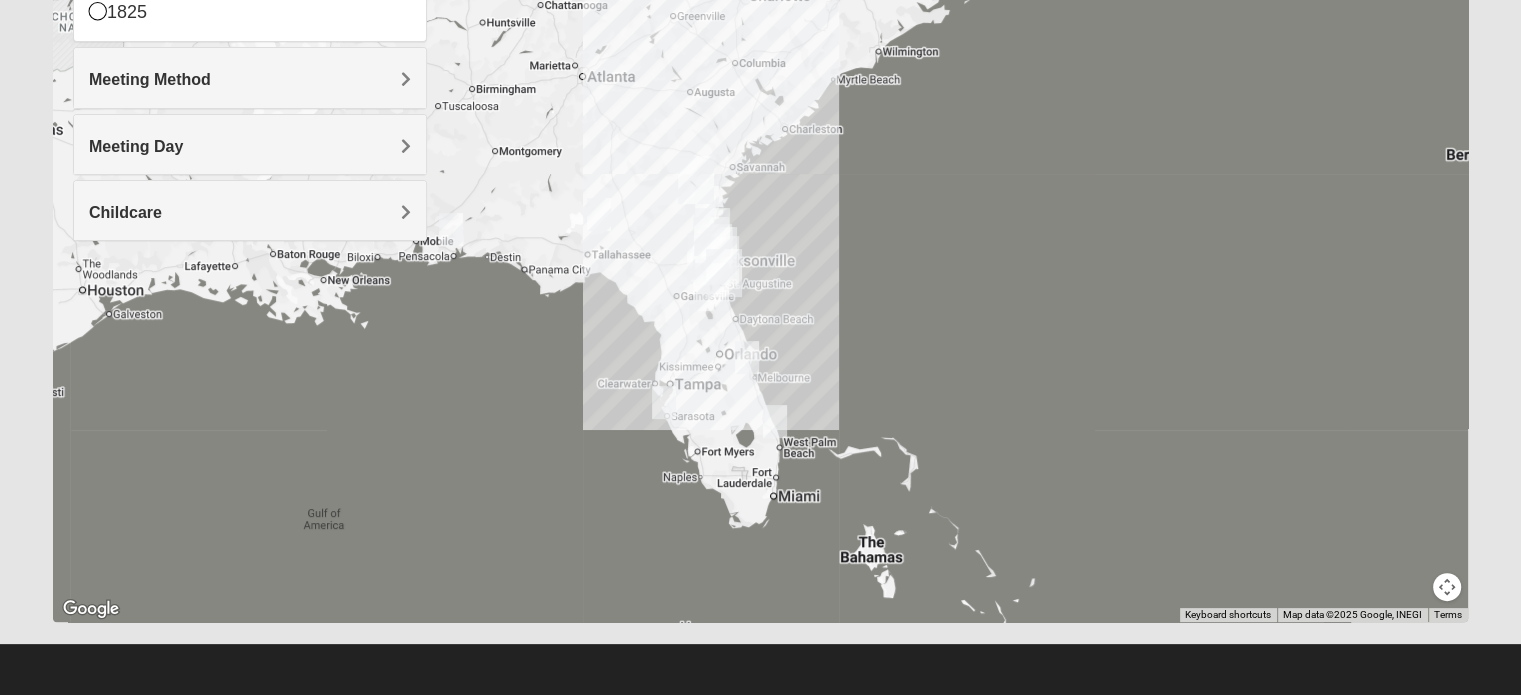 drag, startPoint x: 938, startPoint y: 343, endPoint x: 829, endPoint y: 299, distance: 117.54574 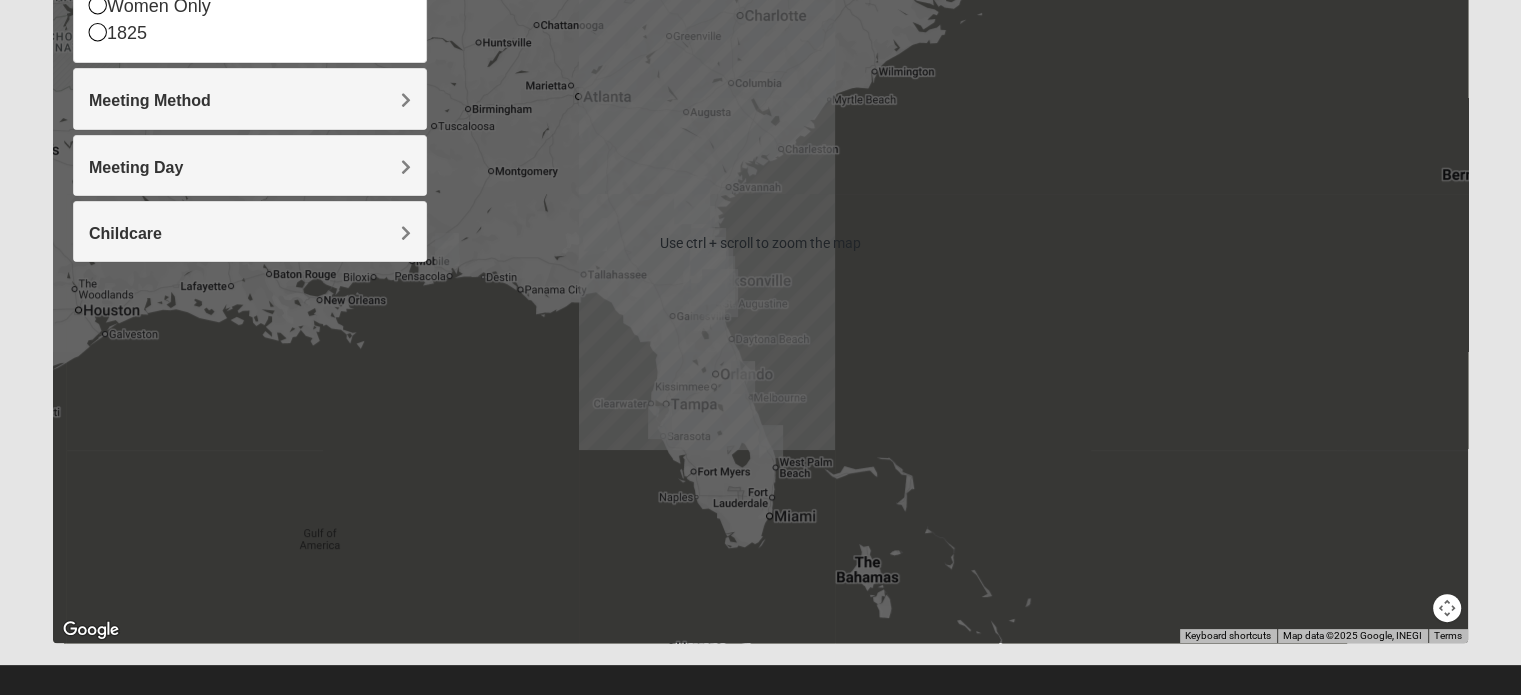 scroll, scrollTop: 406, scrollLeft: 0, axis: vertical 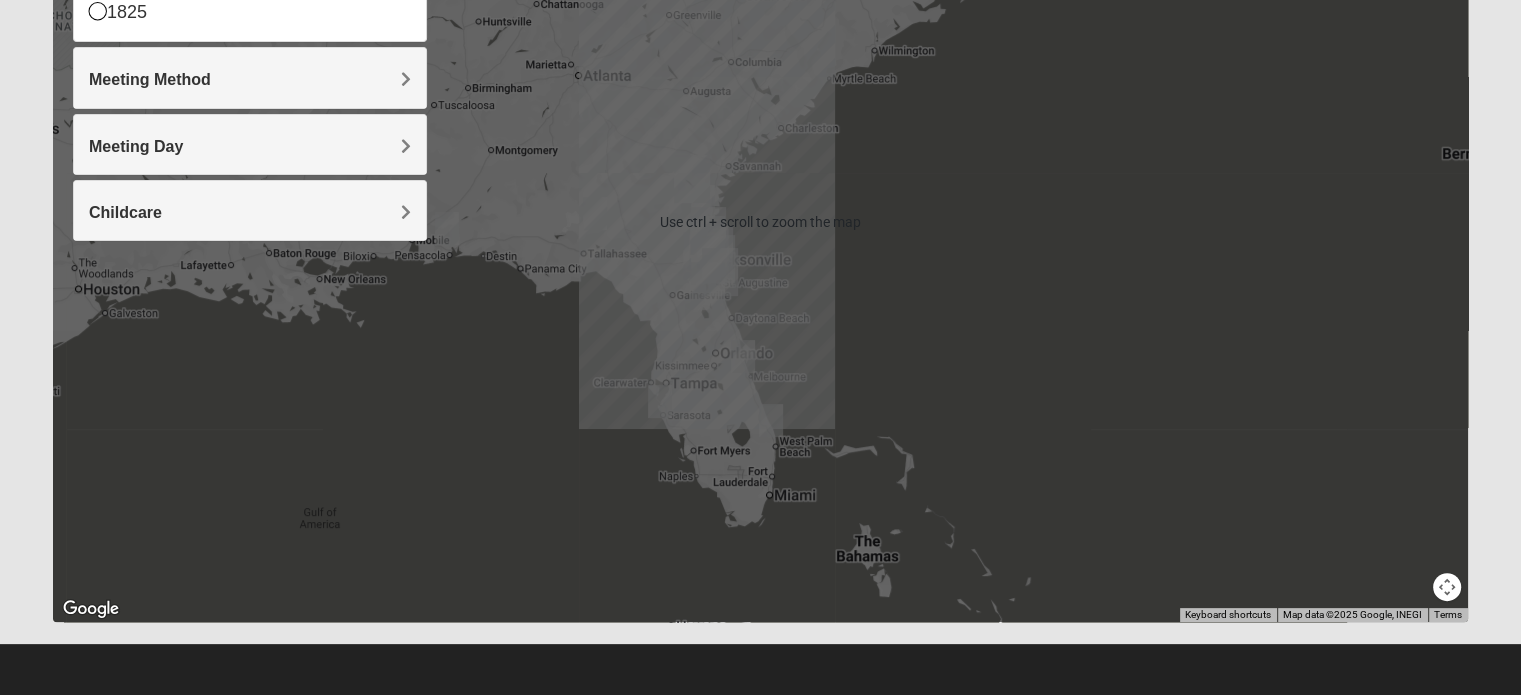 click at bounding box center [707, 286] 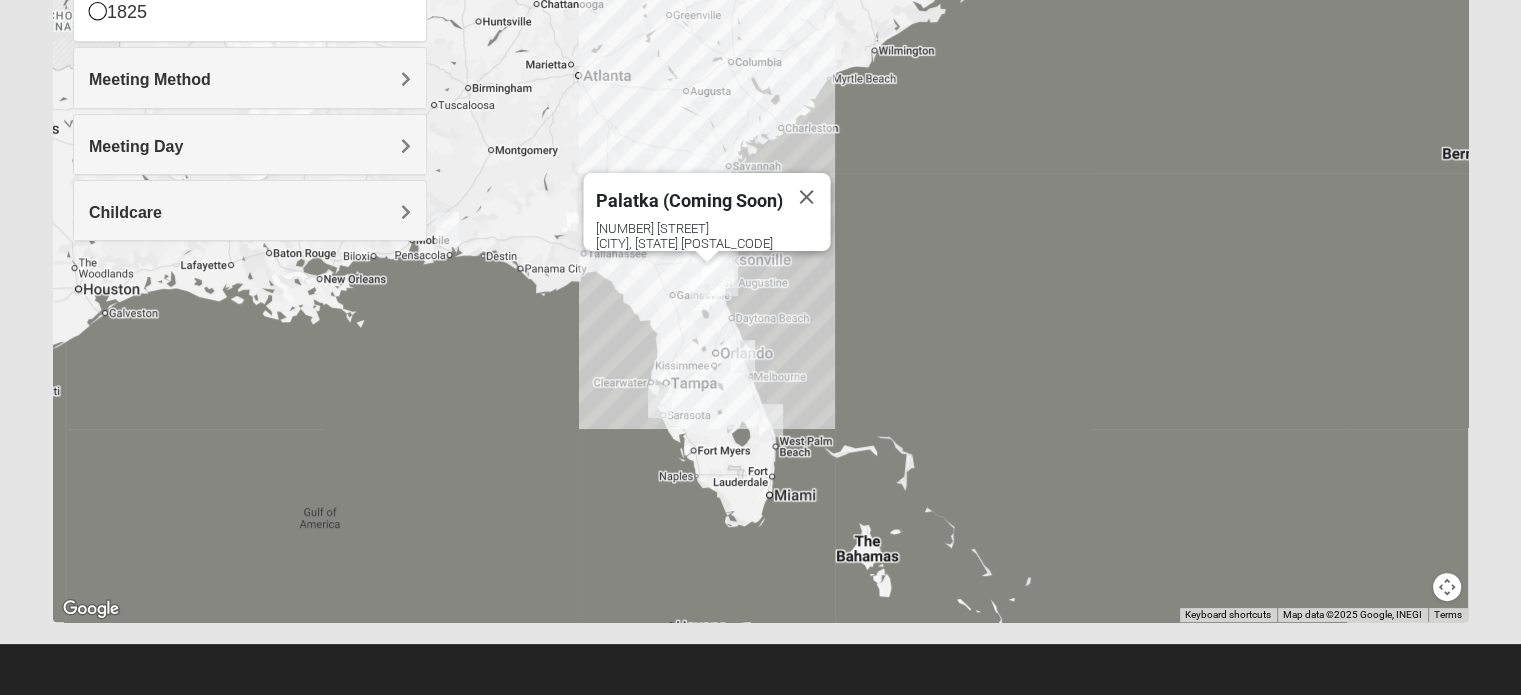 click at bounding box center [707, 286] 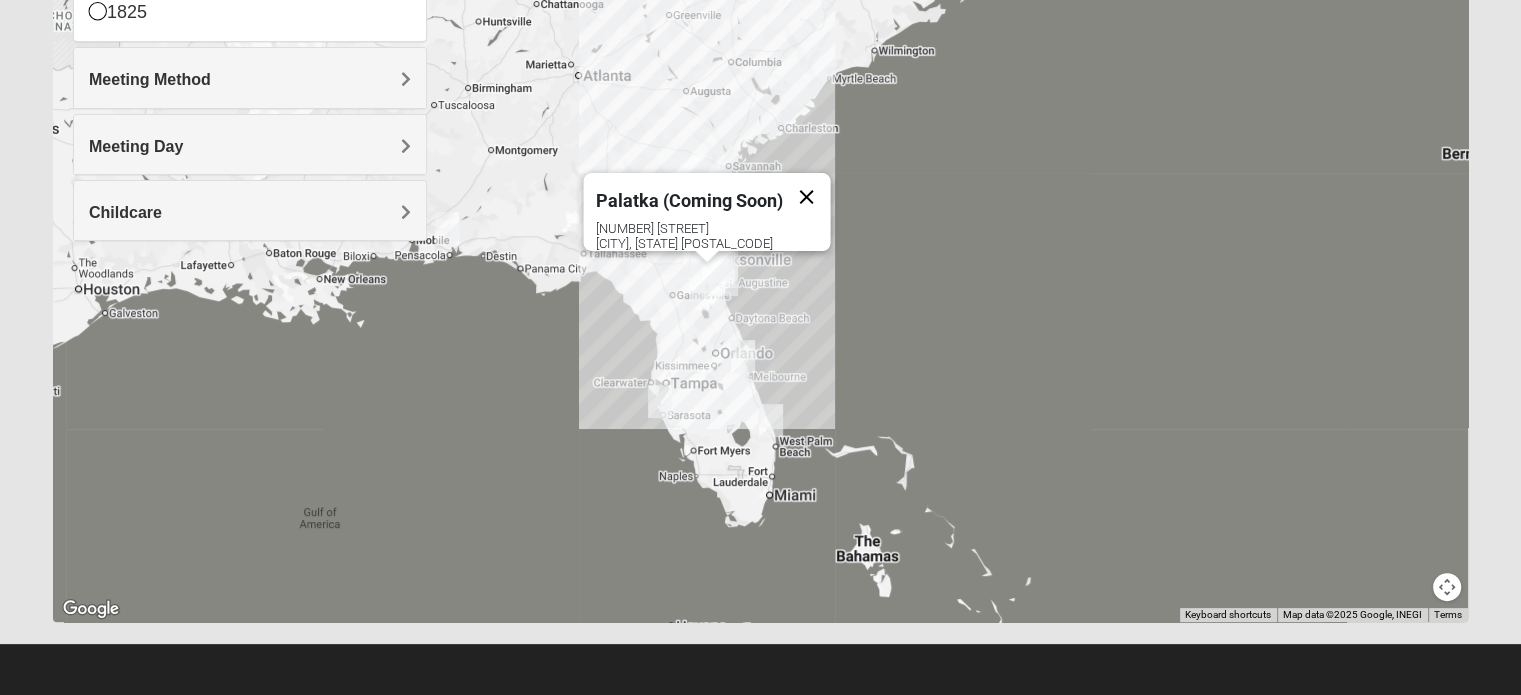 click at bounding box center [806, 197] 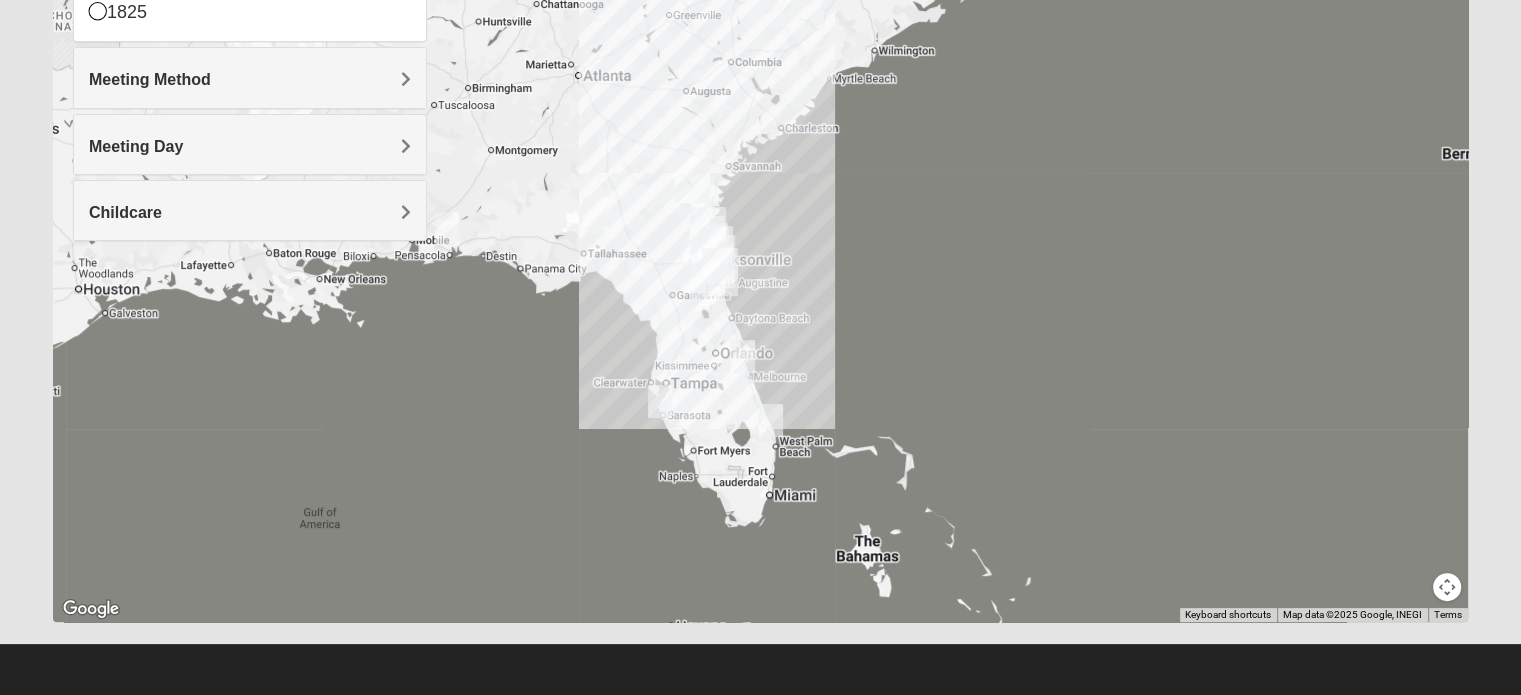 click at bounding box center (707, 286) 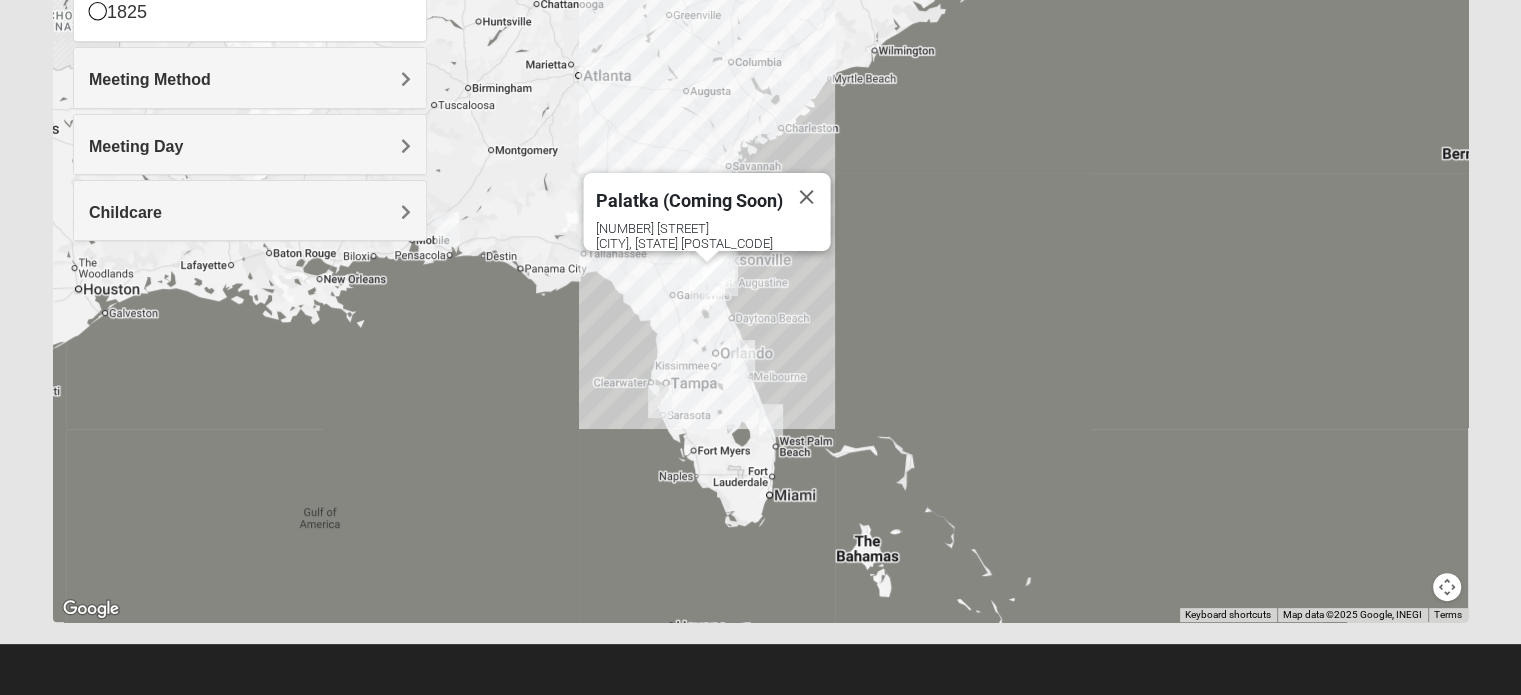 click on "[CITY] (Coming Soon) [NUMBER] [STREET] [CITY], [STATE] [POSTAL_CODE]" at bounding box center [760, 222] 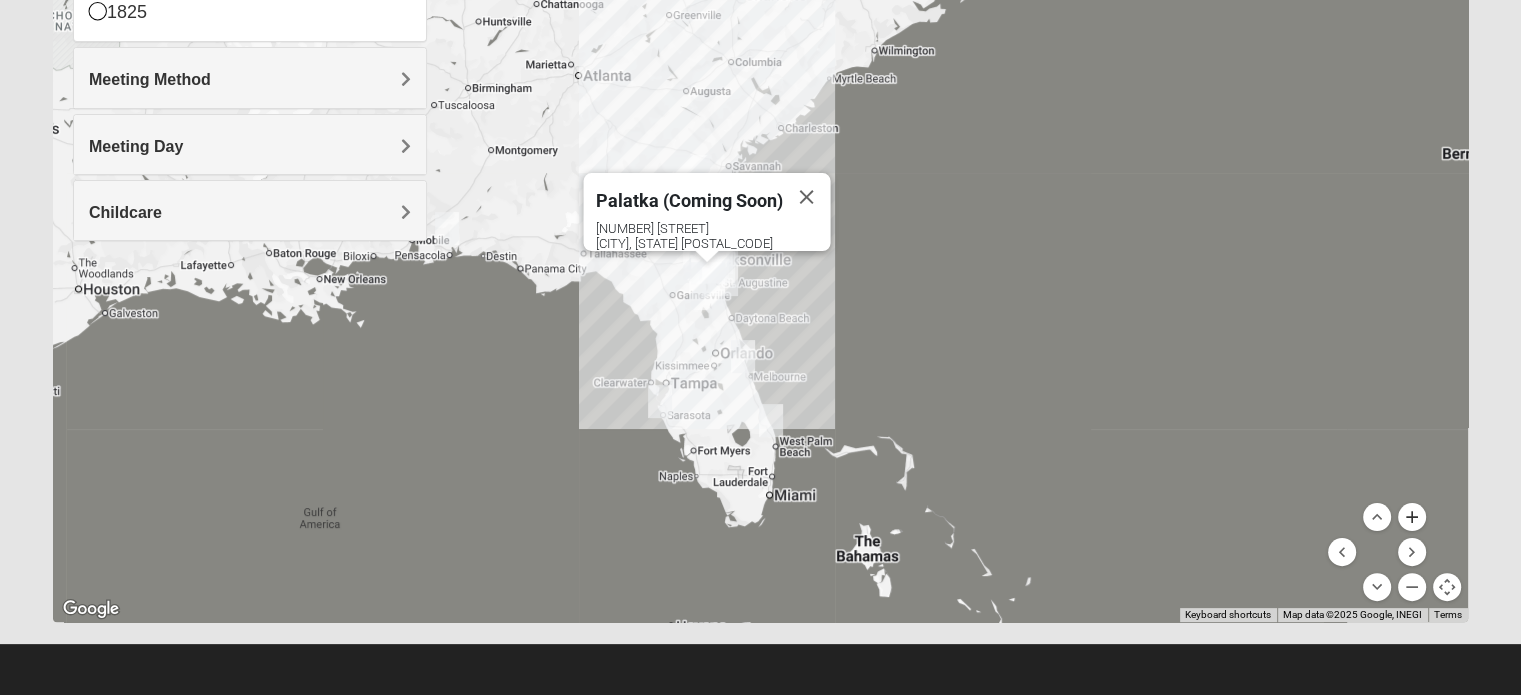 click at bounding box center [1412, 517] 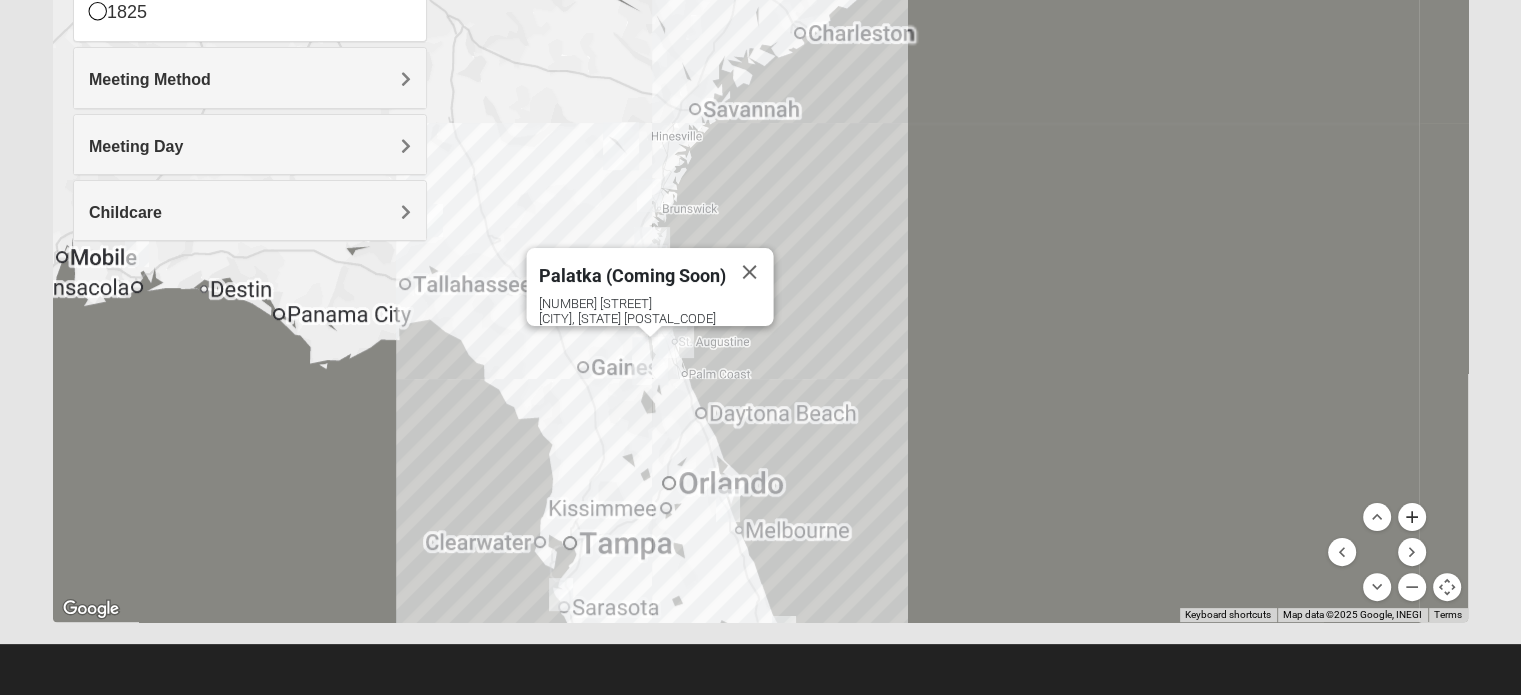 click at bounding box center [1412, 517] 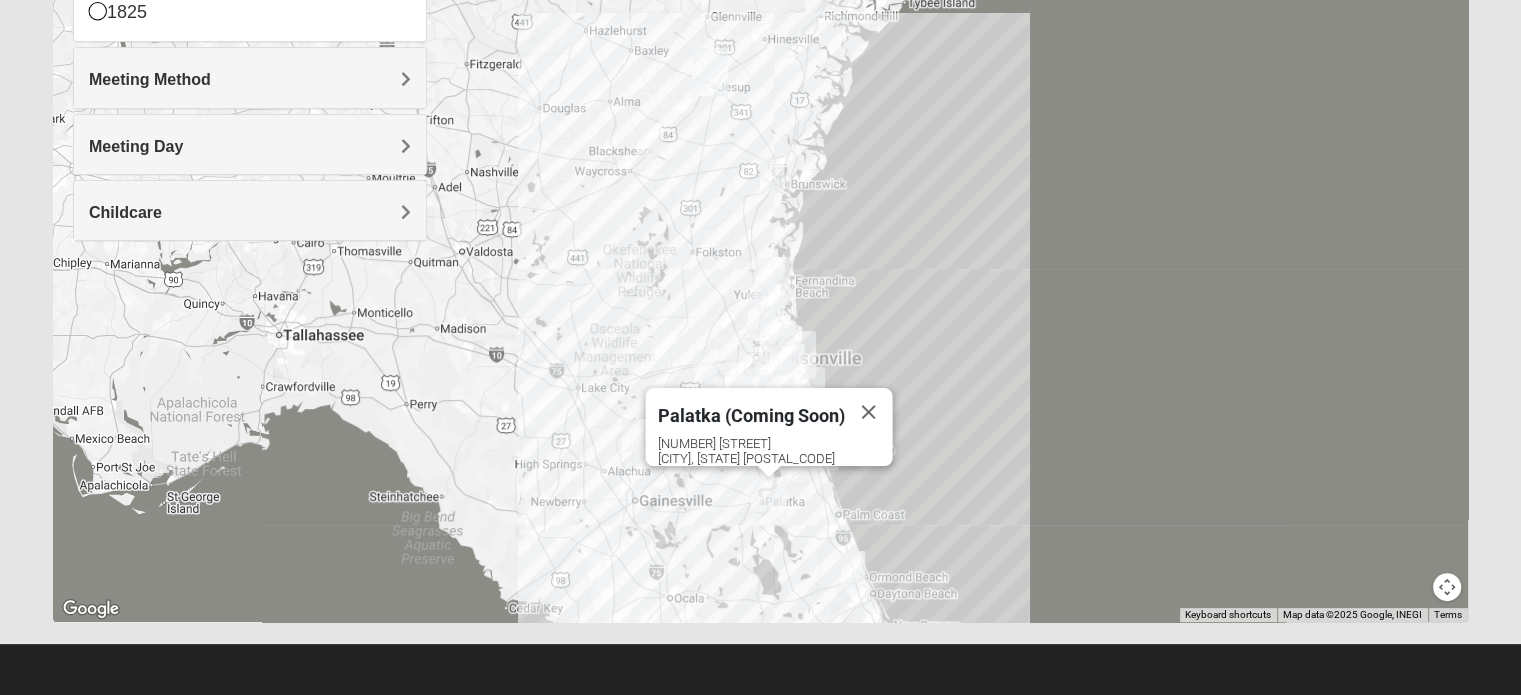 drag, startPoint x: 823, startPoint y: 510, endPoint x: 1055, endPoint y: 496, distance: 232.42203 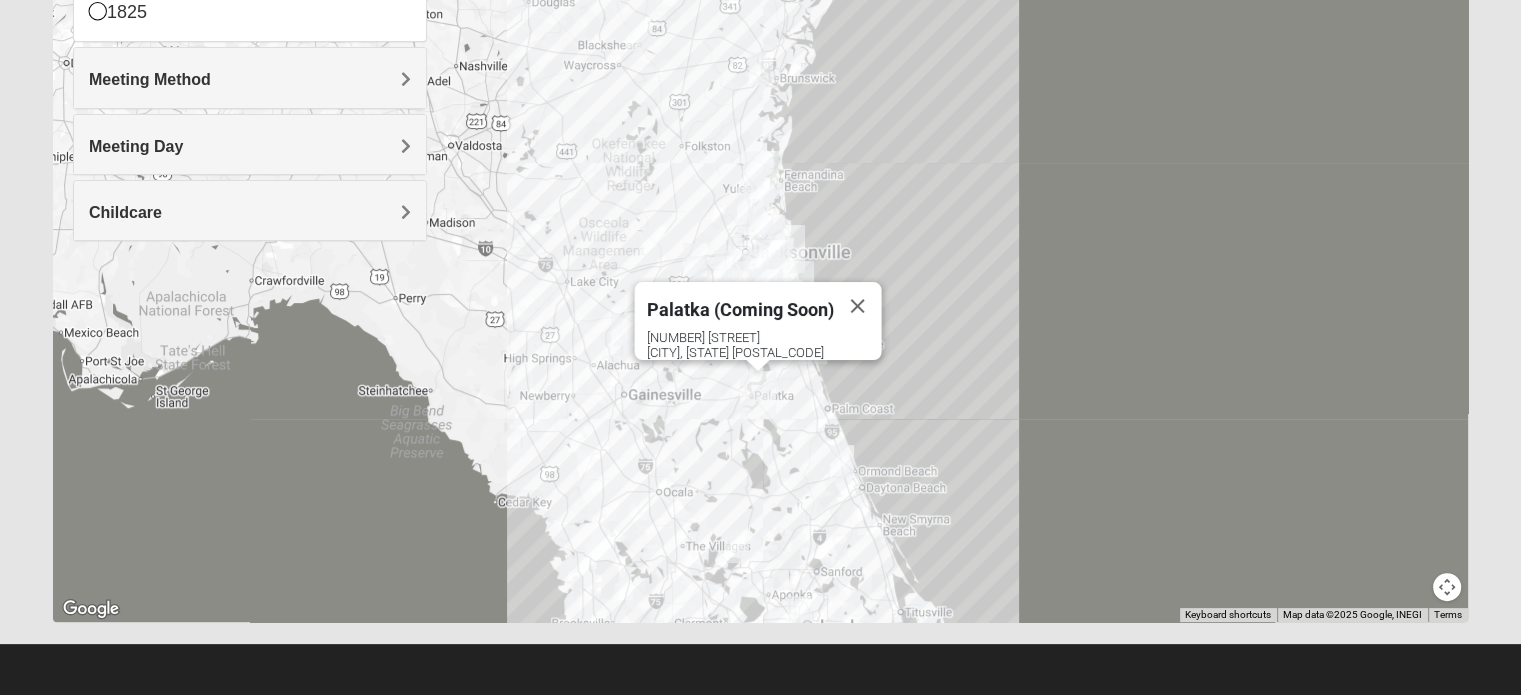 drag, startPoint x: 1088, startPoint y: 517, endPoint x: 1072, endPoint y: 365, distance: 152.83978 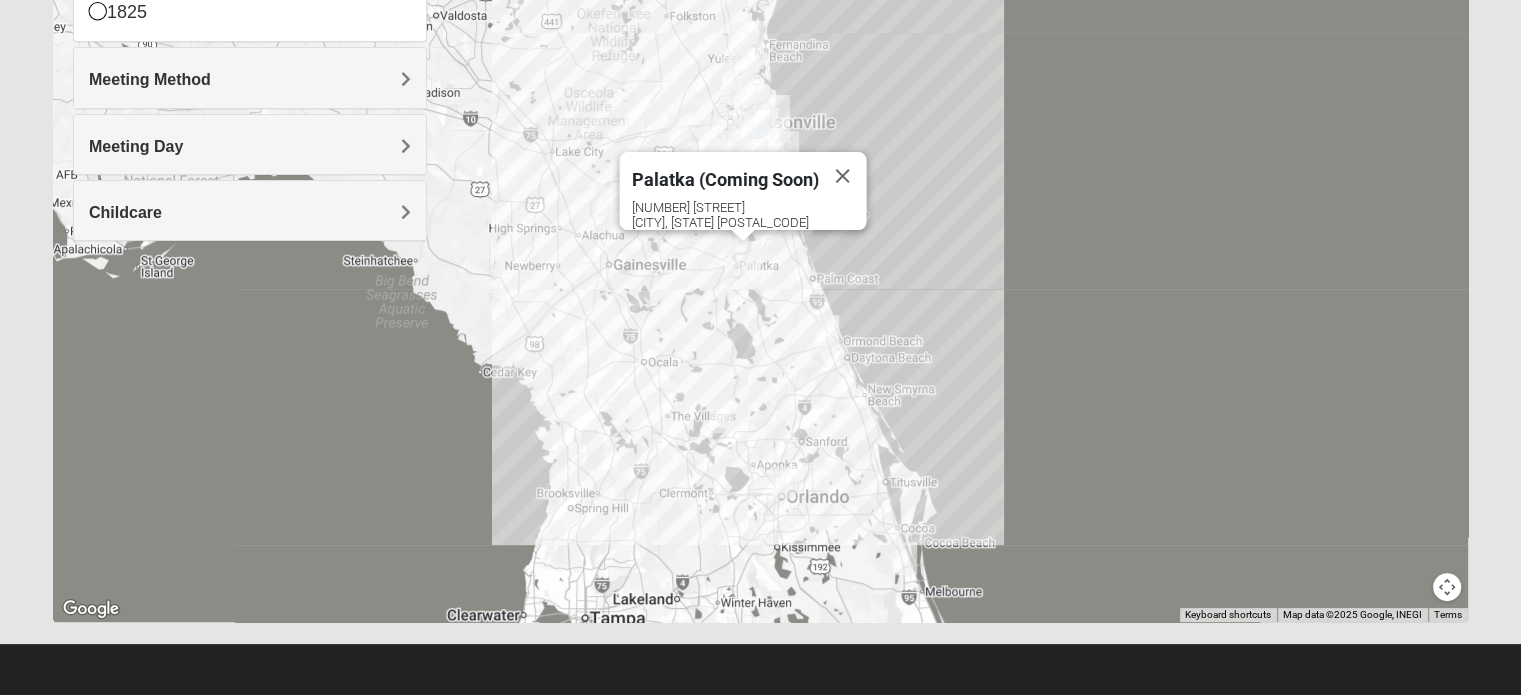 drag, startPoint x: 1010, startPoint y: 496, endPoint x: 998, endPoint y: 416, distance: 80.895 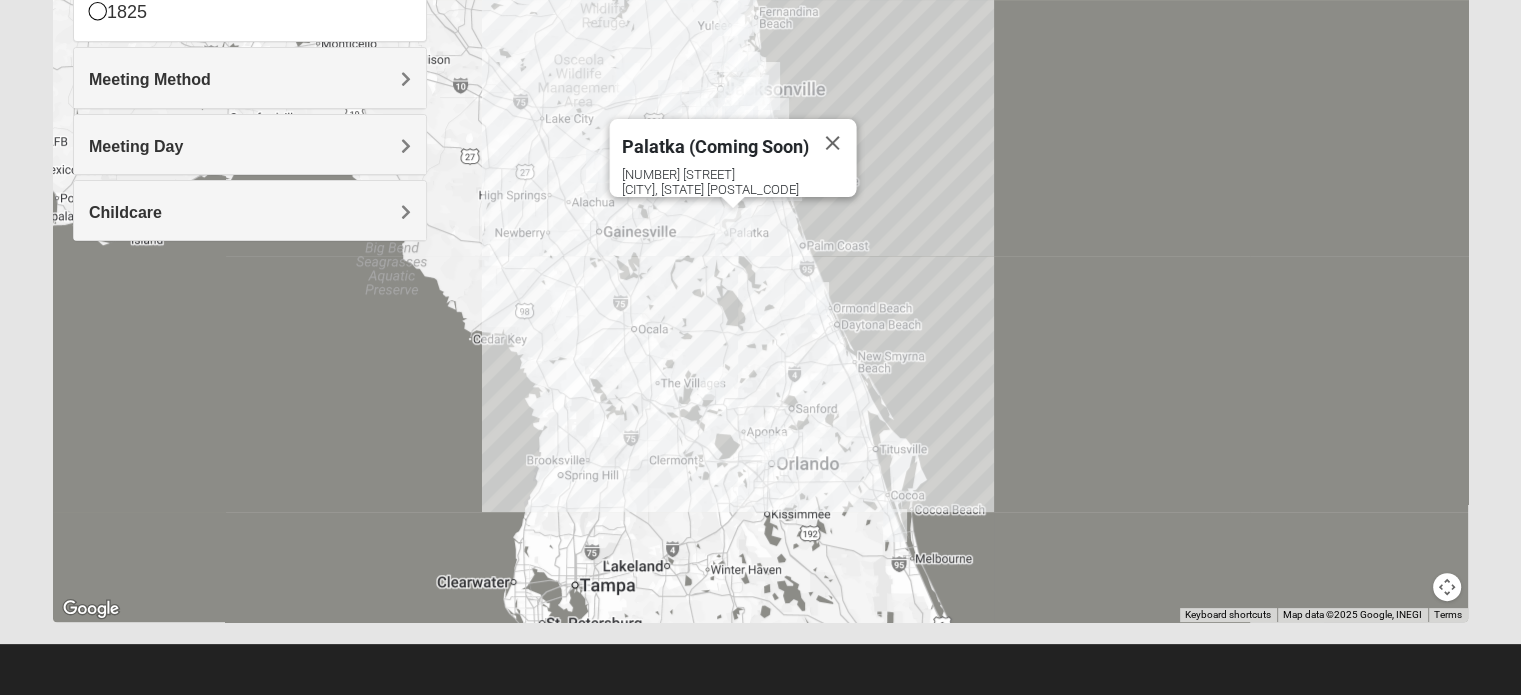click at bounding box center [774, 449] 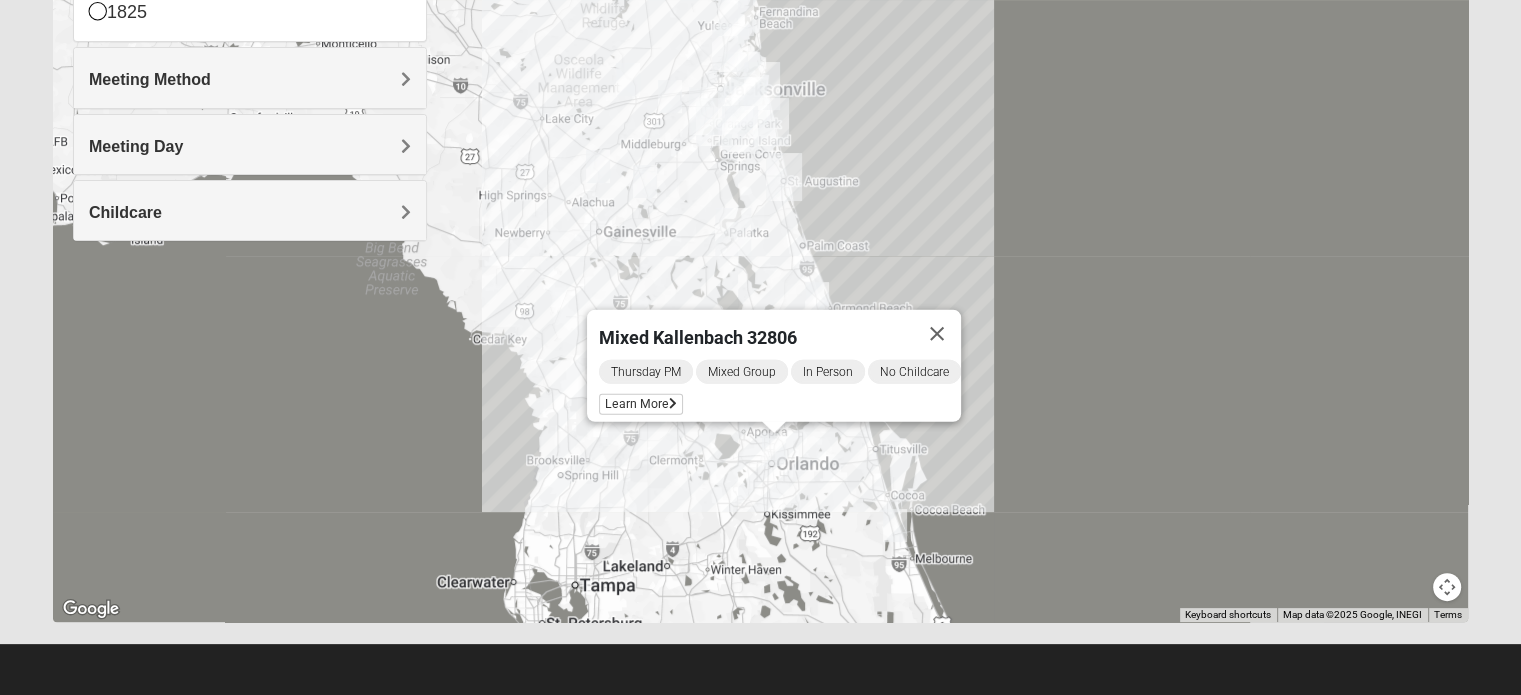 click at bounding box center [1447, 587] 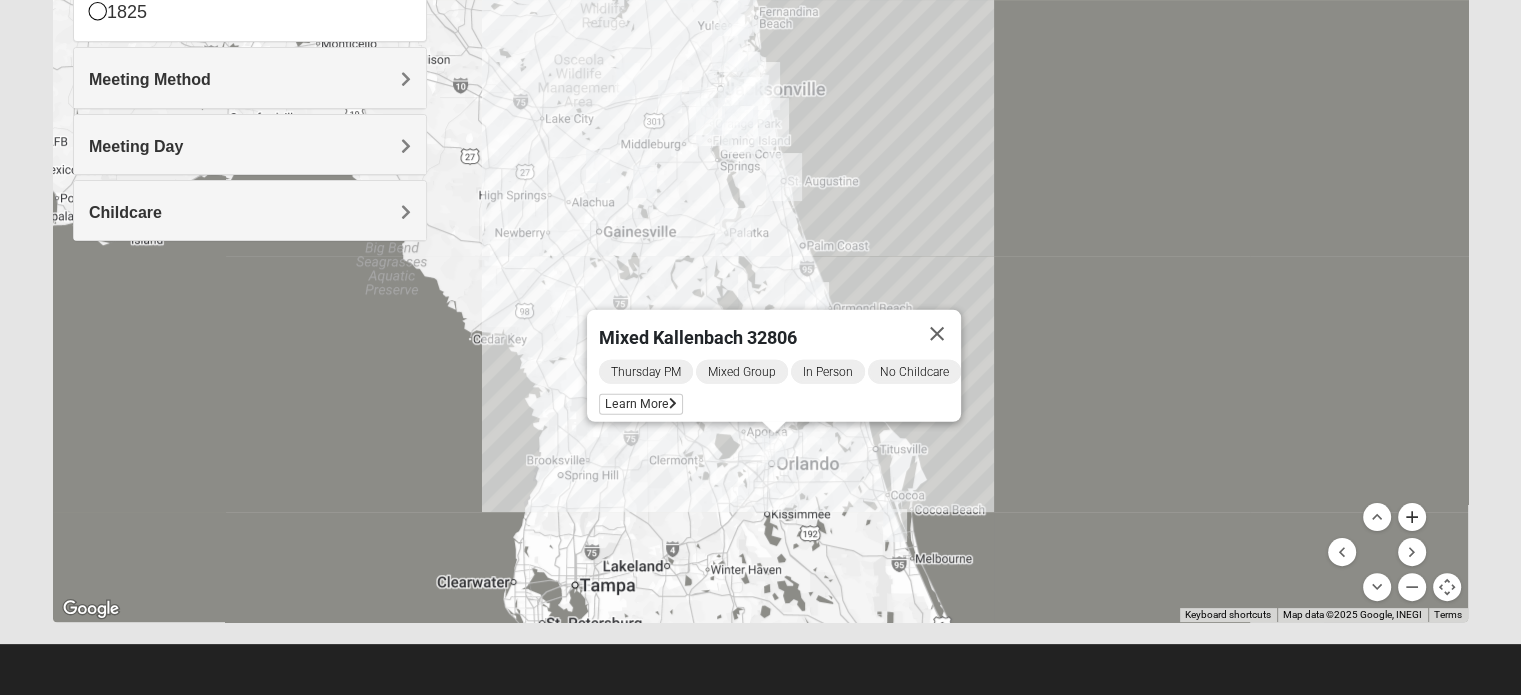 click at bounding box center [1412, 517] 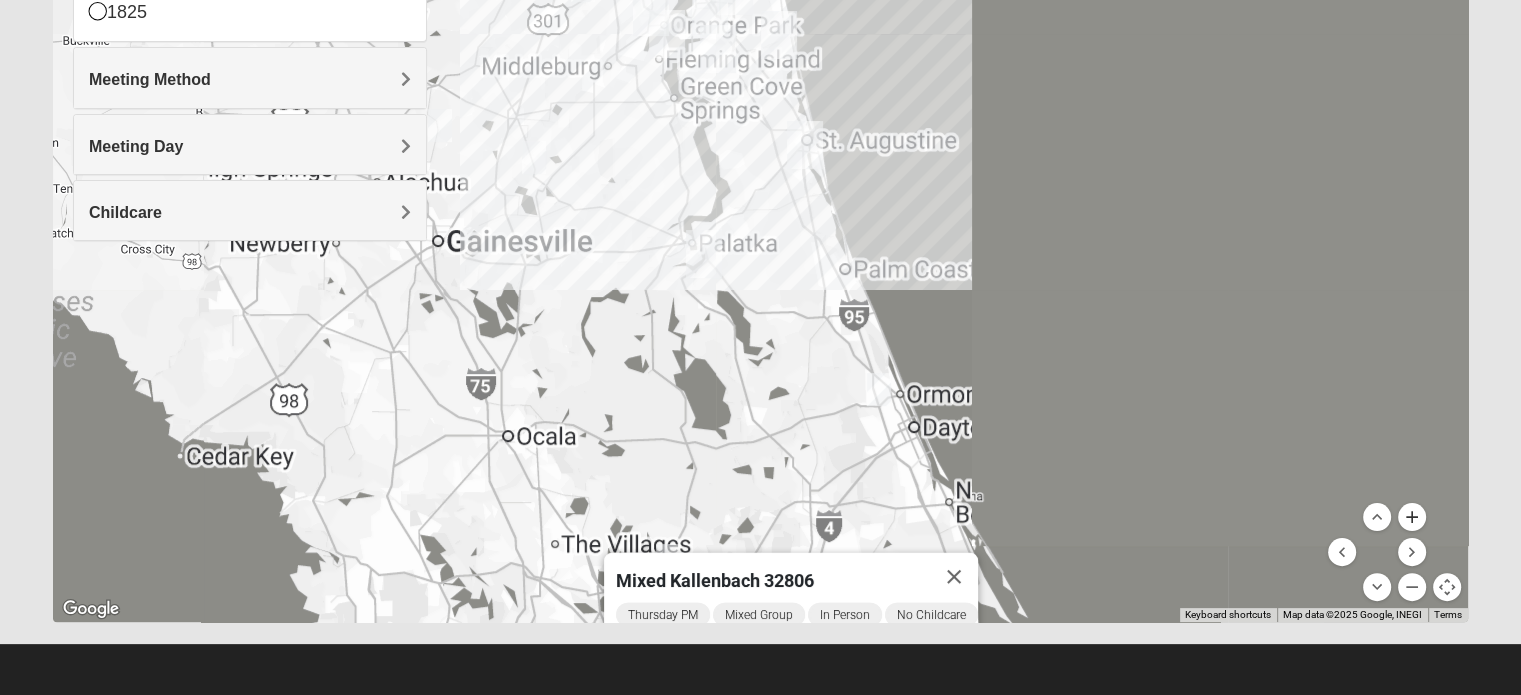 click at bounding box center (1412, 517) 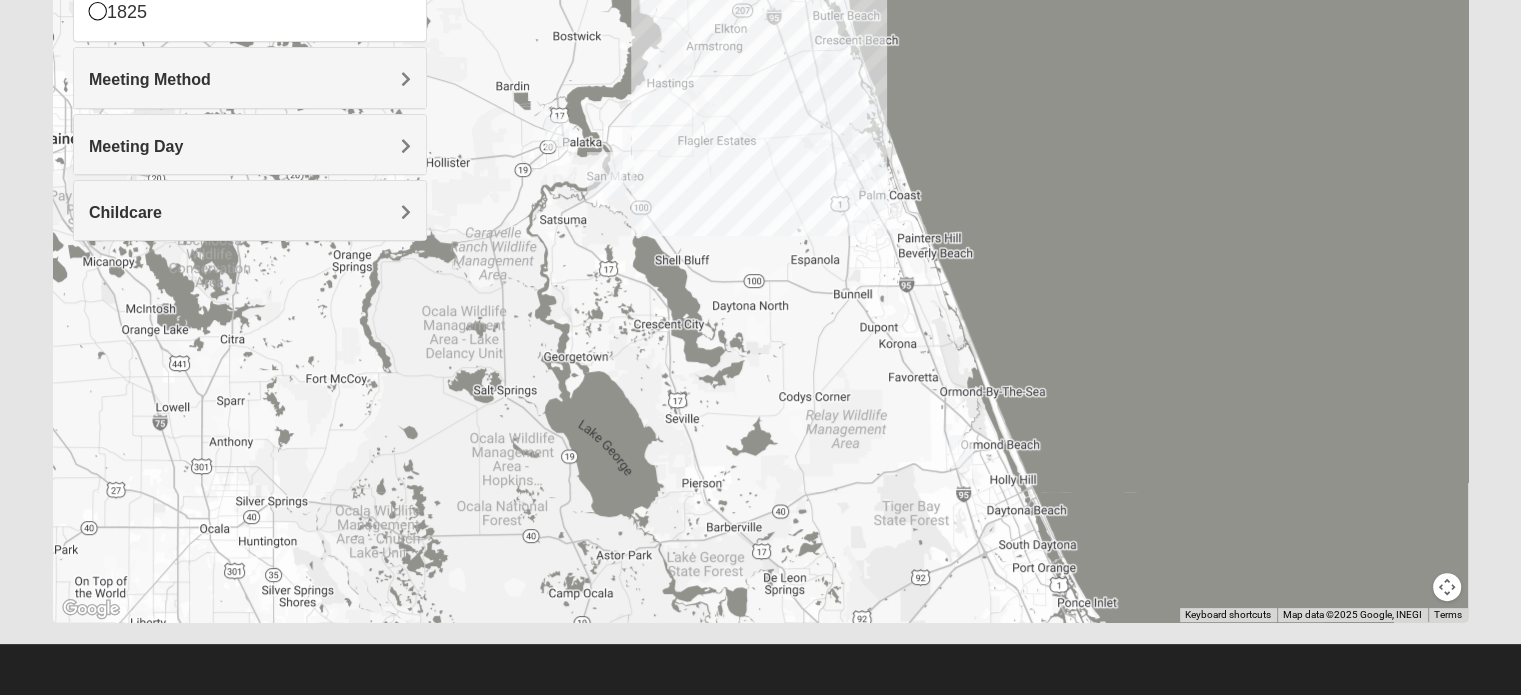 drag, startPoint x: 1201, startPoint y: 522, endPoint x: 1158, endPoint y: 390, distance: 138.82722 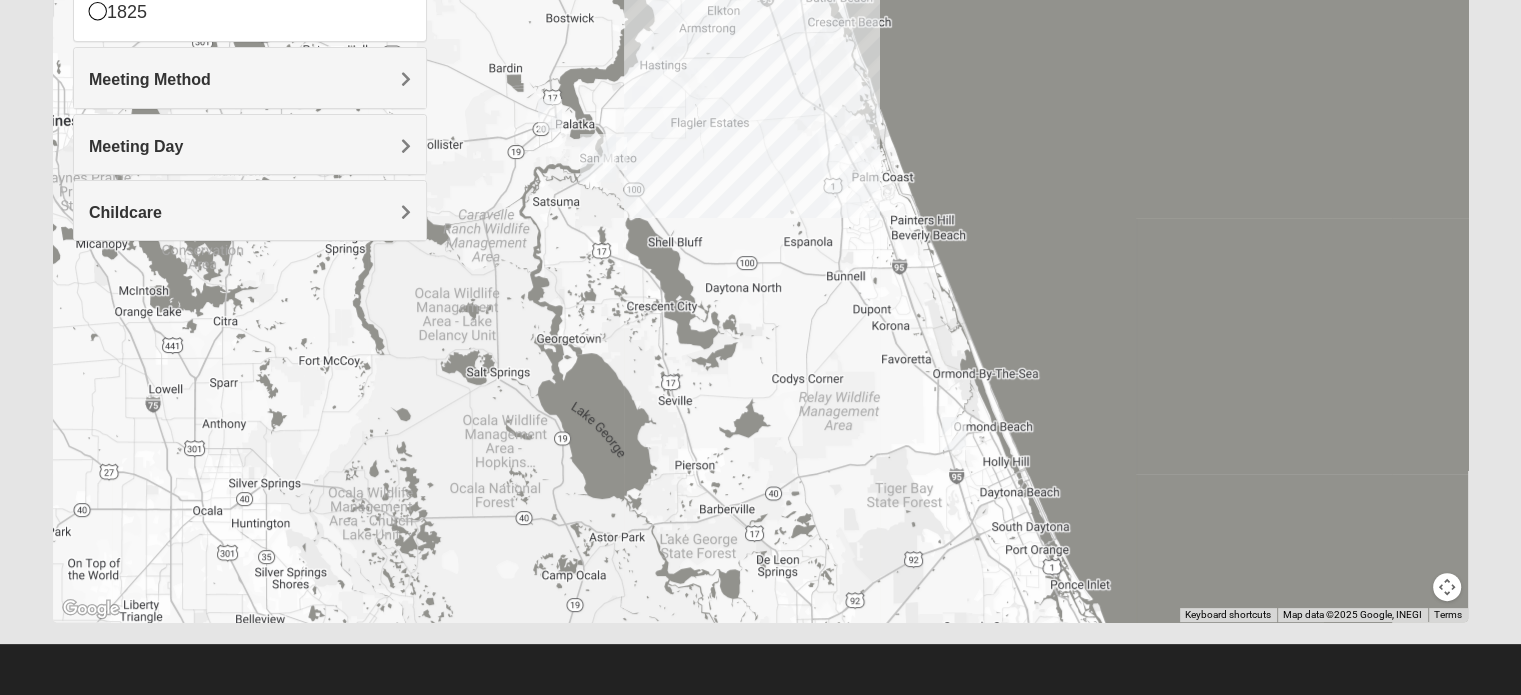 drag, startPoint x: 1173, startPoint y: 550, endPoint x: 1150, endPoint y: 360, distance: 191.38704 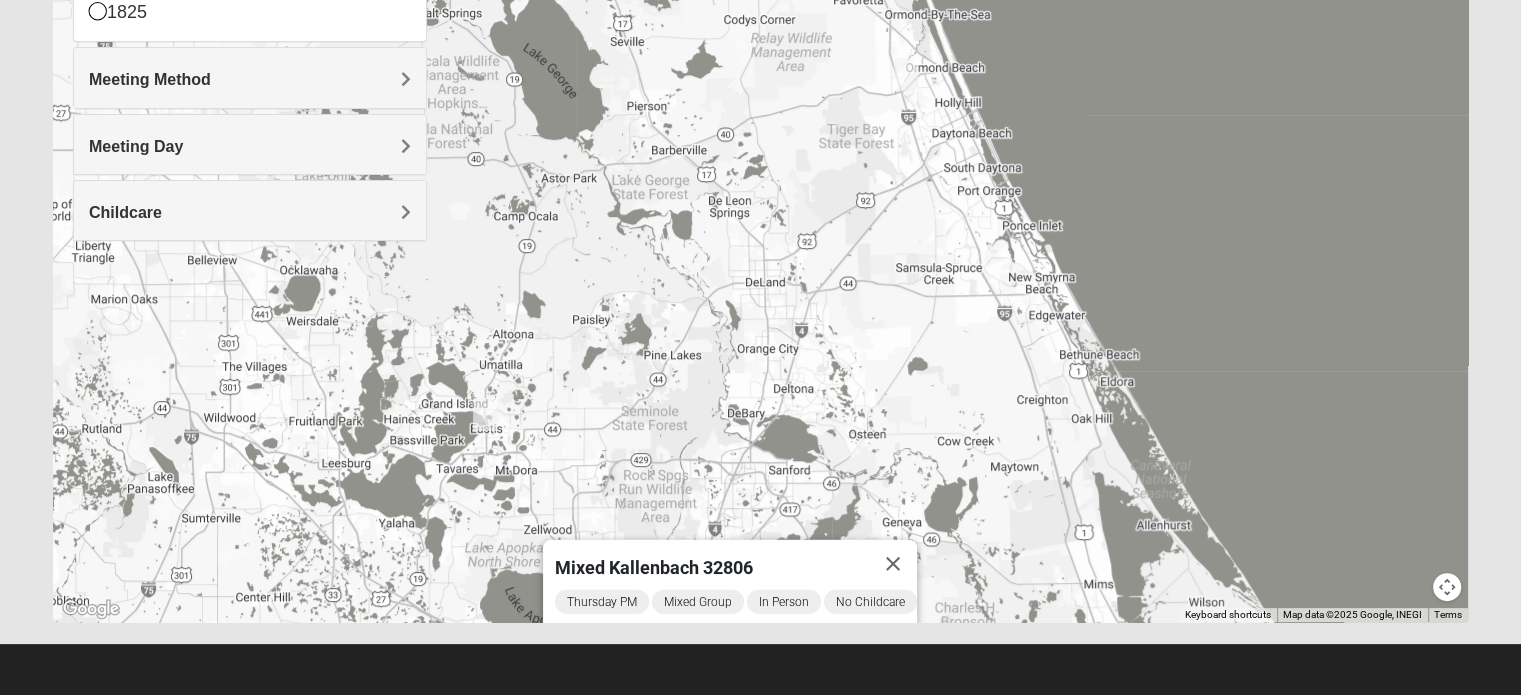 drag, startPoint x: 1067, startPoint y: 298, endPoint x: 1062, endPoint y: 227, distance: 71.17584 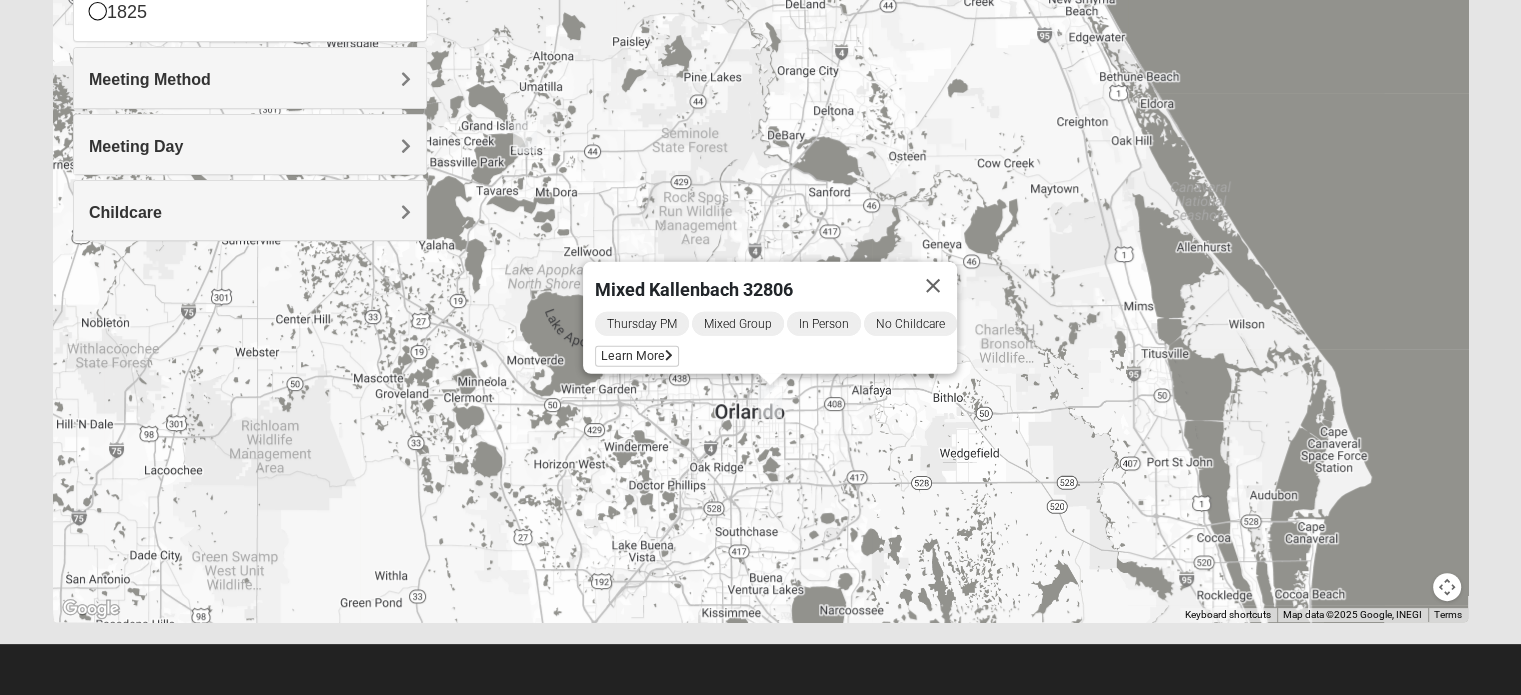 drag, startPoint x: 747, startPoint y: 301, endPoint x: 864, endPoint y: 475, distance: 209.67833 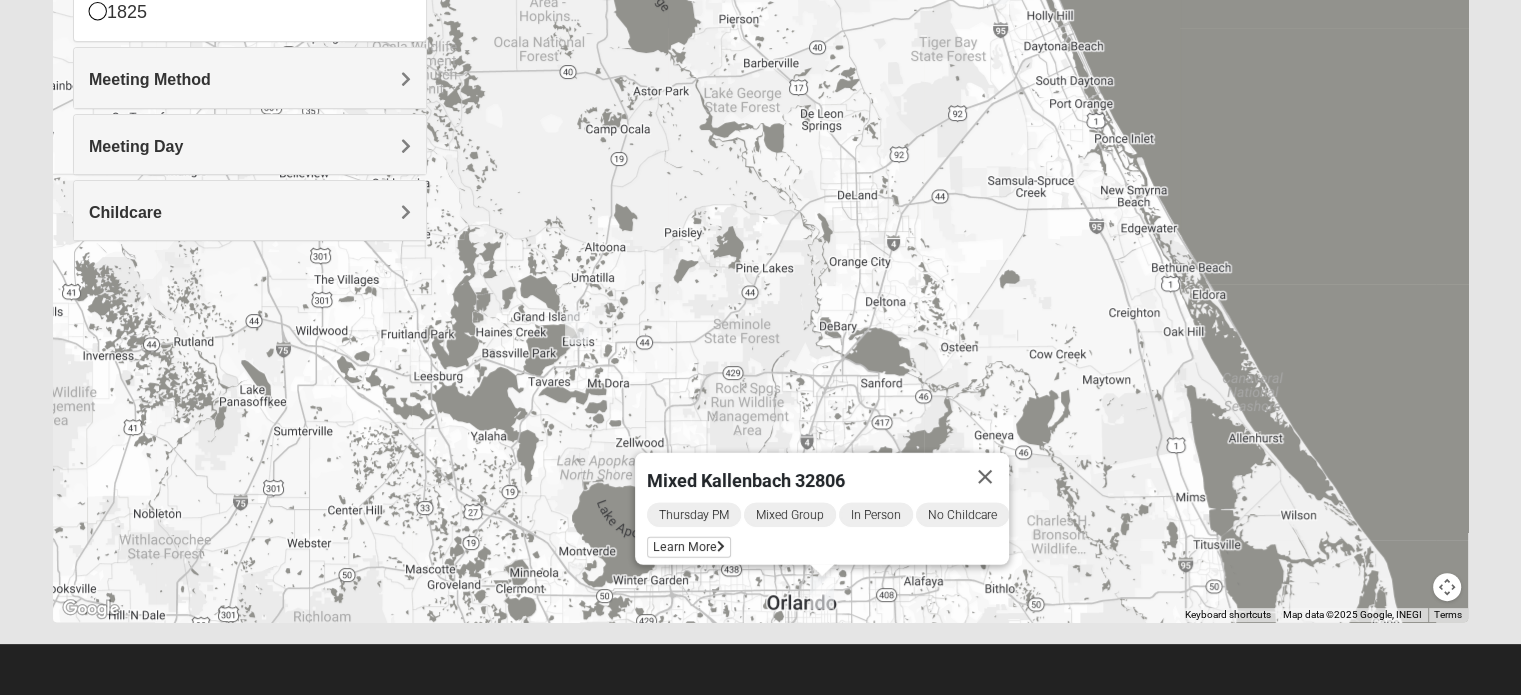 drag, startPoint x: 842, startPoint y: 261, endPoint x: 909, endPoint y: 565, distance: 311.2957 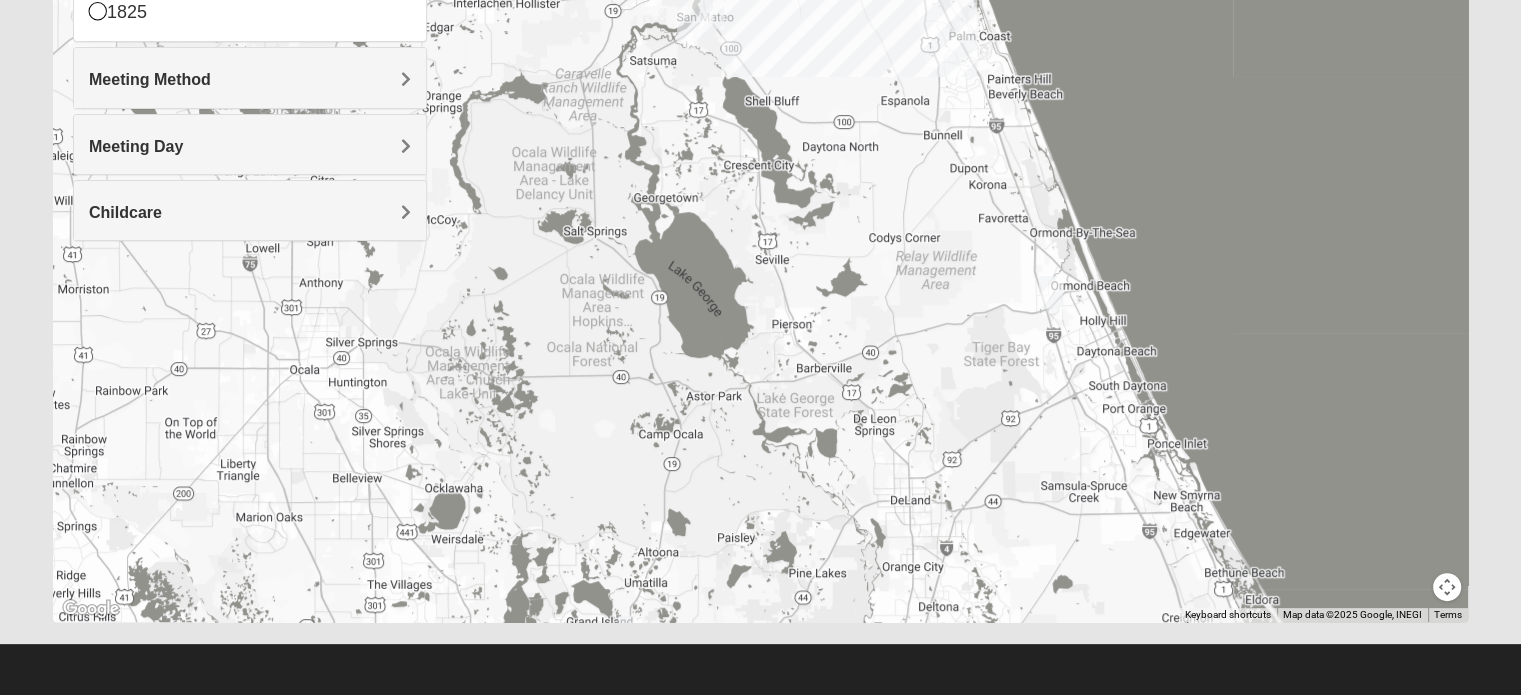 drag, startPoint x: 889, startPoint y: 422, endPoint x: 945, endPoint y: 635, distance: 220.23851 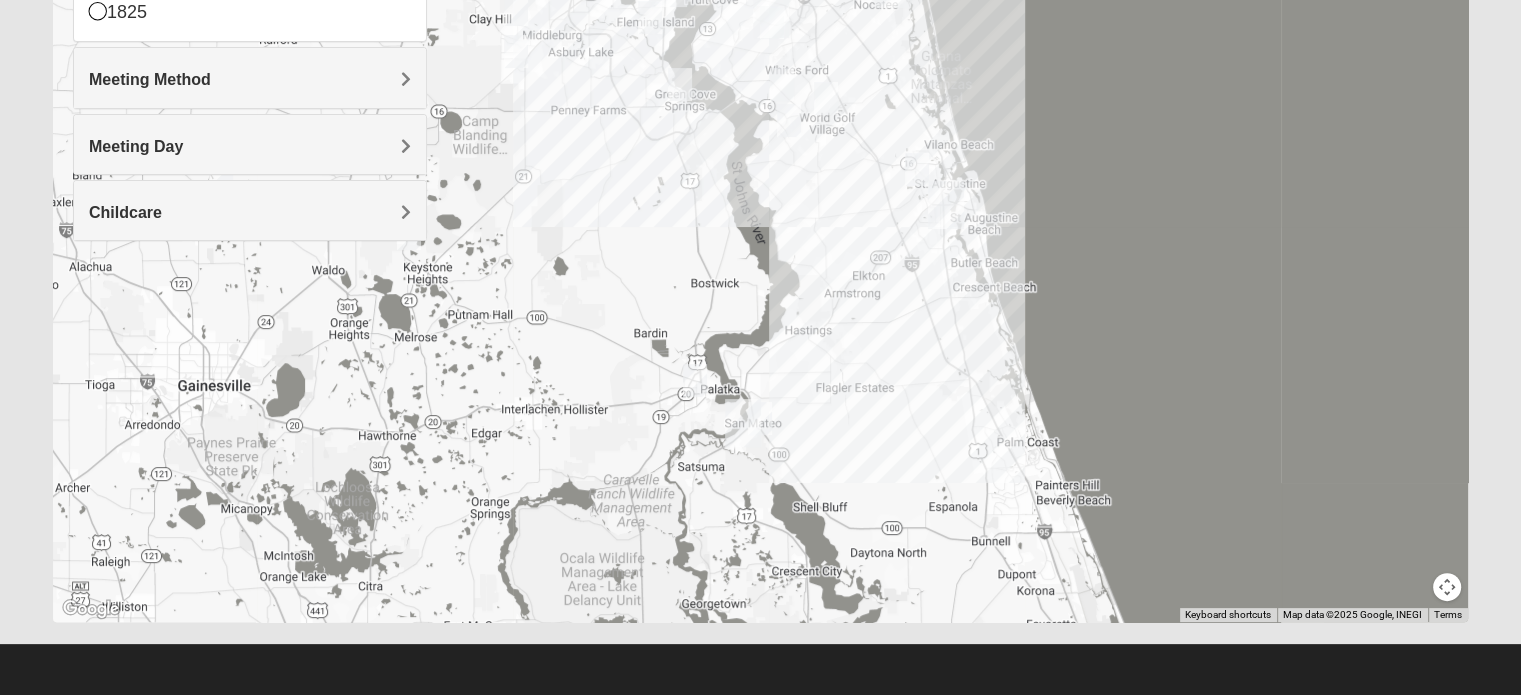 drag, startPoint x: 913, startPoint y: 402, endPoint x: 903, endPoint y: 587, distance: 185.27008 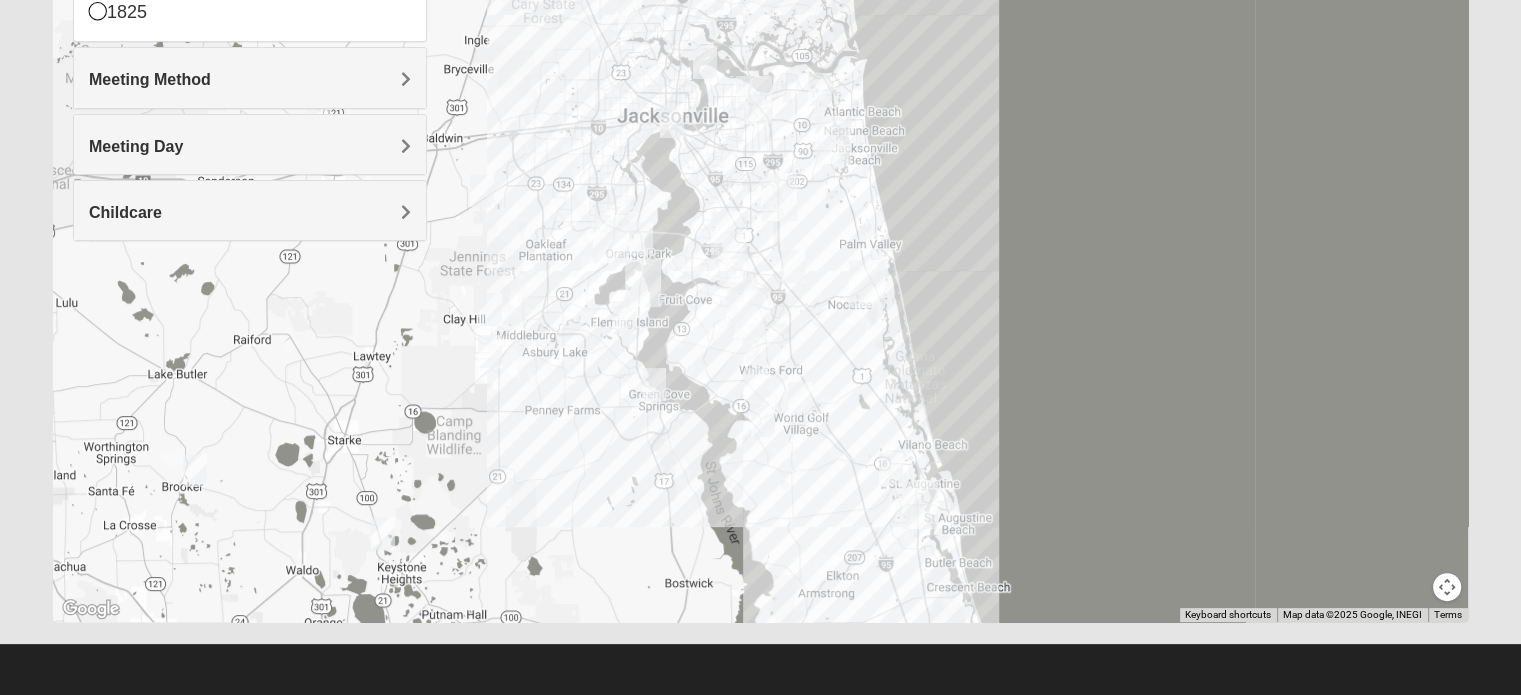 drag, startPoint x: 866, startPoint y: 395, endPoint x: 855, endPoint y: 573, distance: 178.33957 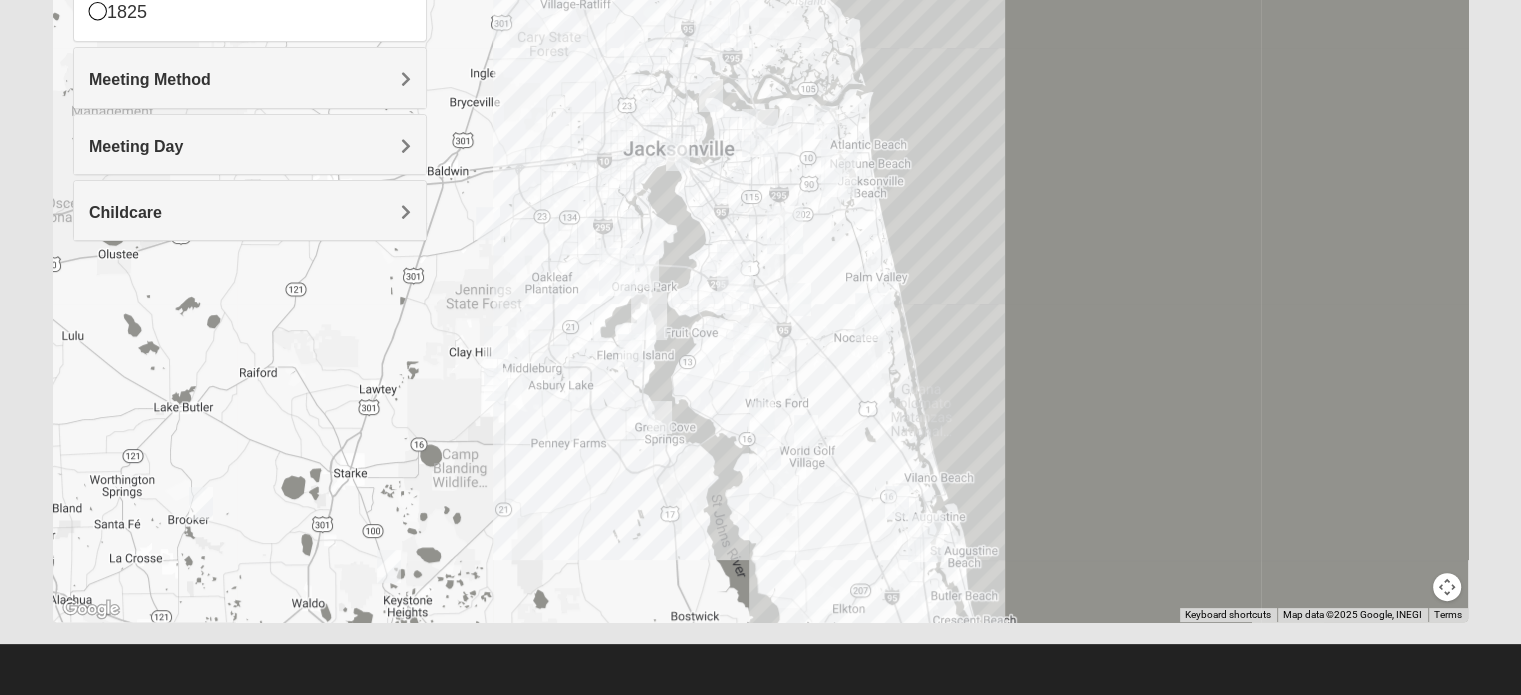 click at bounding box center [1447, 587] 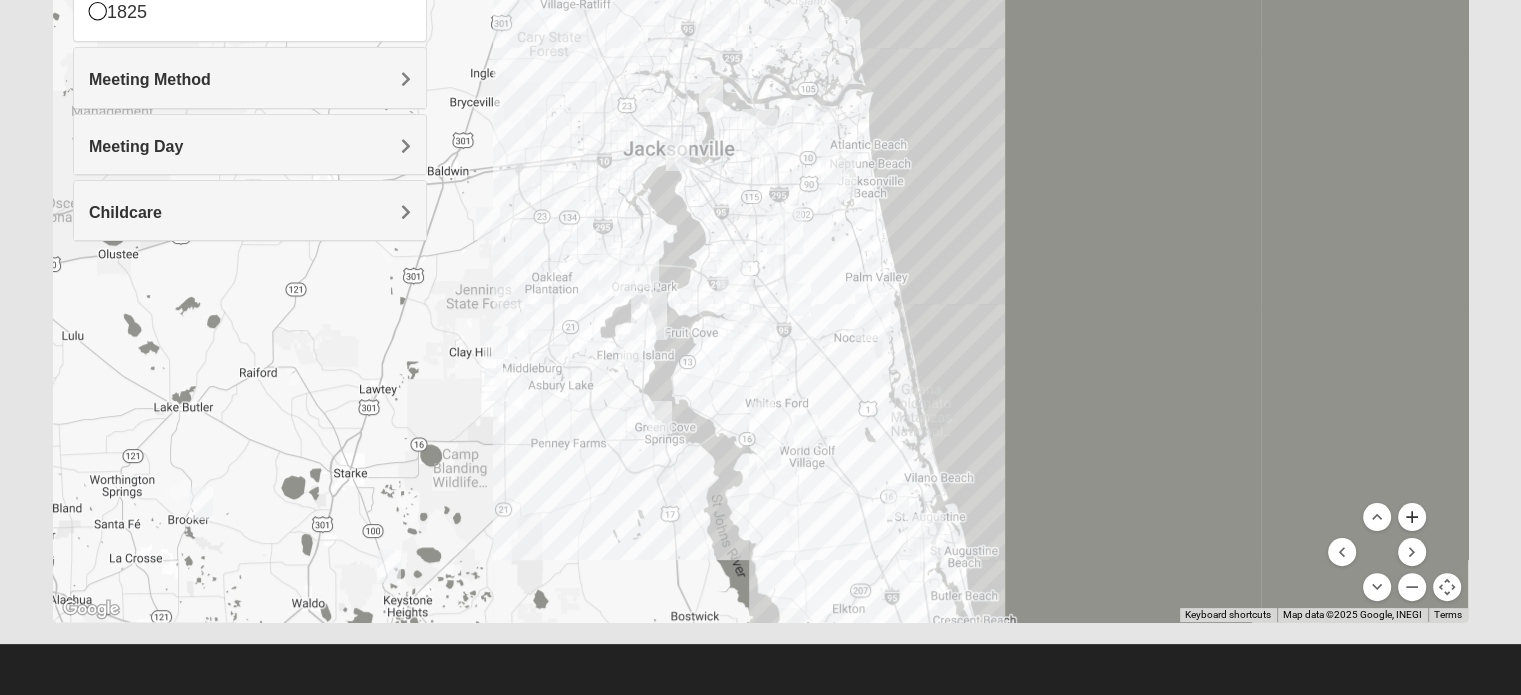 click at bounding box center [1412, 517] 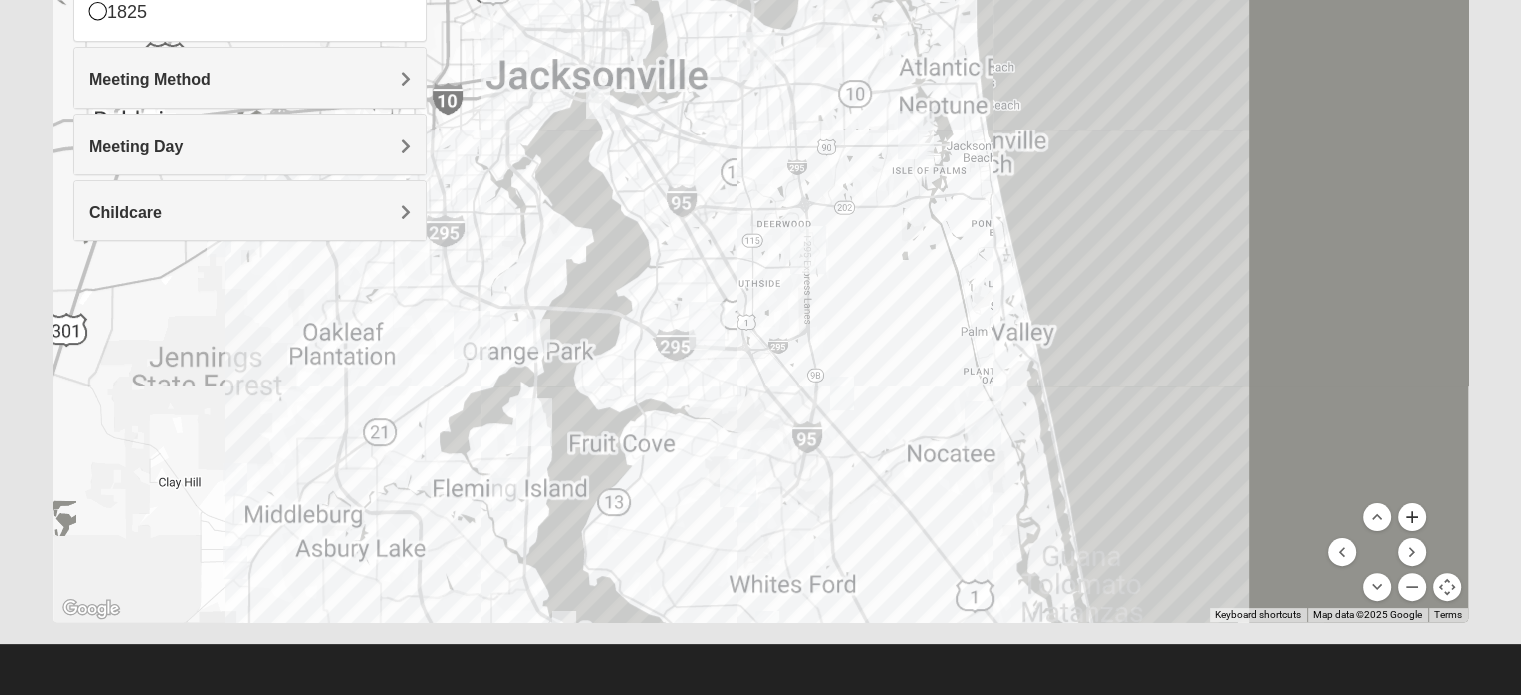 click at bounding box center (1412, 517) 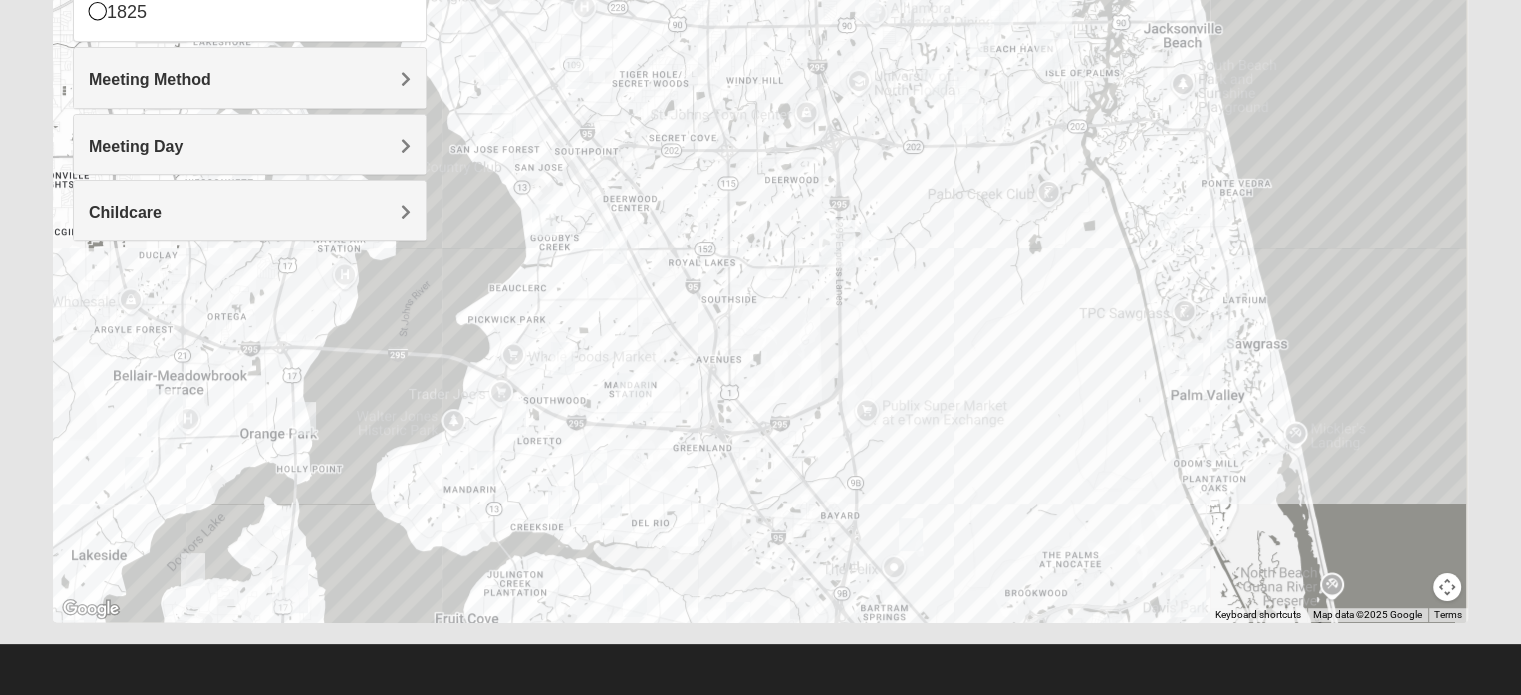 drag, startPoint x: 1133, startPoint y: 581, endPoint x: 1093, endPoint y: 470, distance: 117.98729 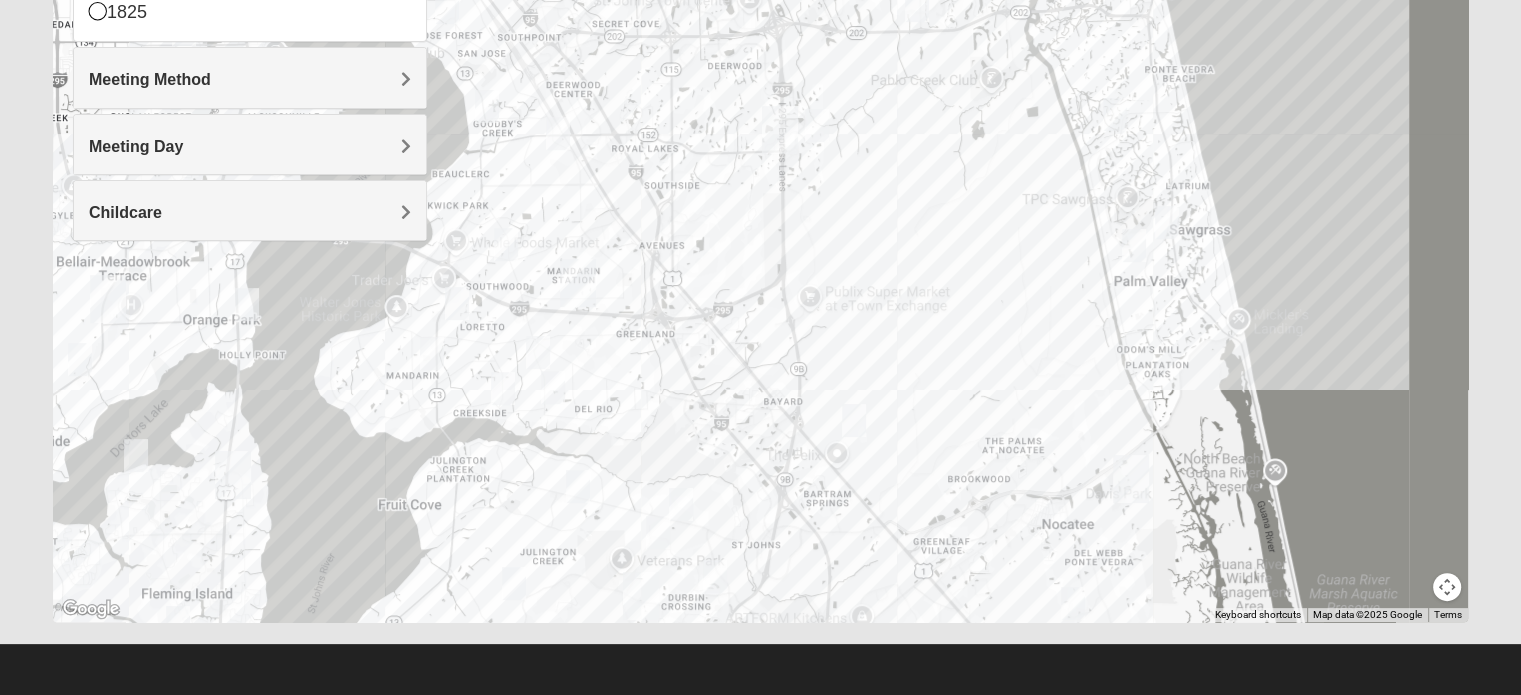 drag, startPoint x: 1120, startPoint y: 530, endPoint x: 1053, endPoint y: 423, distance: 126.24579 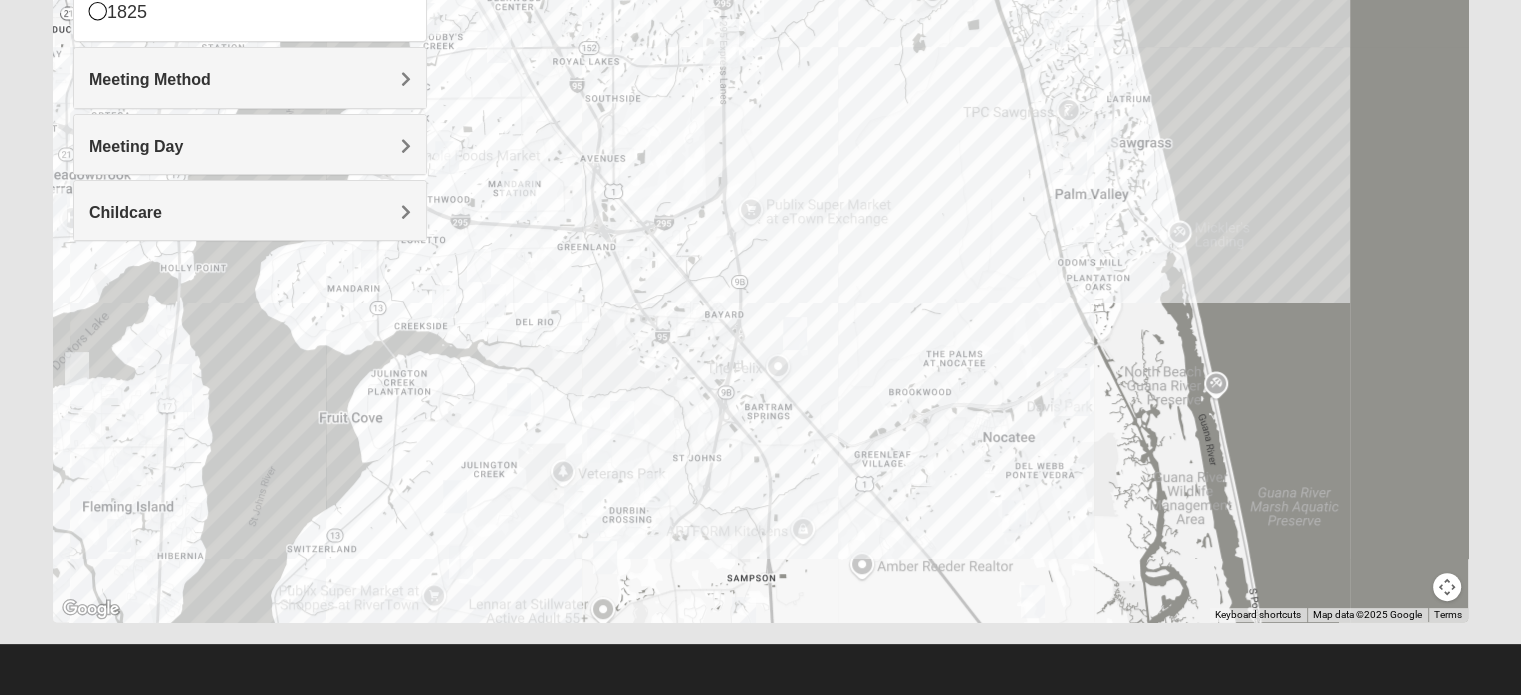 drag, startPoint x: 1061, startPoint y: 477, endPoint x: 1024, endPoint y: 422, distance: 66.287254 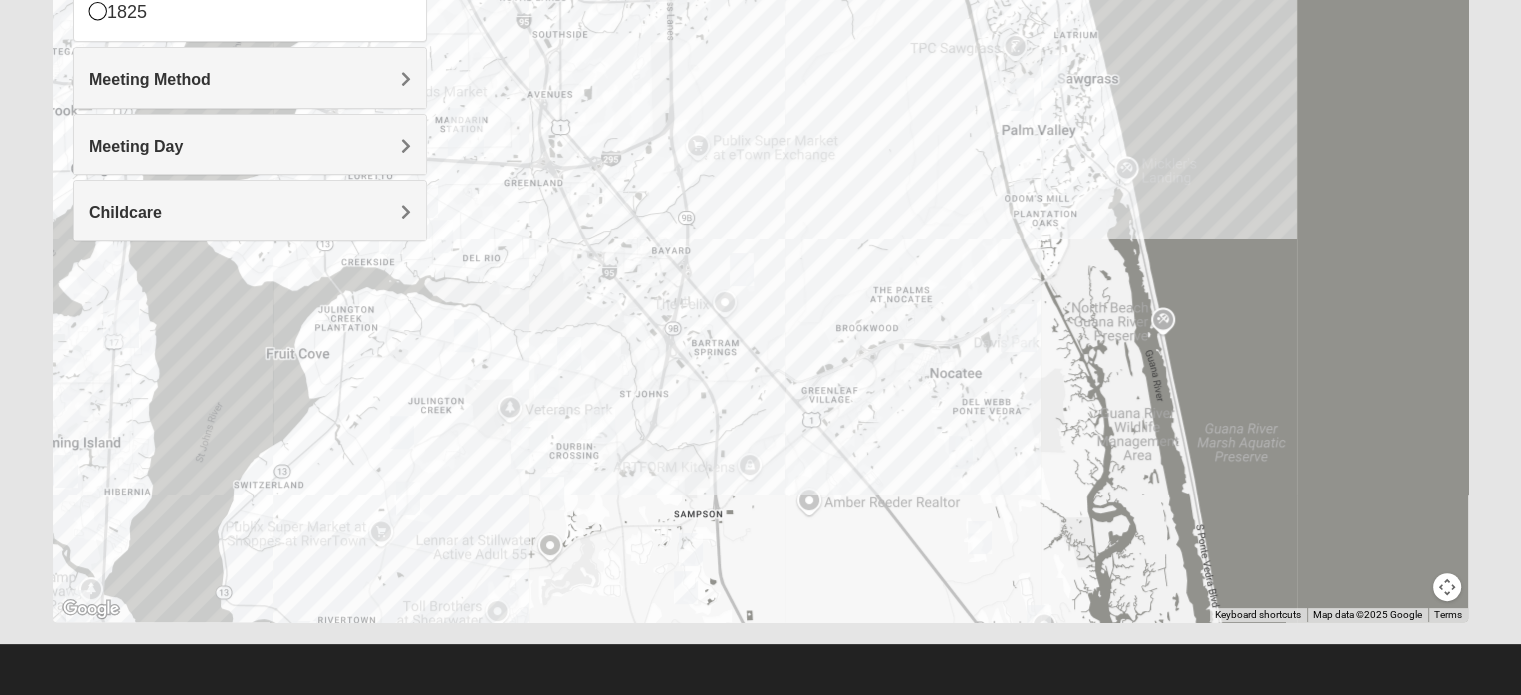click at bounding box center (1447, 587) 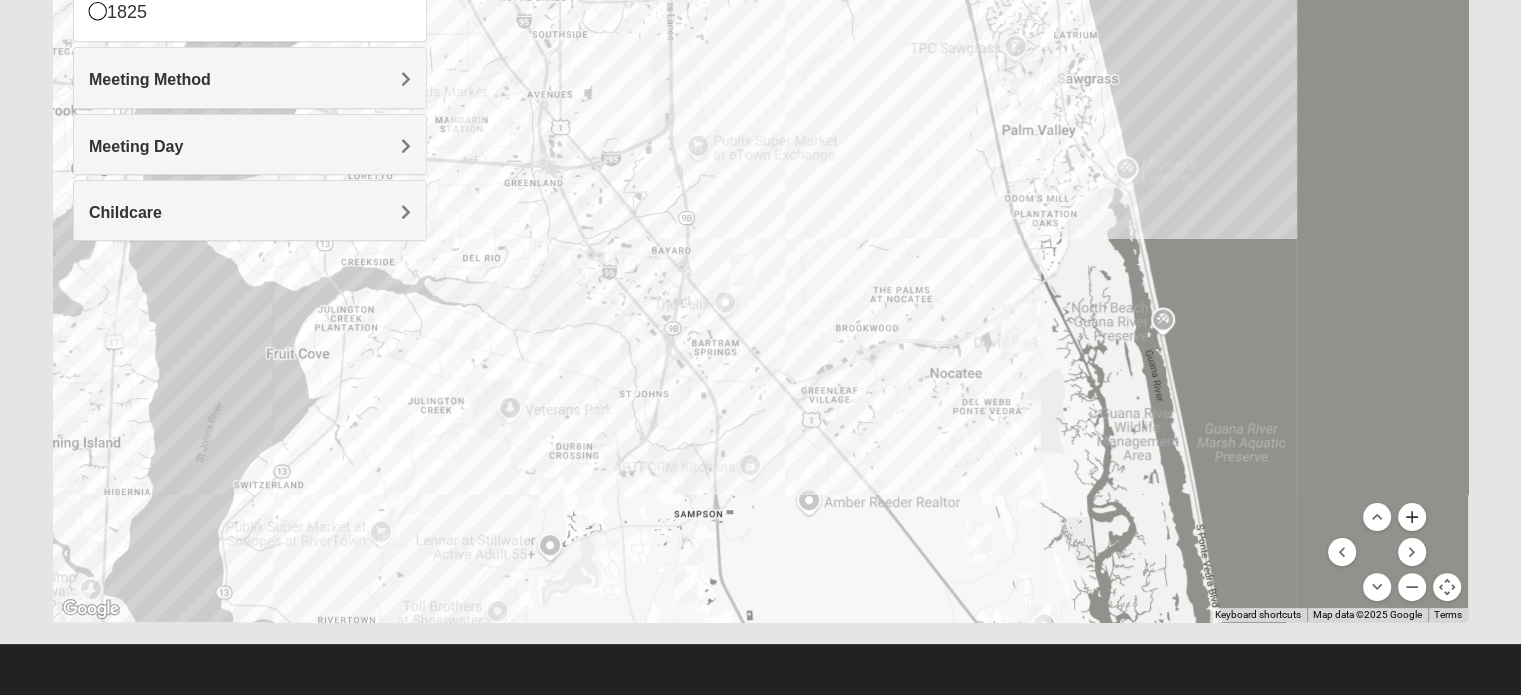 click at bounding box center (1412, 517) 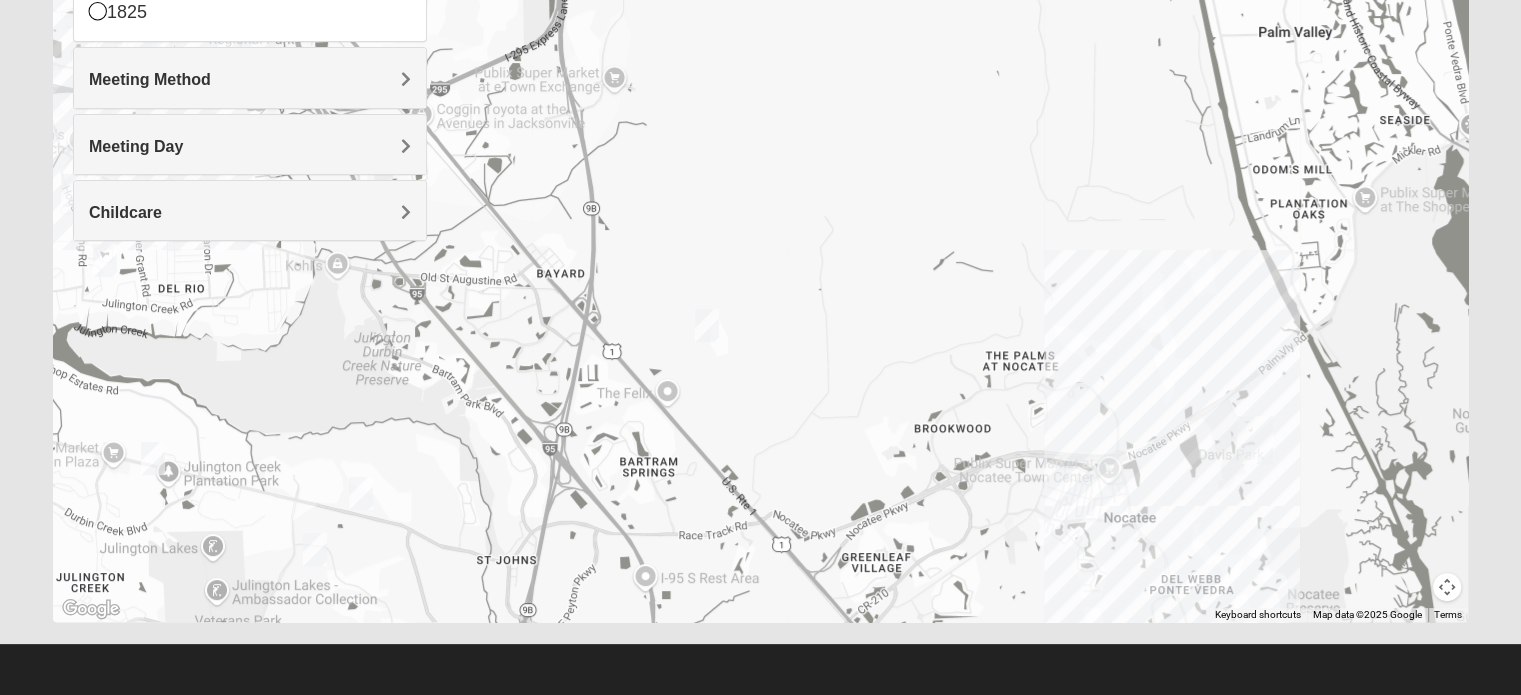 drag, startPoint x: 1257, startPoint y: 540, endPoint x: 1086, endPoint y: 493, distance: 177.34148 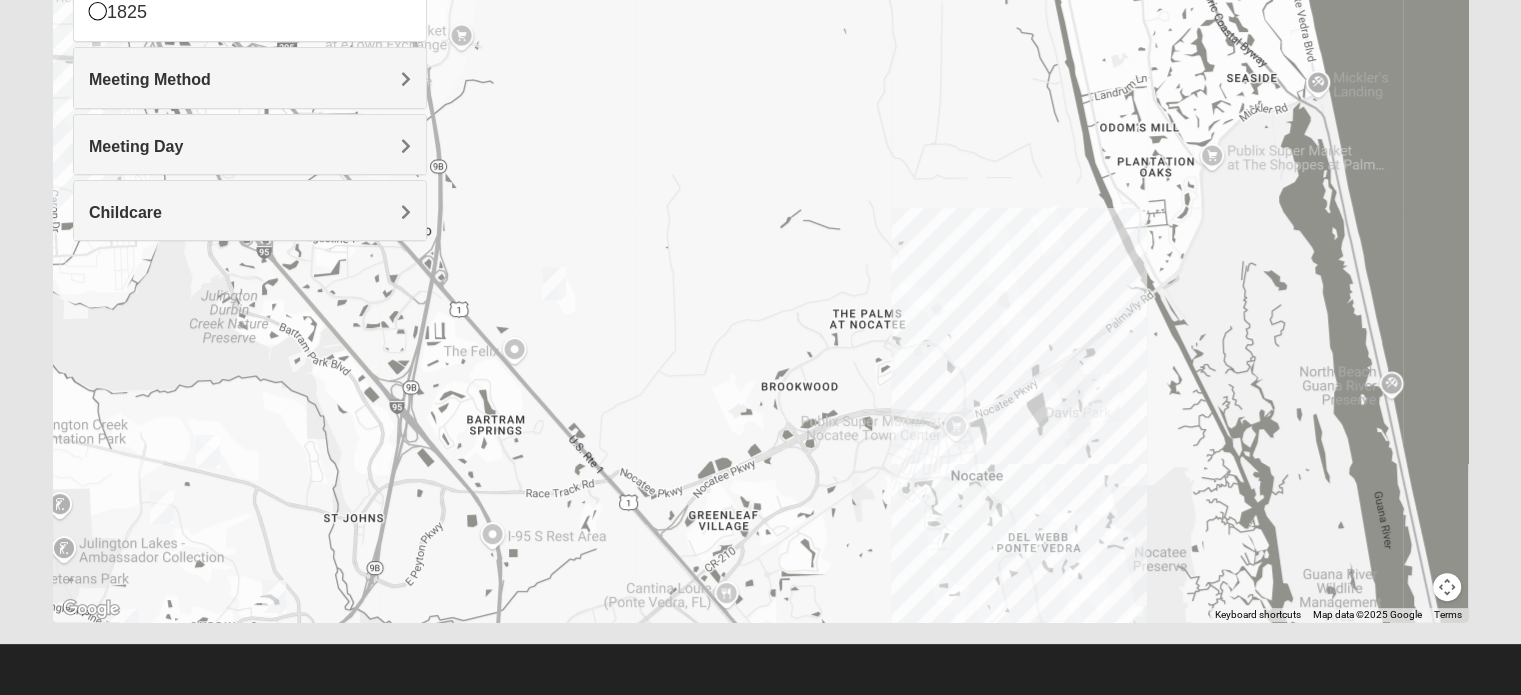 click at bounding box center (1447, 587) 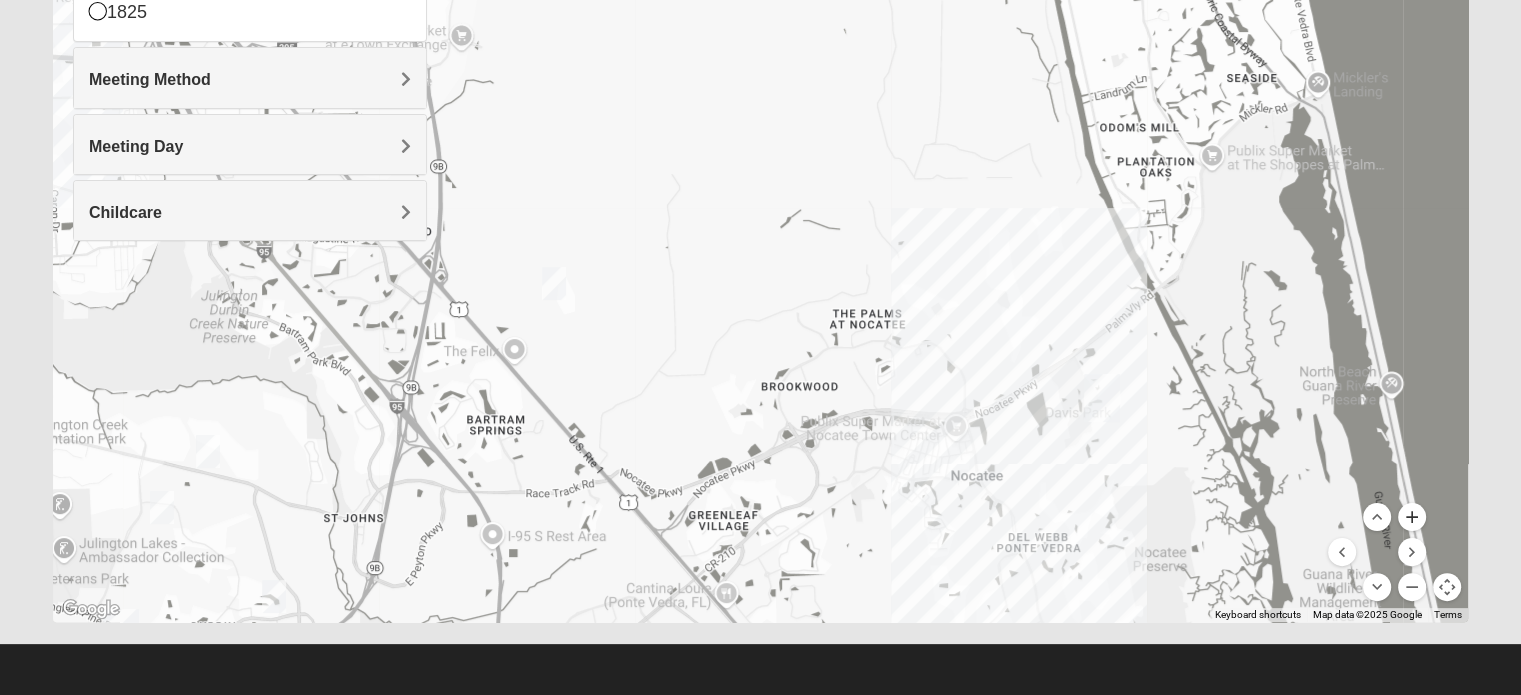 click at bounding box center [1412, 517] 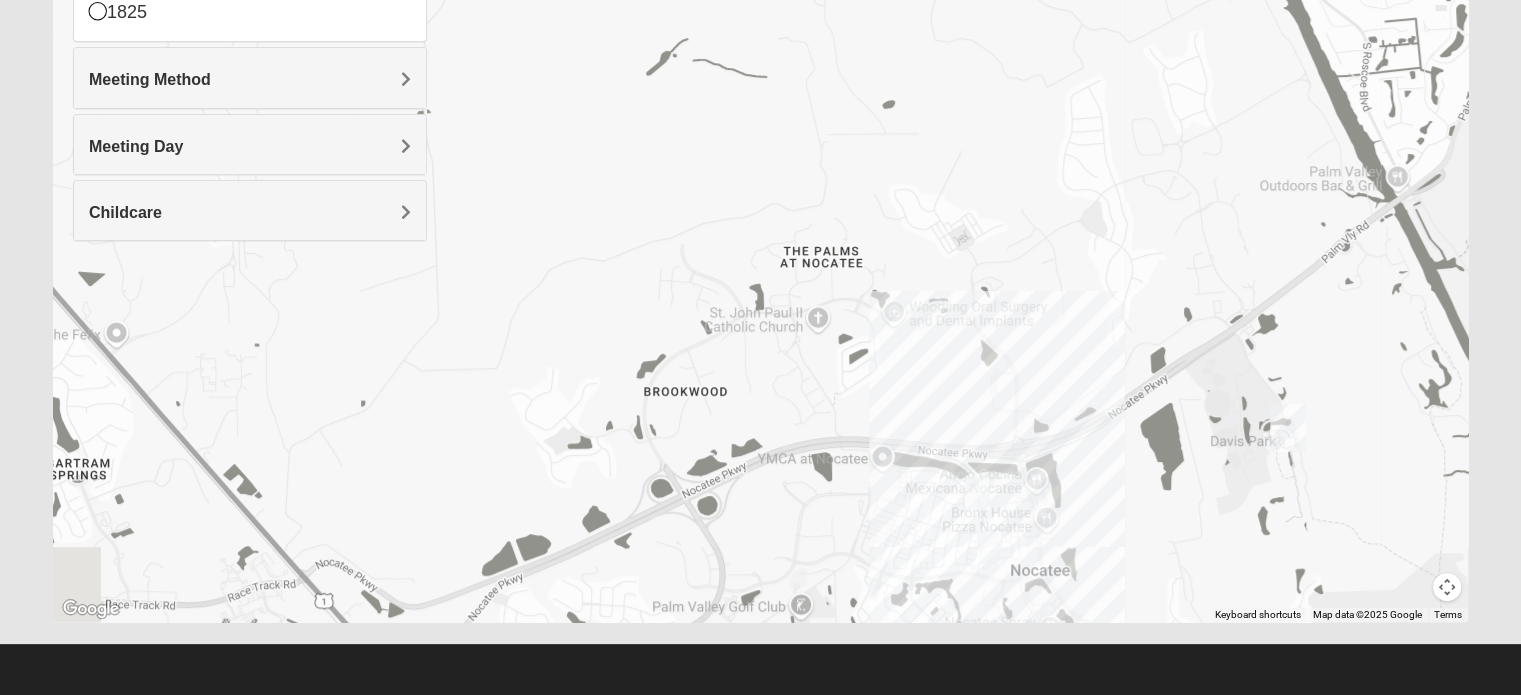 drag, startPoint x: 1224, startPoint y: 531, endPoint x: 1067, endPoint y: 368, distance: 226.31393 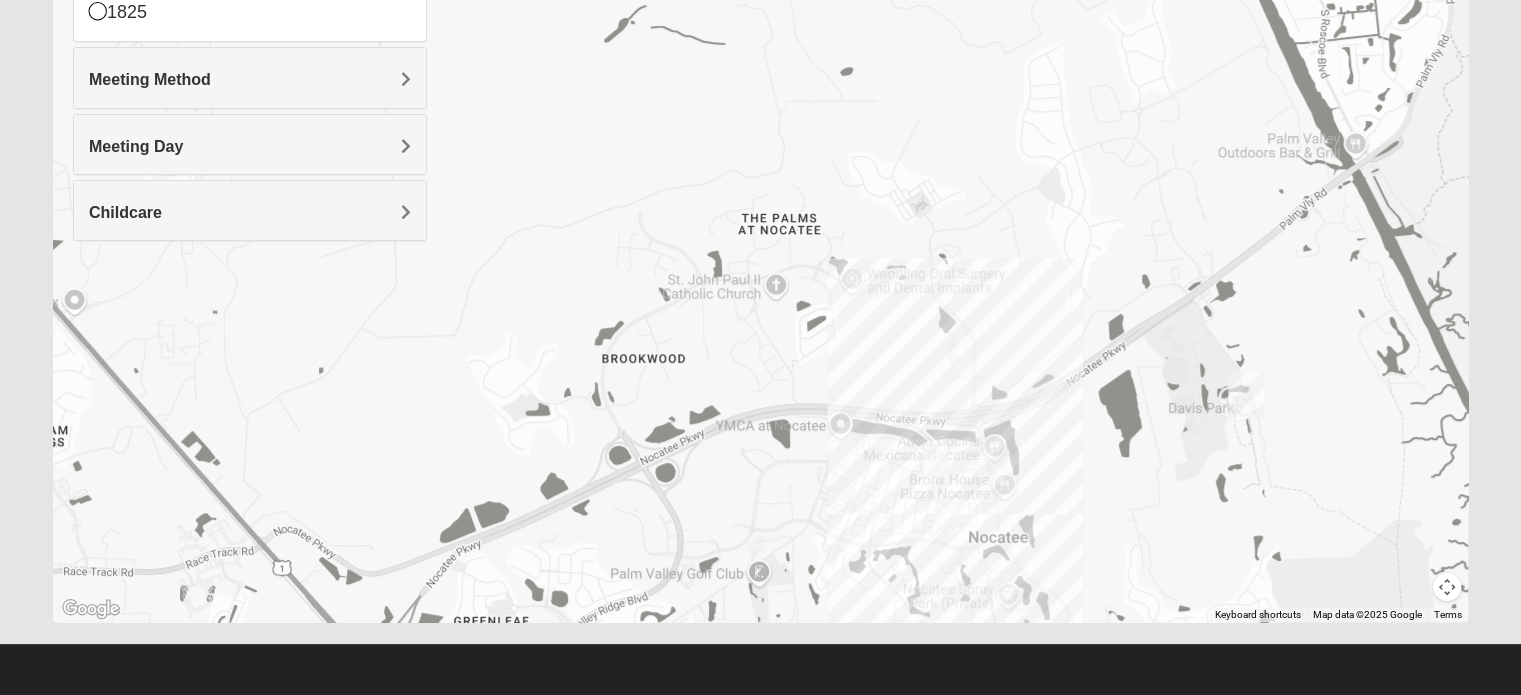 click at bounding box center [1447, 587] 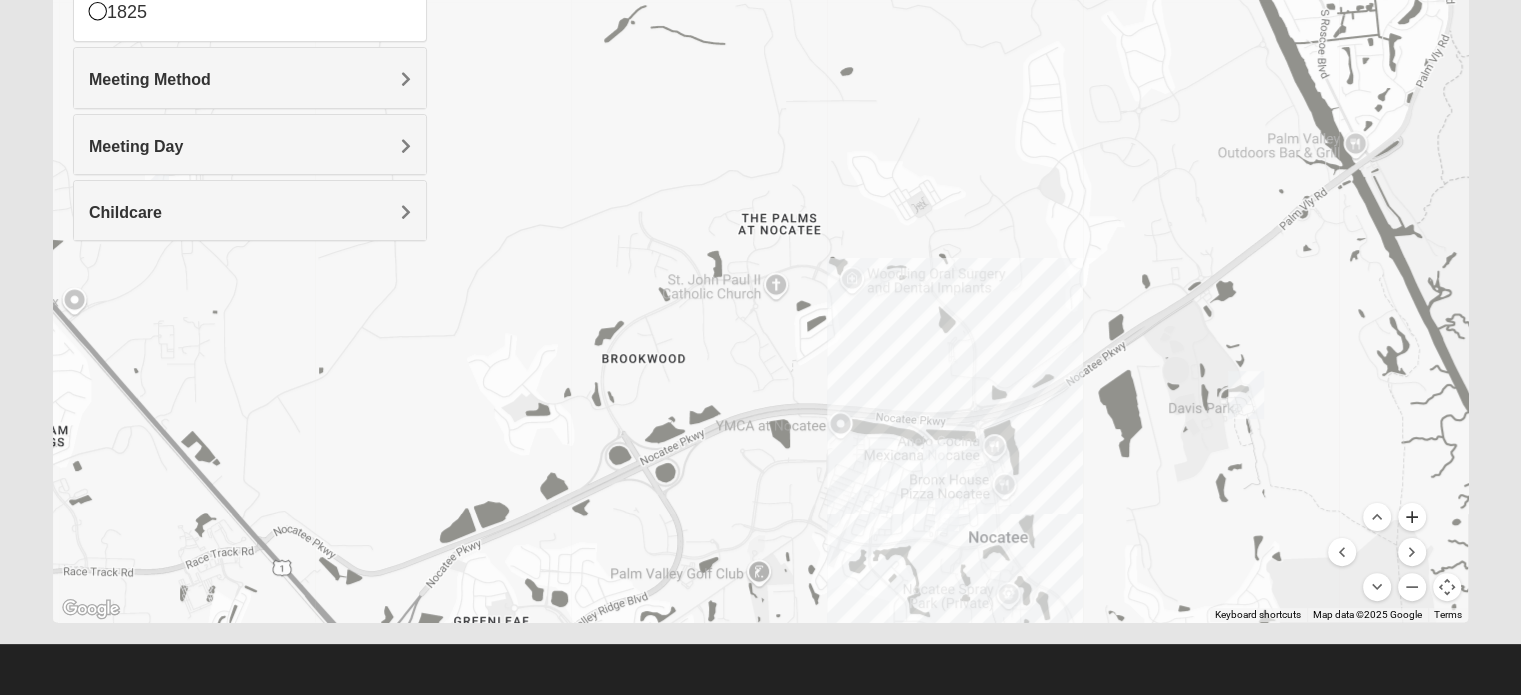 click at bounding box center (1412, 517) 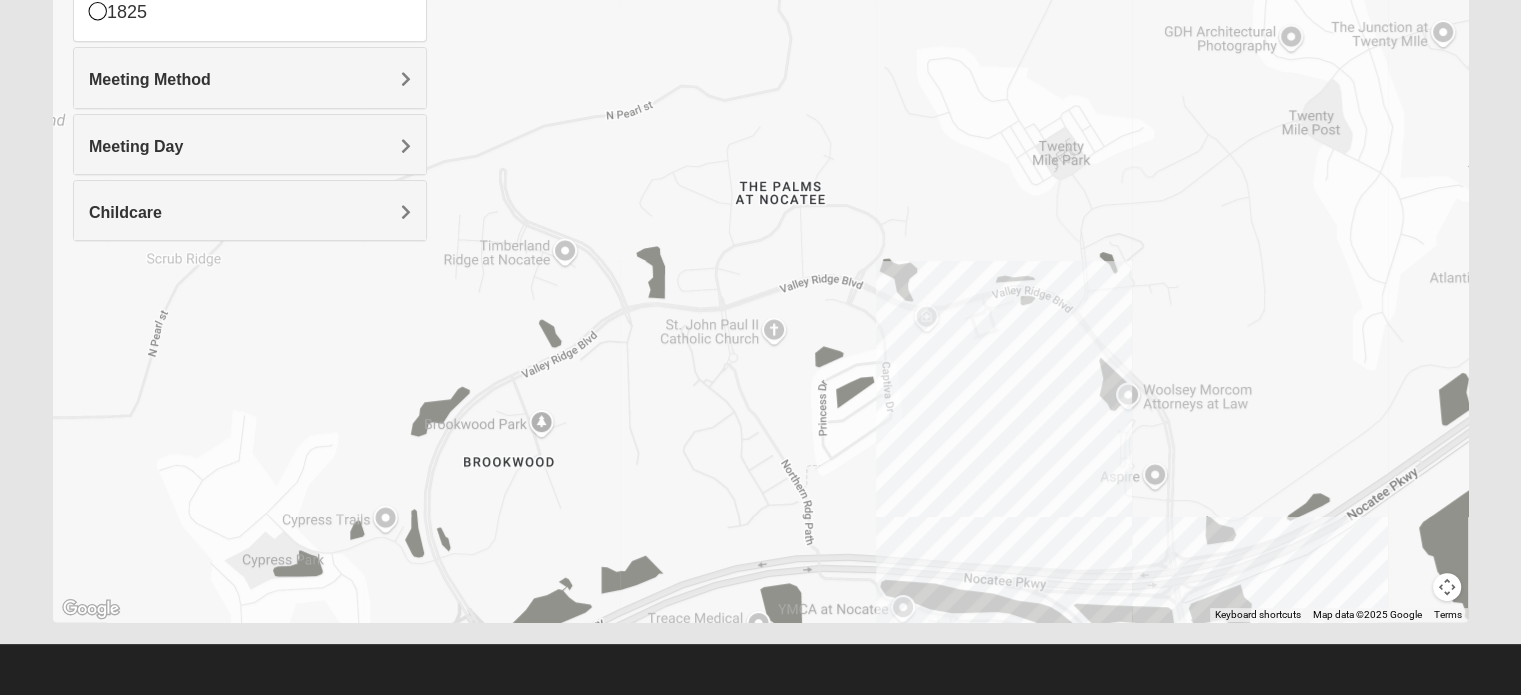 drag, startPoint x: 1235, startPoint y: 549, endPoint x: 1175, endPoint y: 428, distance: 135.05925 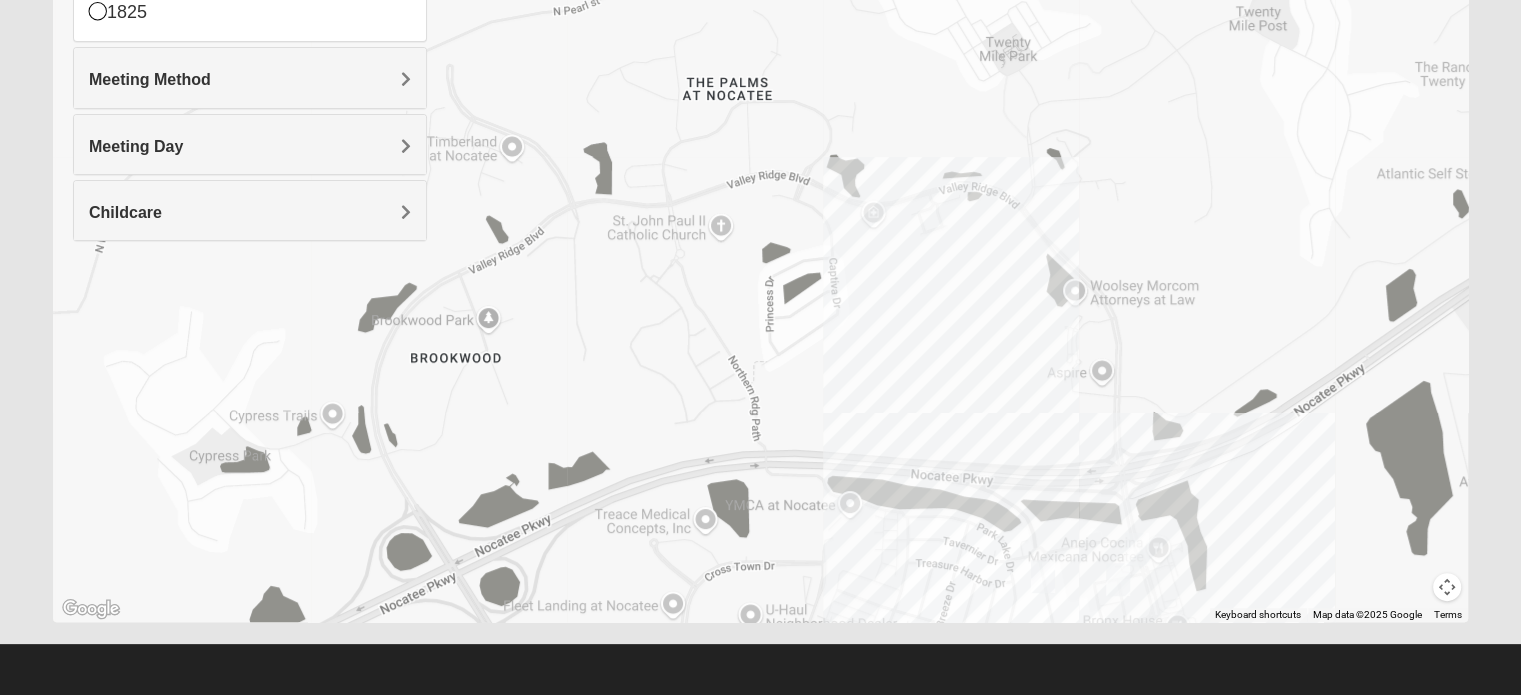 drag, startPoint x: 1192, startPoint y: 523, endPoint x: 1170, endPoint y: 425, distance: 100.43903 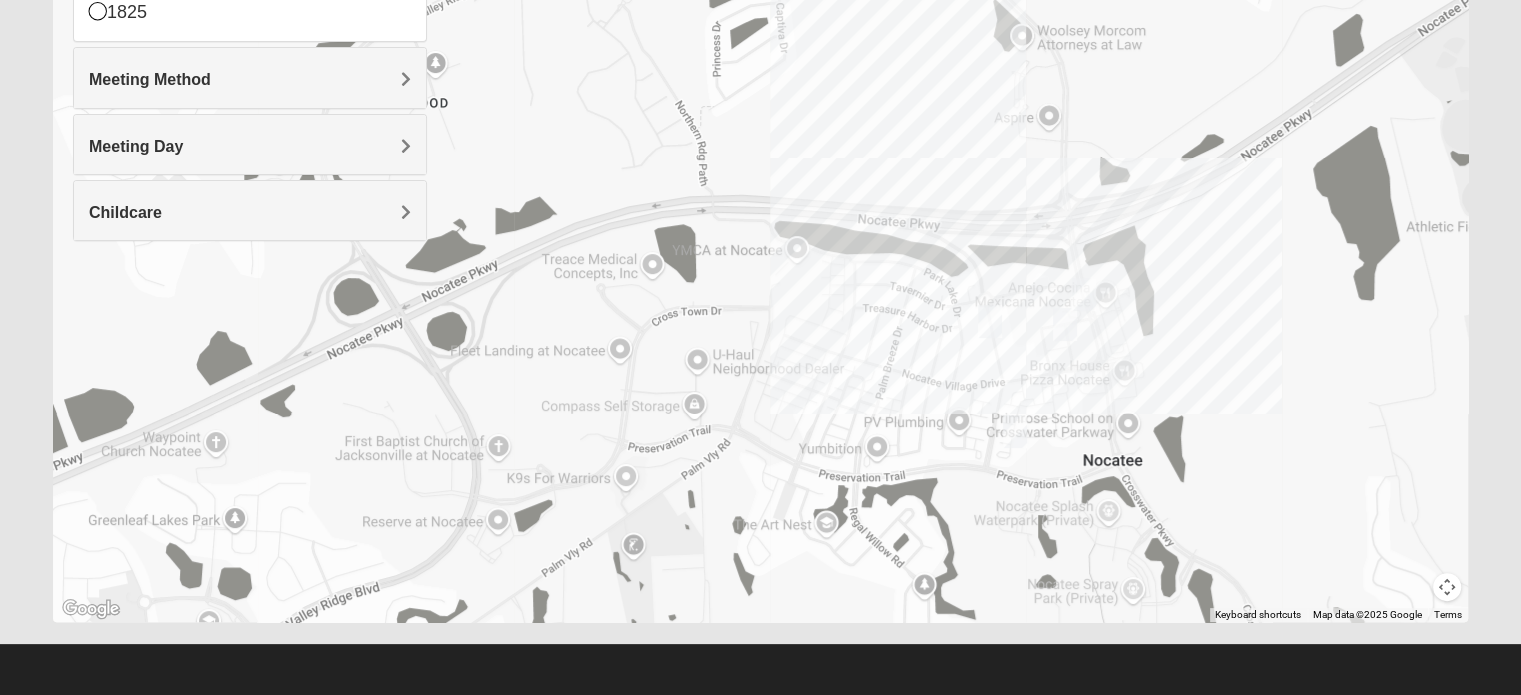 click on "Mixed [LAST] [ZIP] Thursday PM Mixed Group In Person No Childcare Learn More" at bounding box center [760, 222] 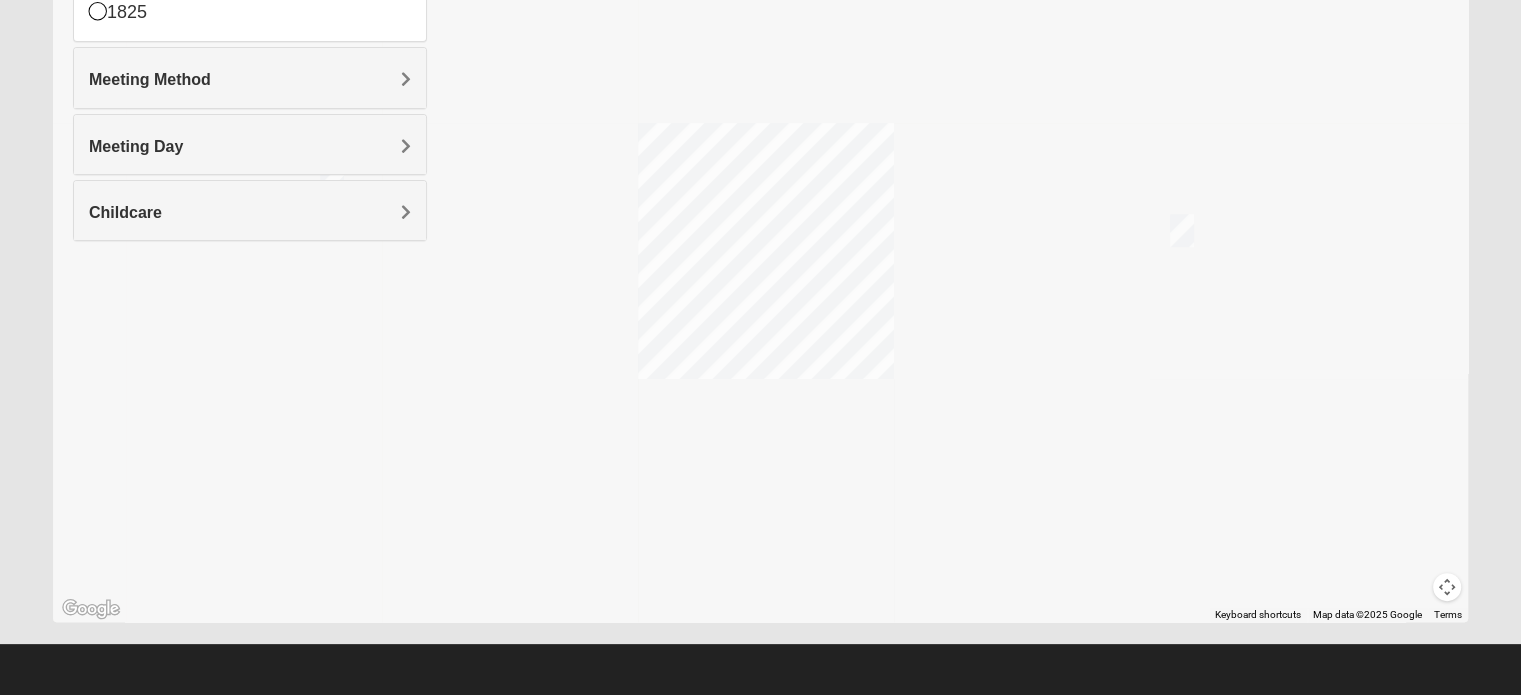 click at bounding box center (1182, 230) 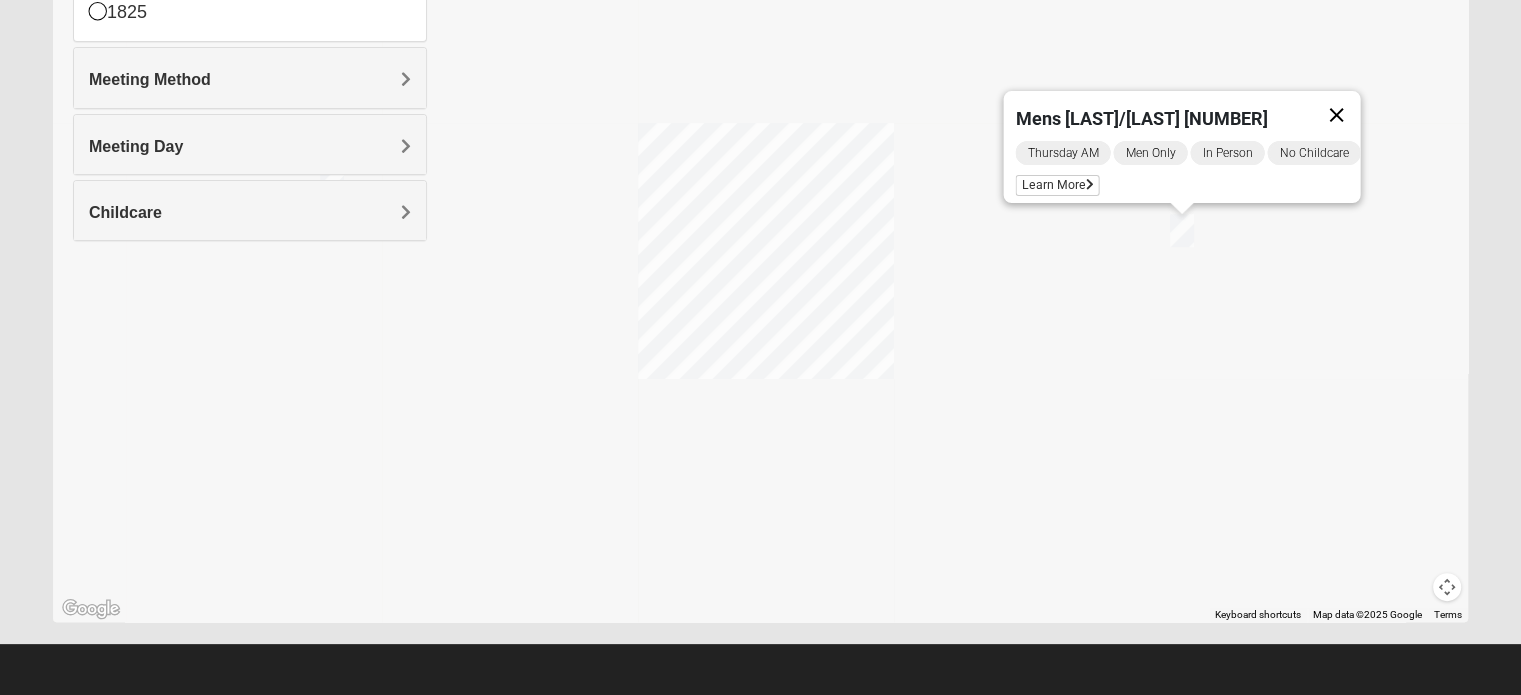 click at bounding box center [1336, 115] 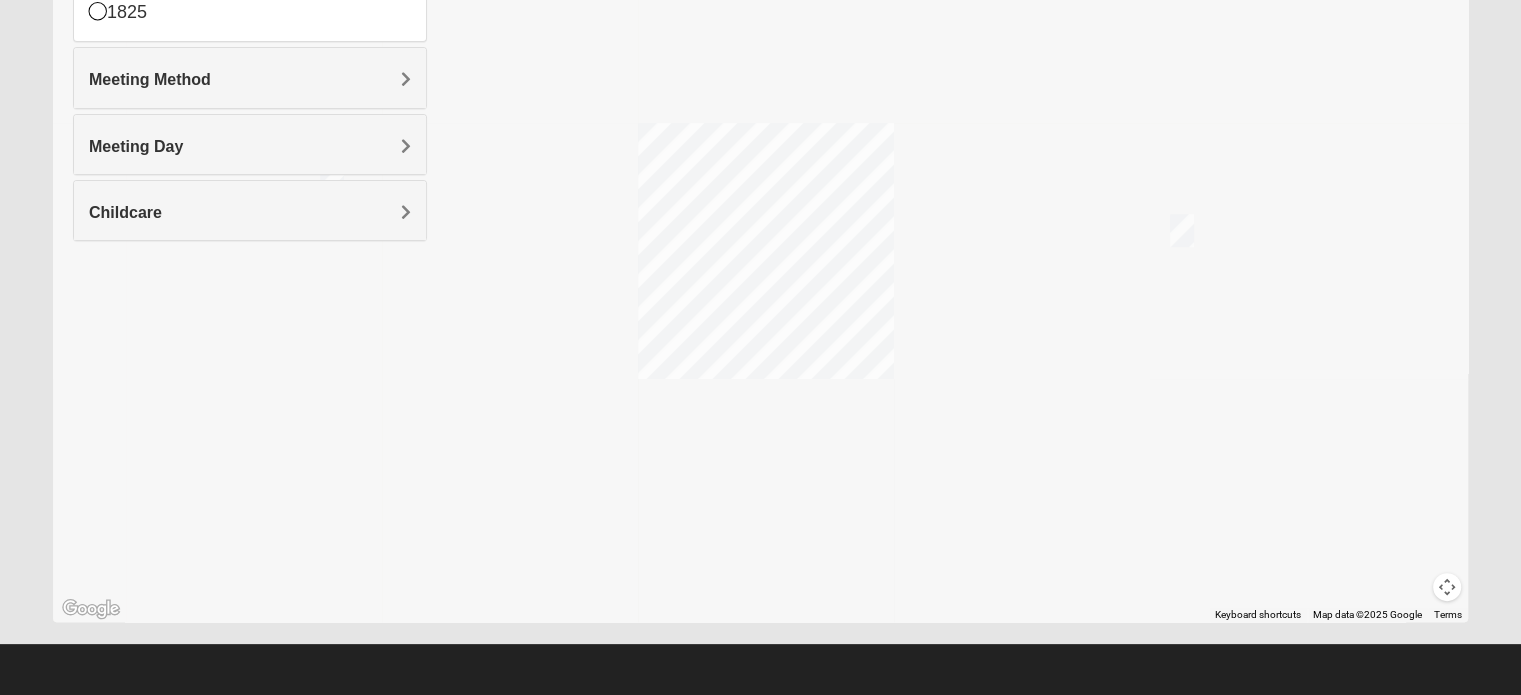 click at bounding box center [1447, 587] 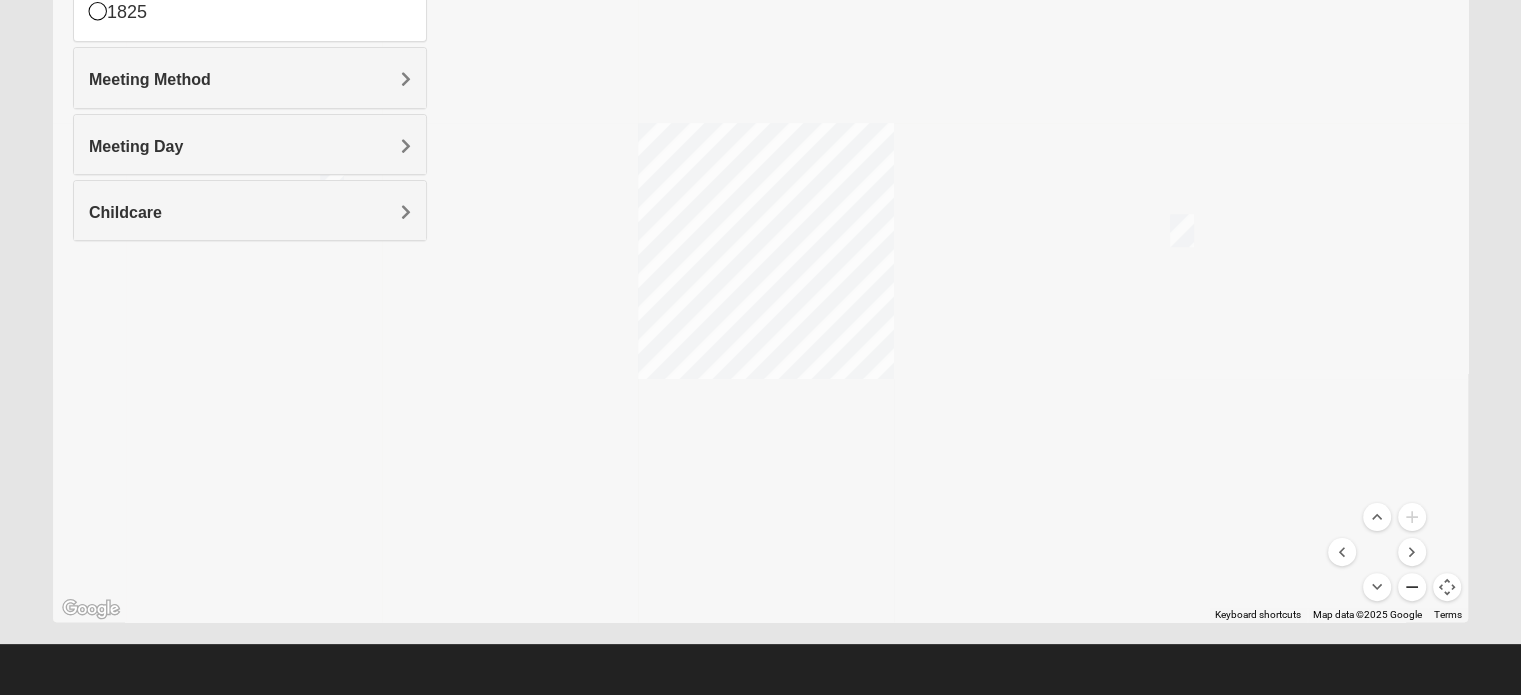 click at bounding box center (1412, 587) 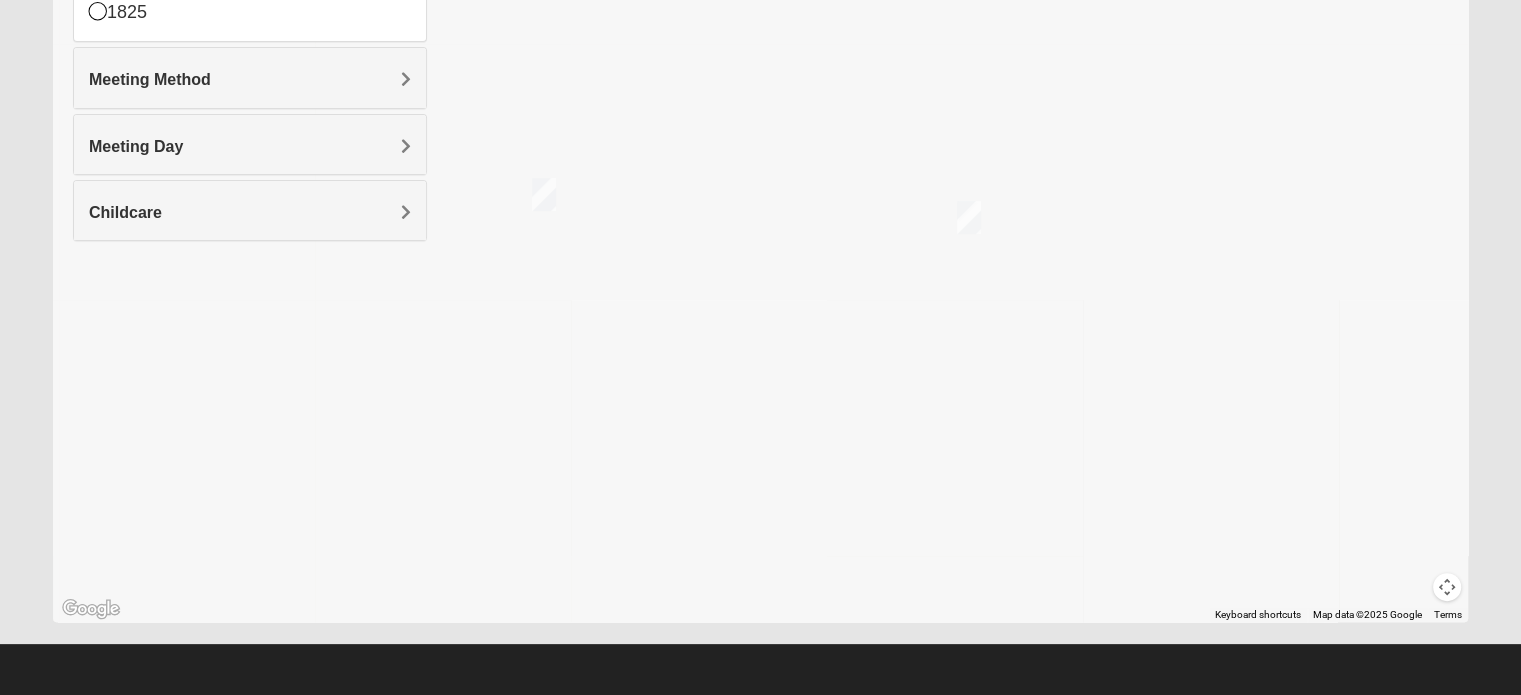 click at bounding box center (544, 194) 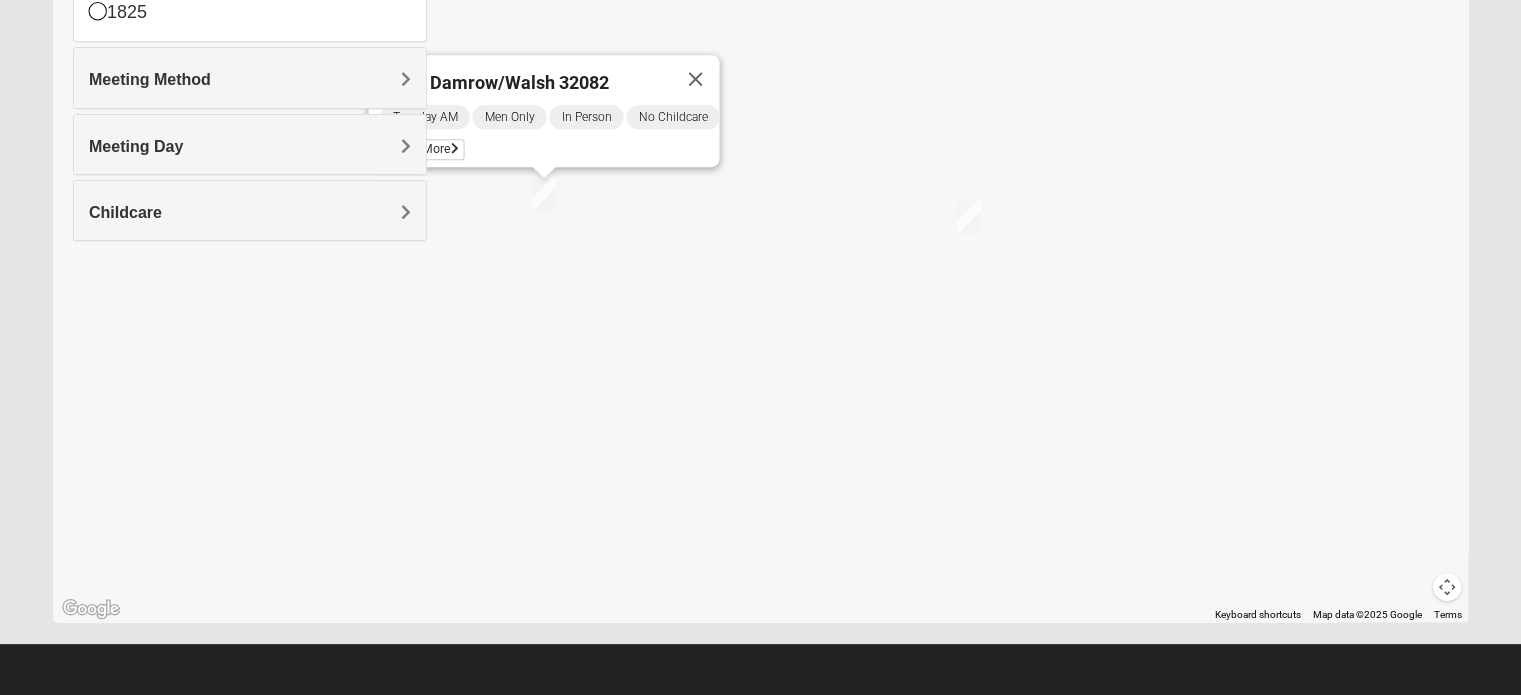 click at bounding box center [1447, 587] 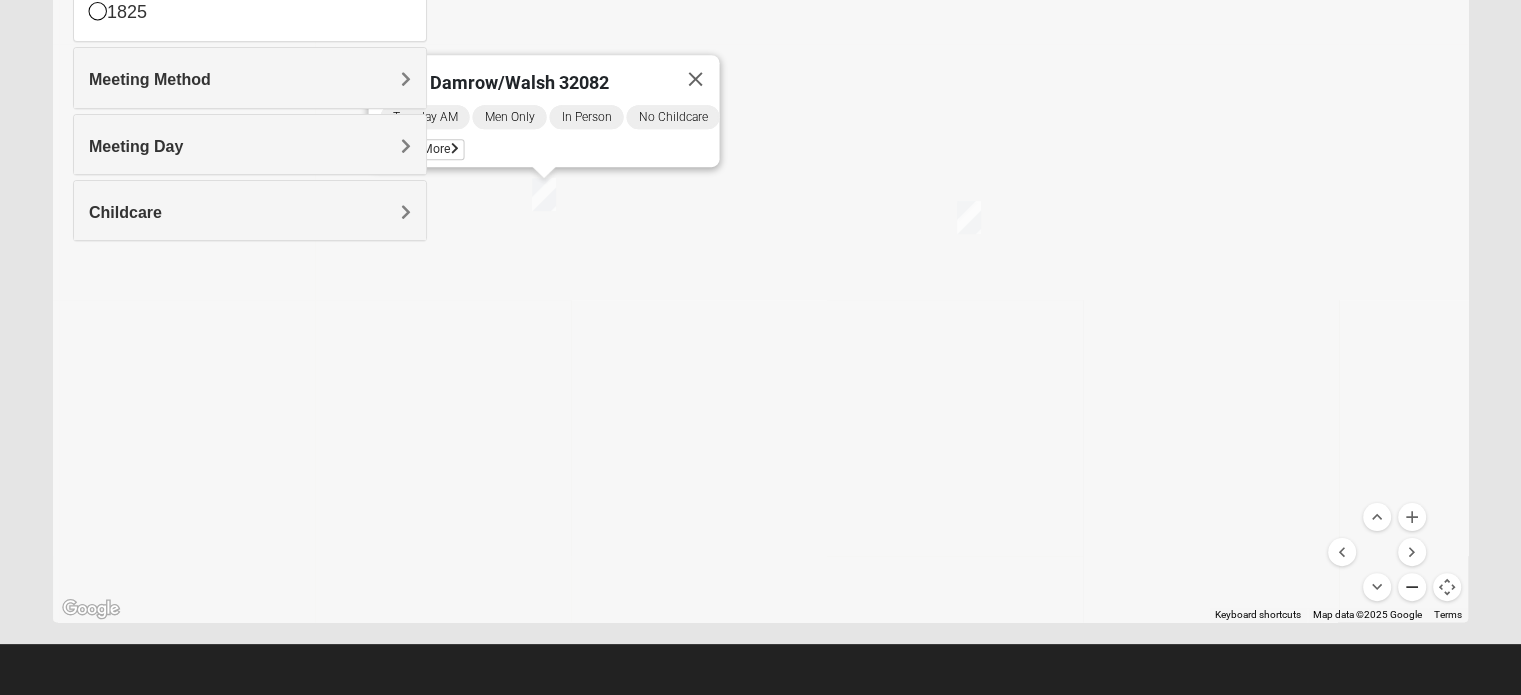 click at bounding box center (1412, 587) 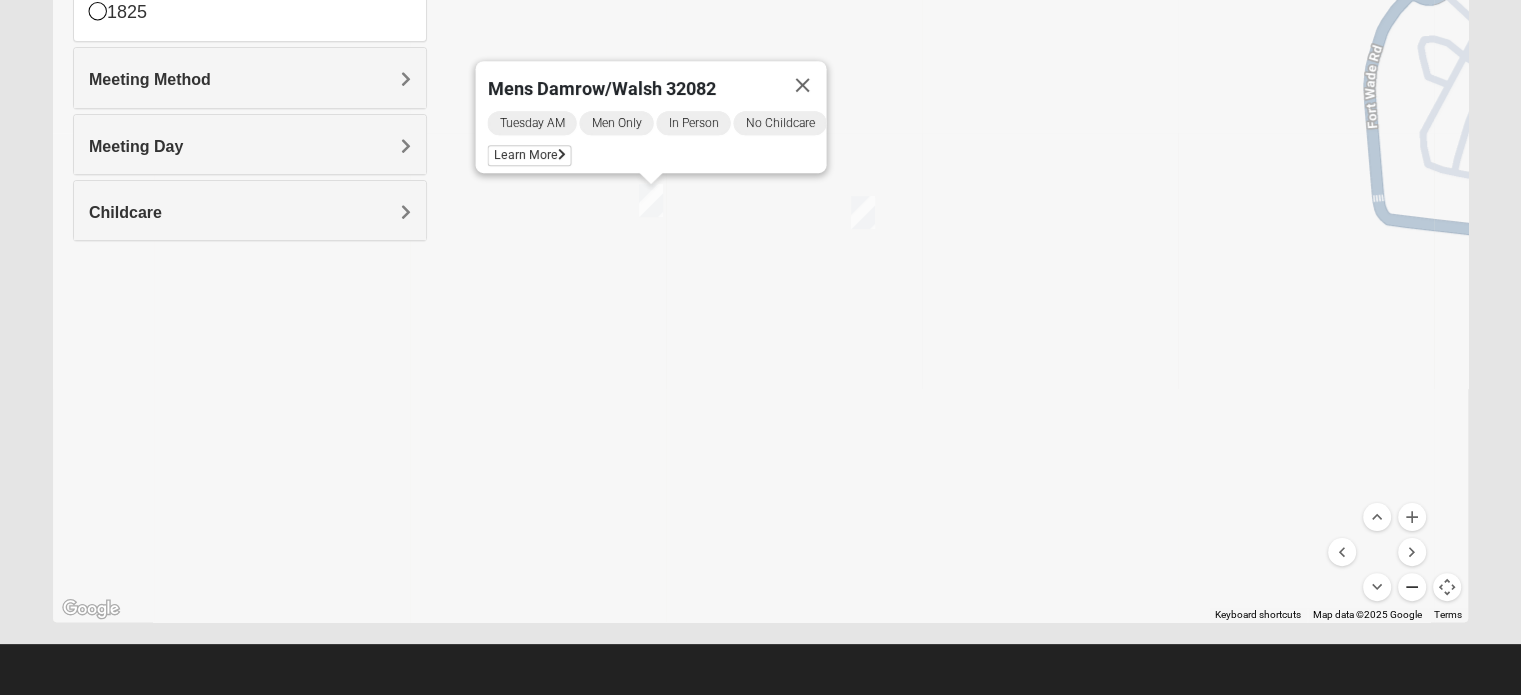 click at bounding box center [1412, 587] 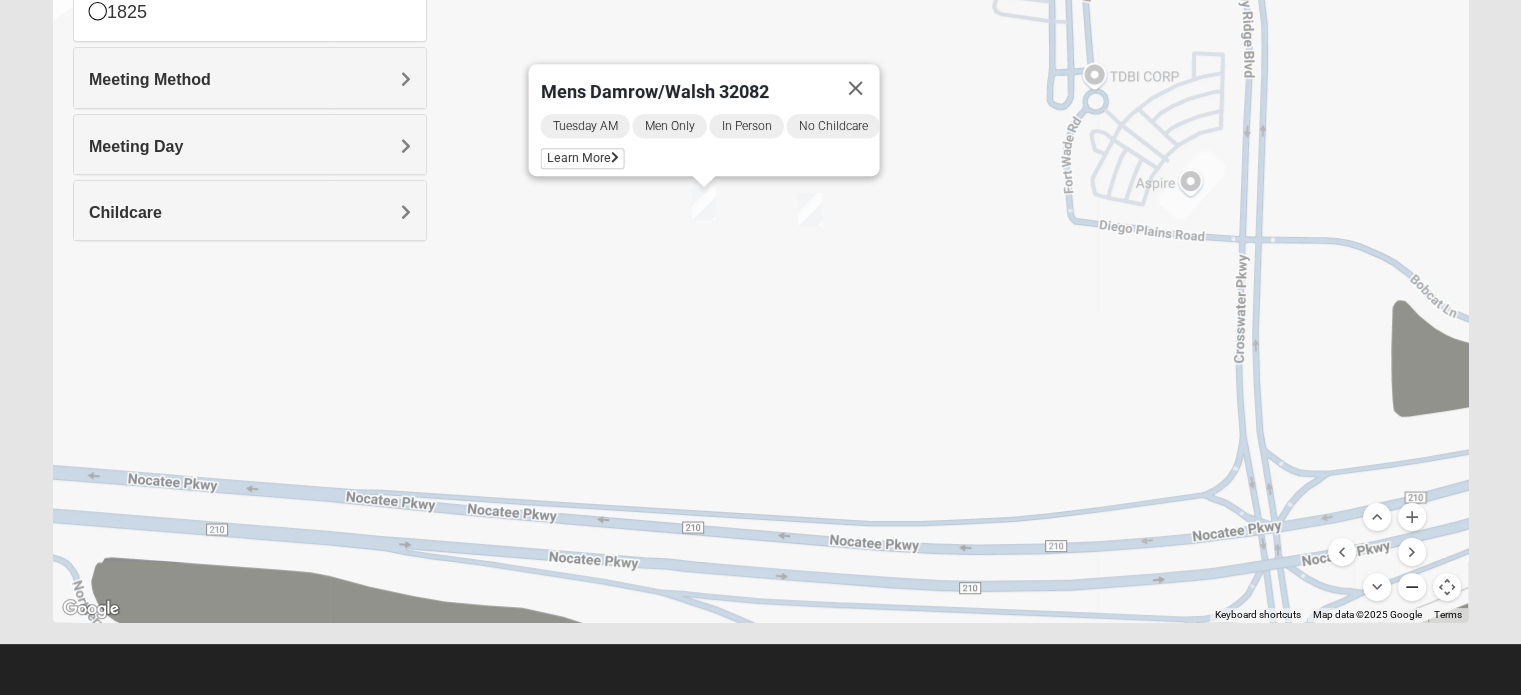 click at bounding box center (1412, 587) 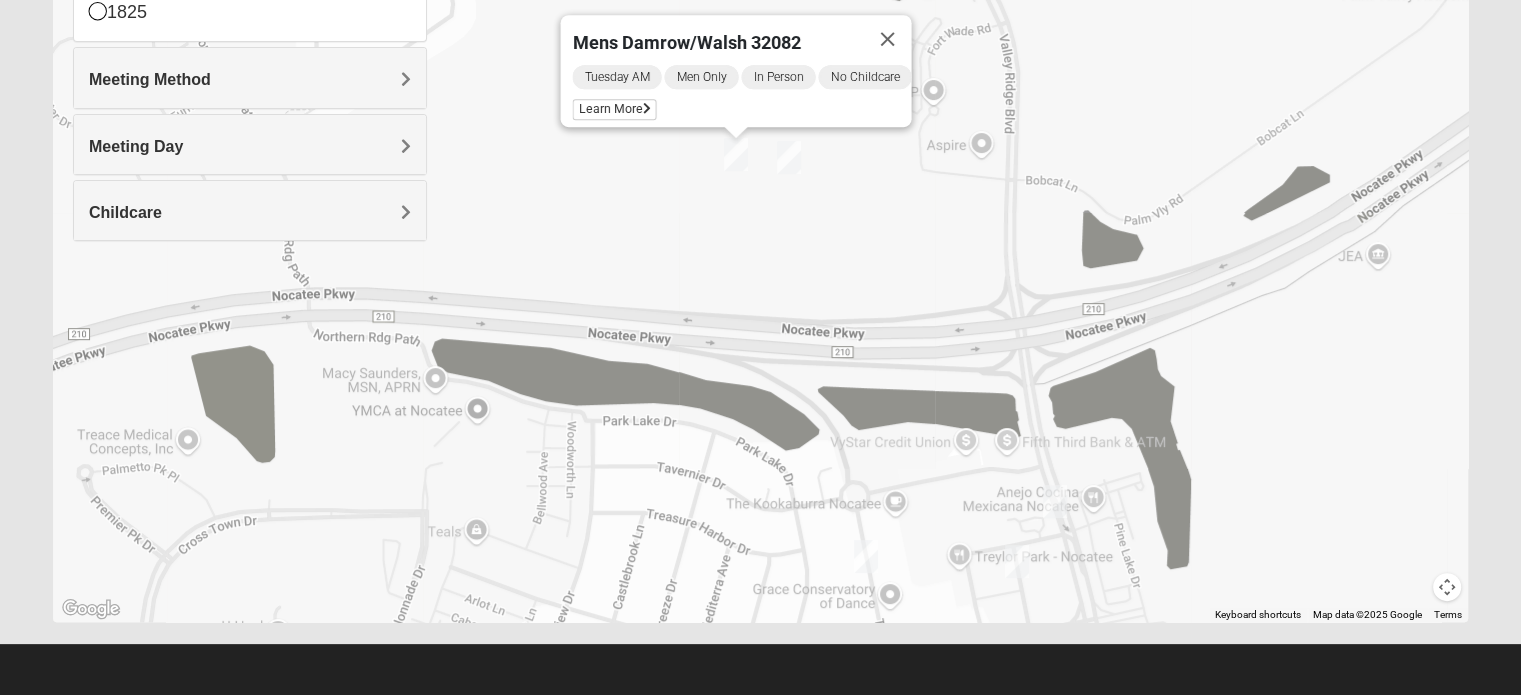 drag, startPoint x: 1072, startPoint y: 512, endPoint x: 1086, endPoint y: 377, distance: 135.72398 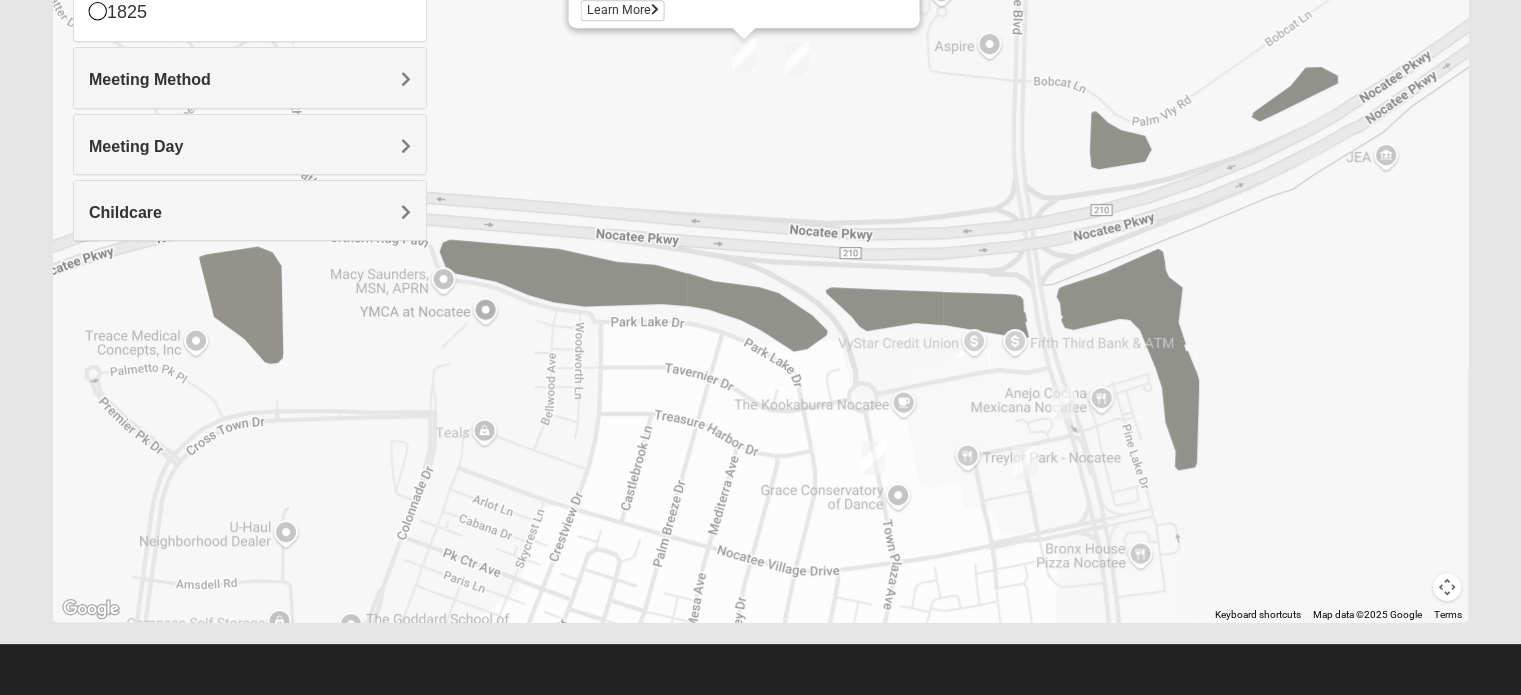 click at bounding box center (874, 457) 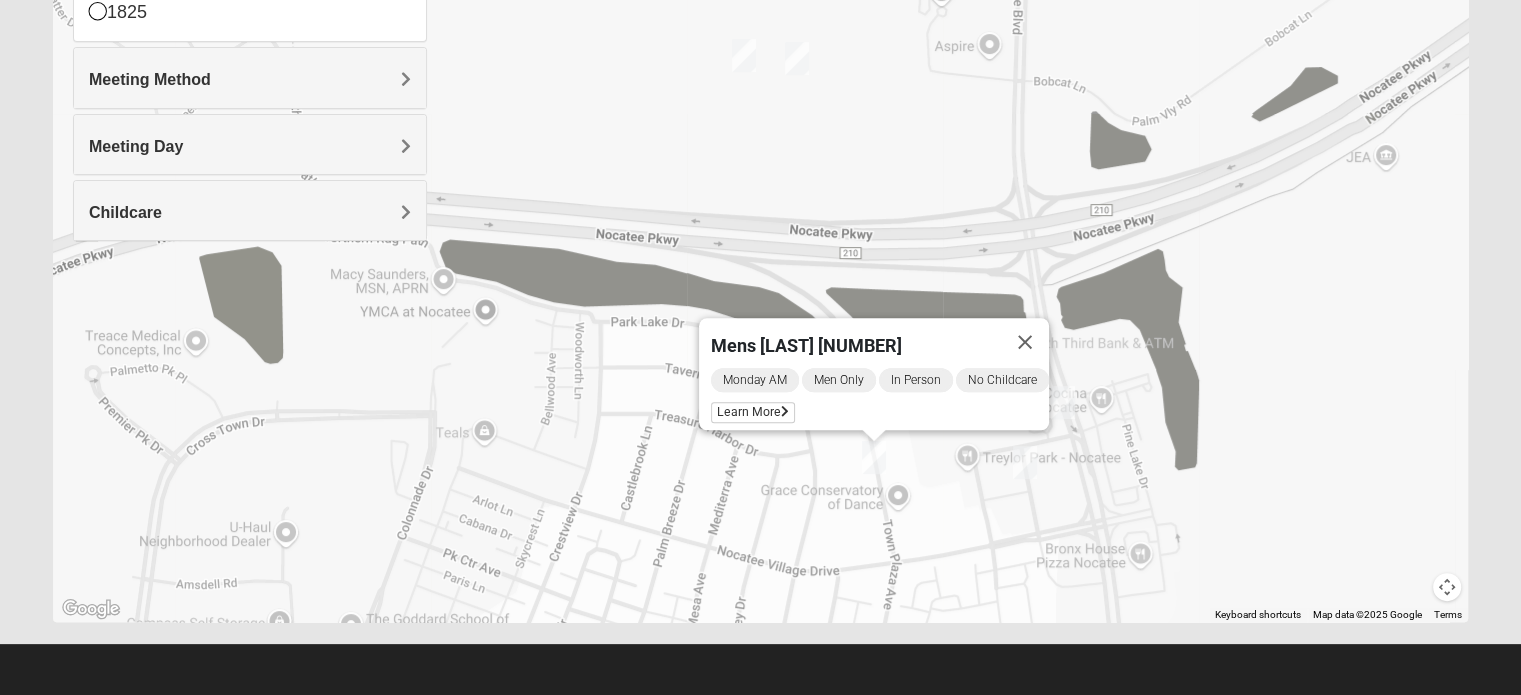 click at bounding box center [1025, 462] 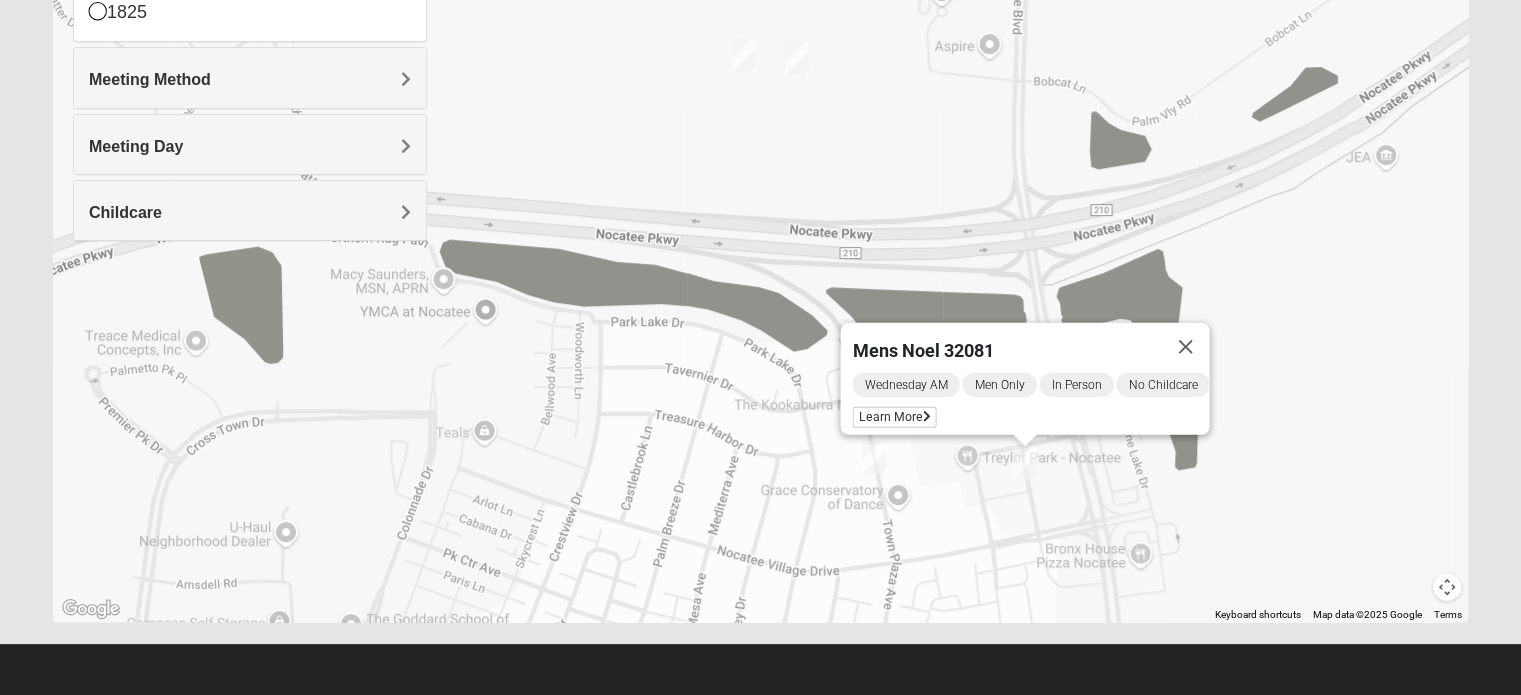 click on "Mens [LAST] [ZIP] Wednesday AM Men Only In Person No Childcare Learn More" at bounding box center (760, 222) 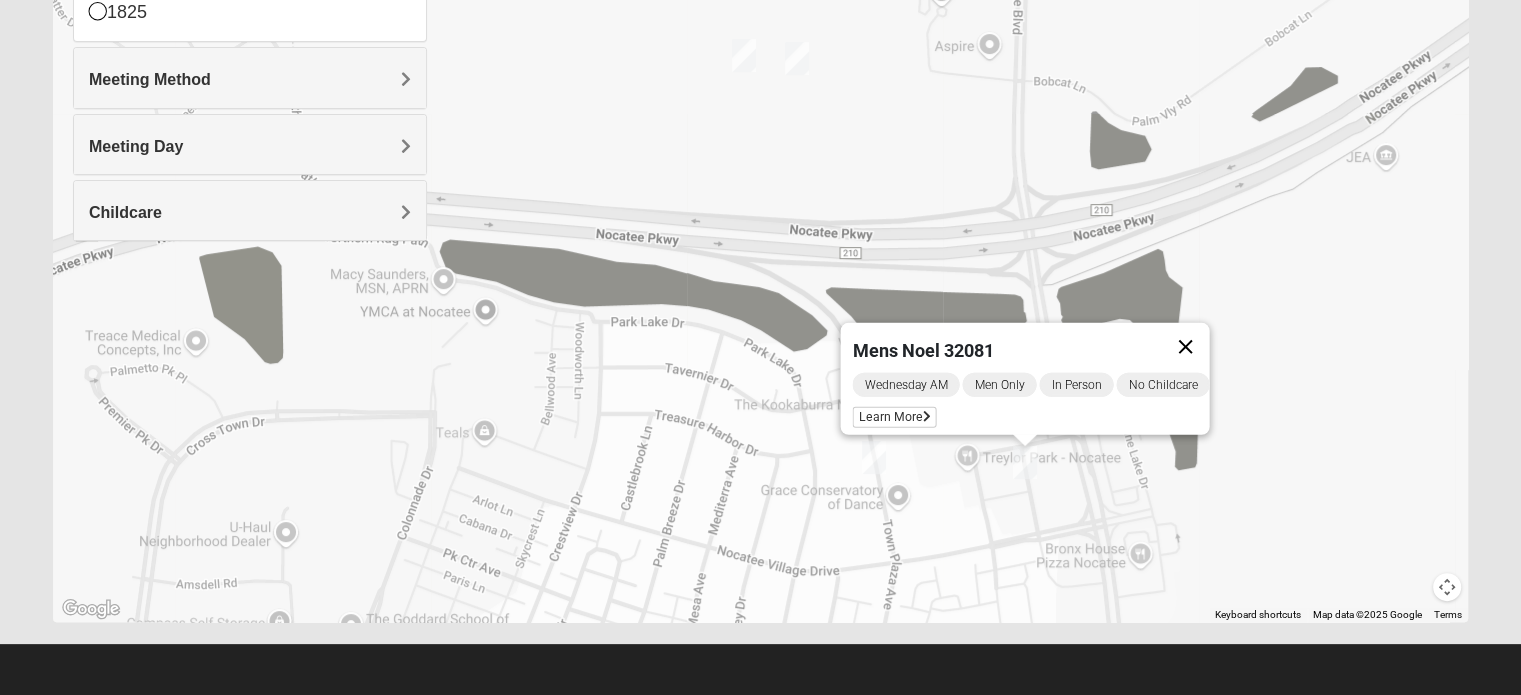 click at bounding box center (1185, 347) 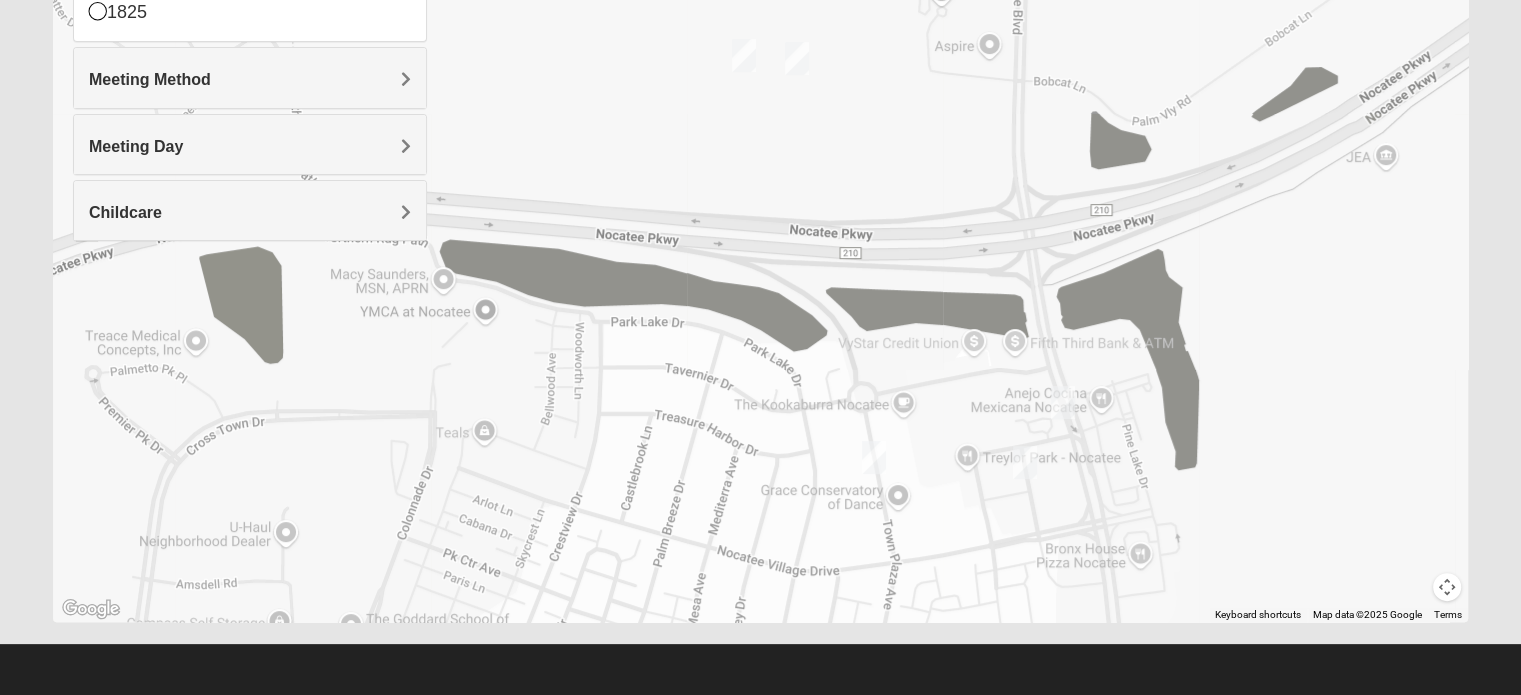 click at bounding box center (1063, 402) 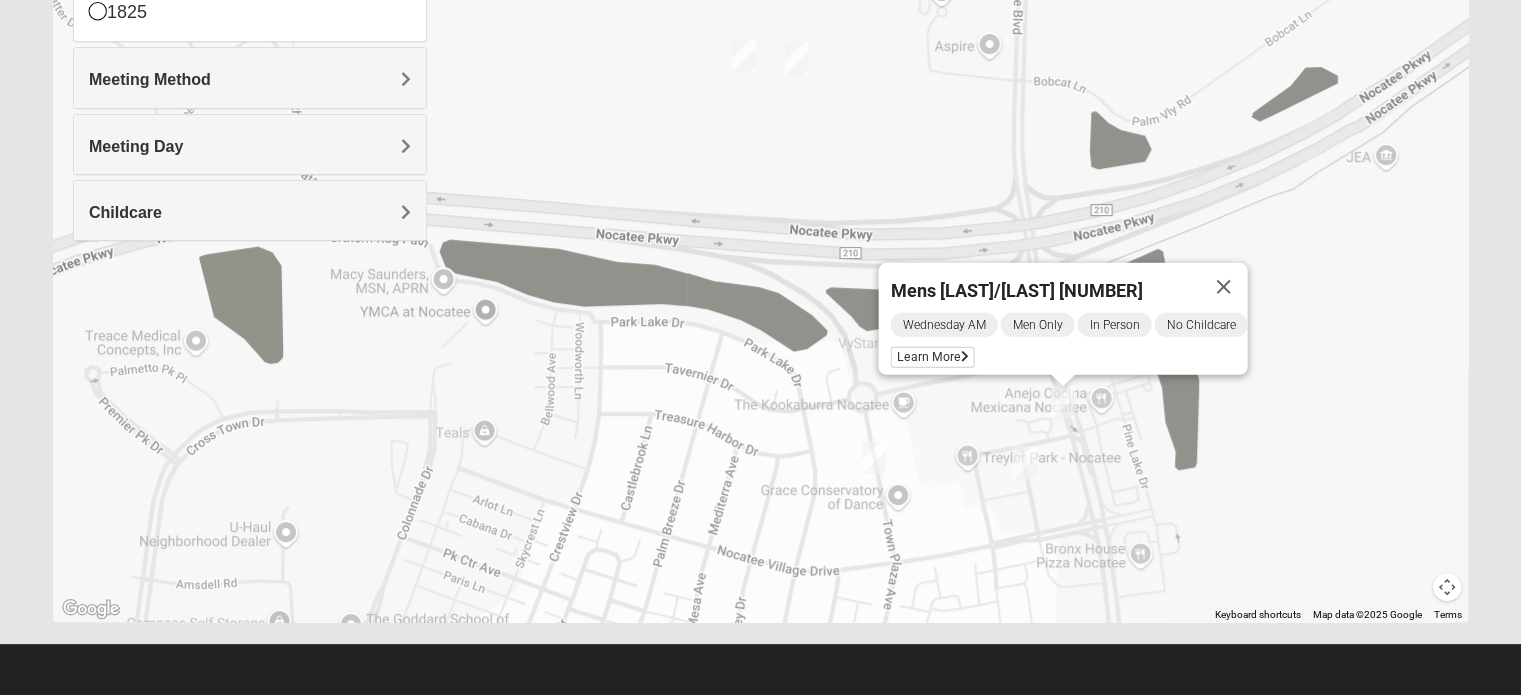 click on "Mens [LAST]/[LAST] [ZIP] Wednesday AM Men Only In Person No Childcare Learn More" at bounding box center (760, 222) 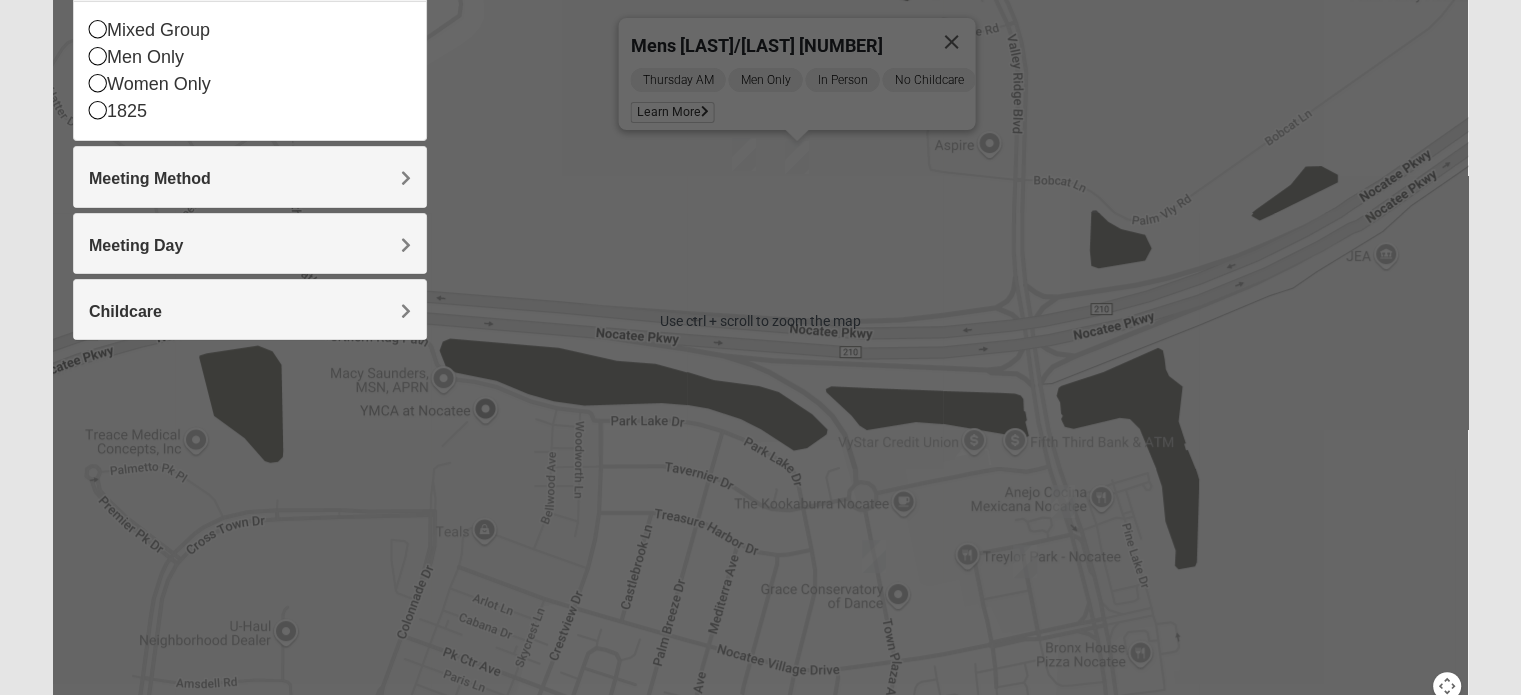scroll, scrollTop: 306, scrollLeft: 0, axis: vertical 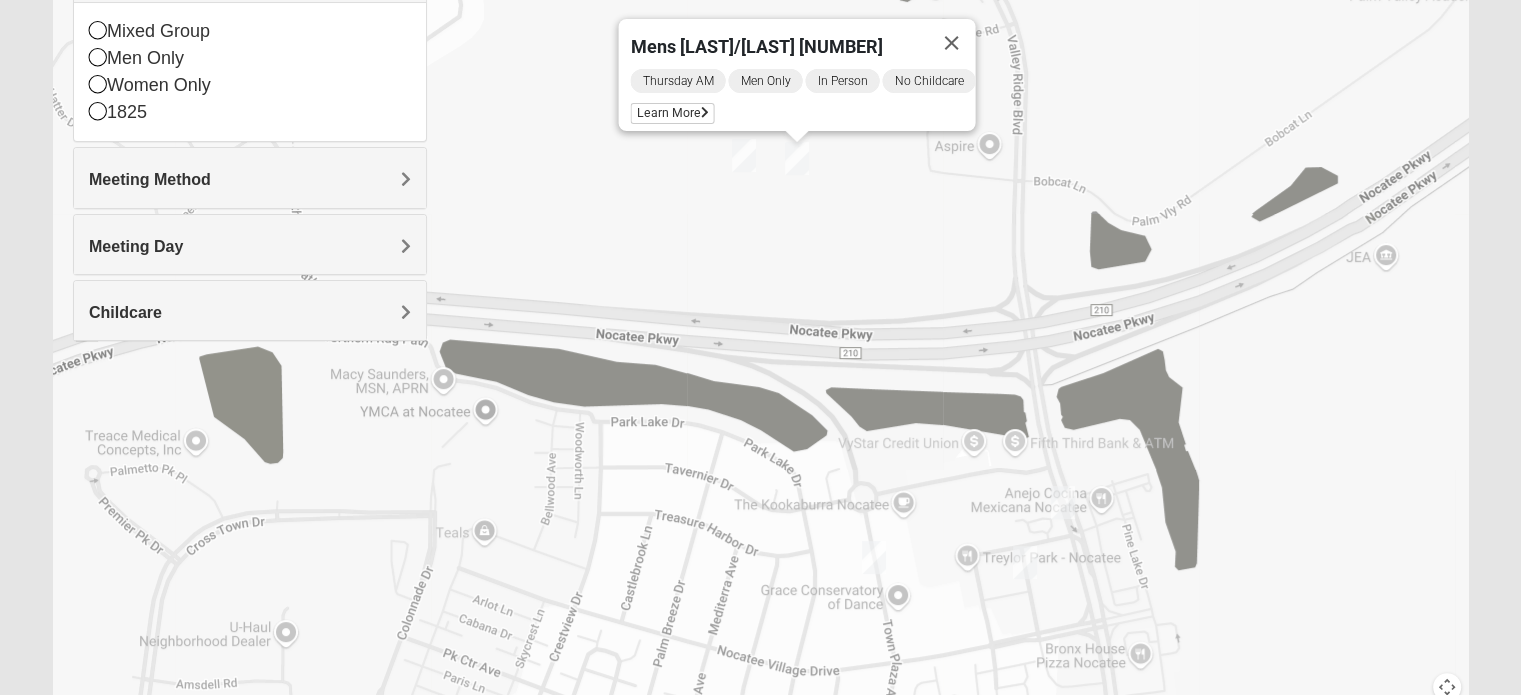 click at bounding box center (744, 155) 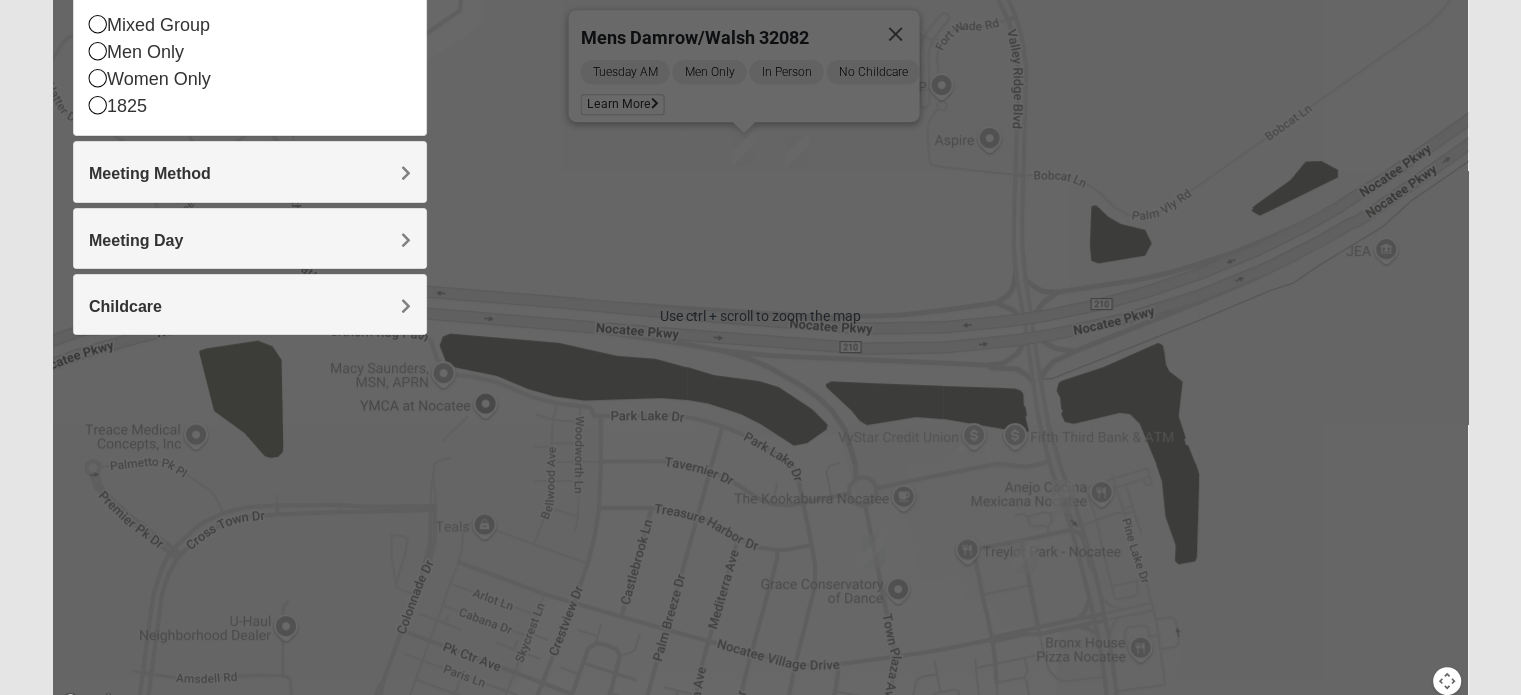 scroll, scrollTop: 306, scrollLeft: 0, axis: vertical 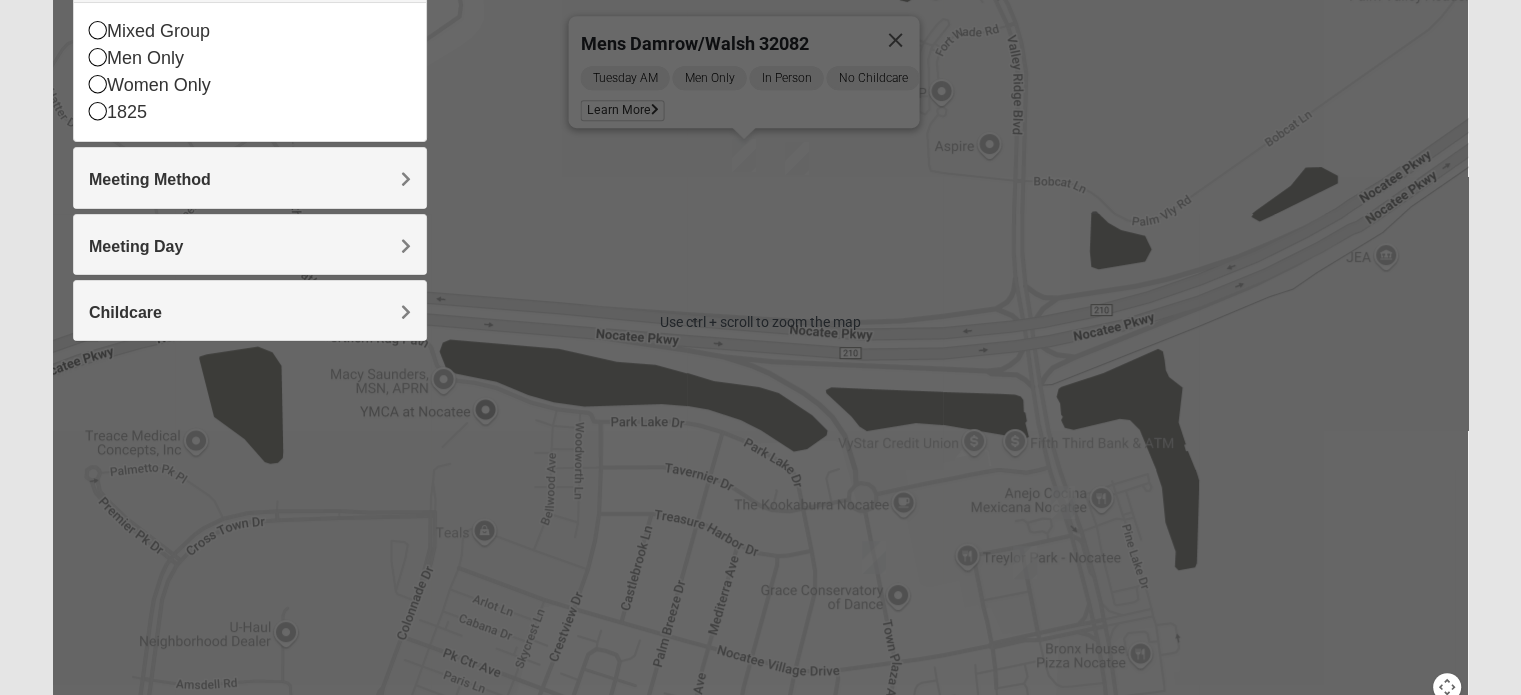 click at bounding box center [1447, 687] 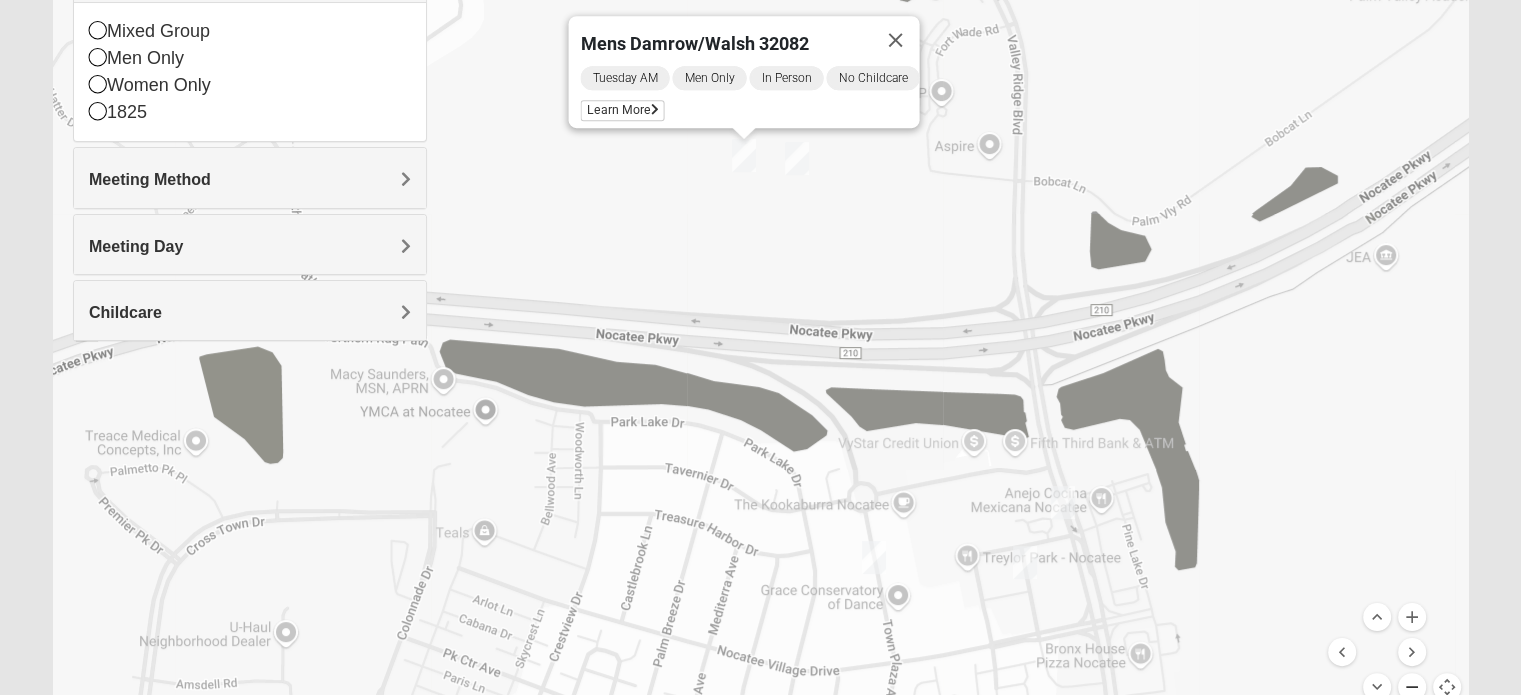 click at bounding box center (1412, 687) 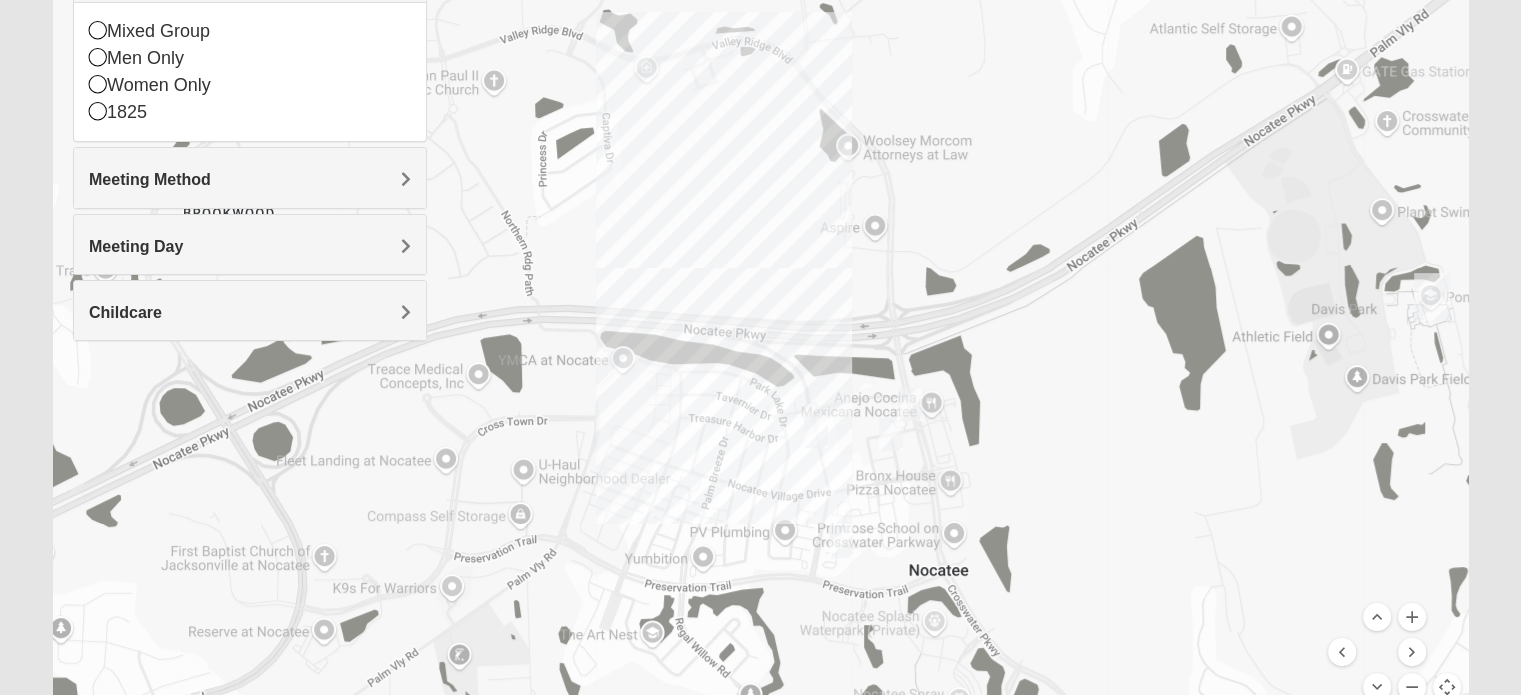 click at bounding box center (841, 541) 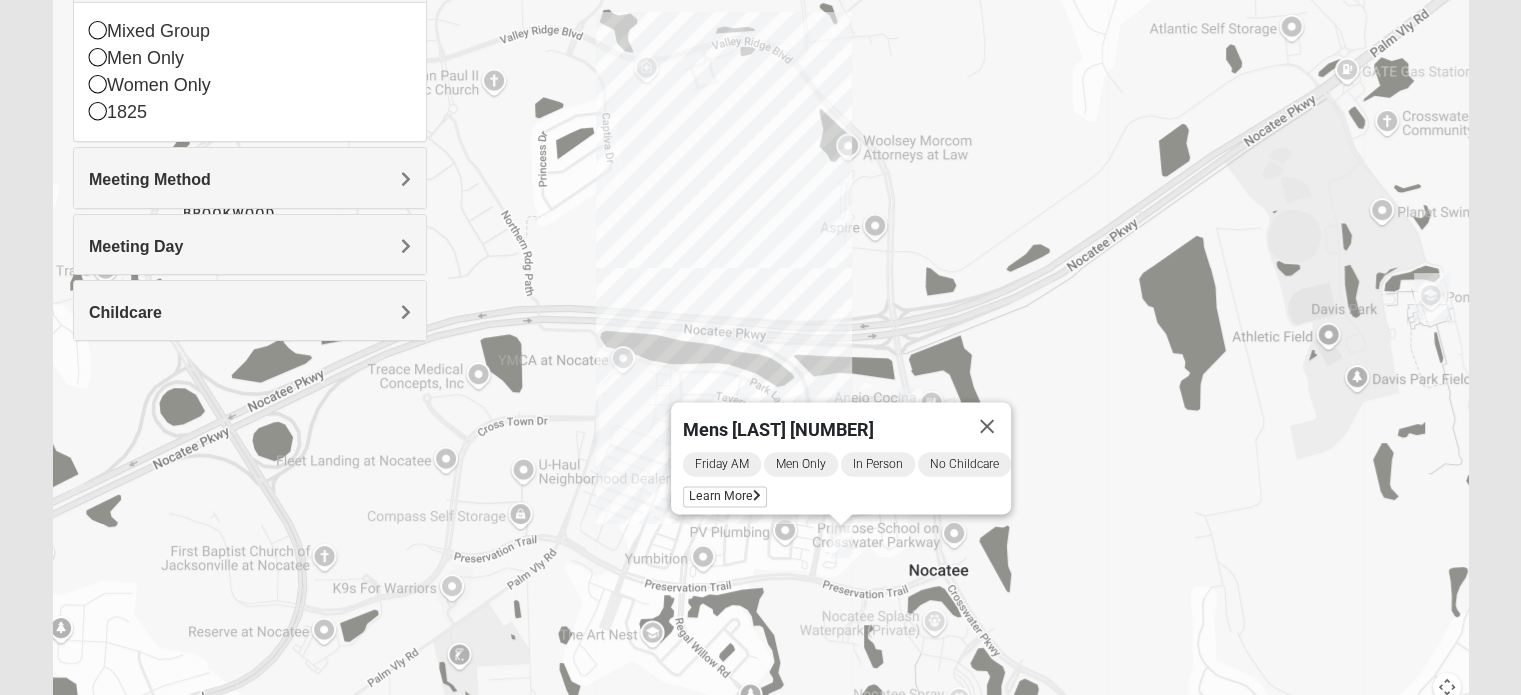 click on "Mens [LAST] [NUMBER]          [DAY] [TIME]      Men Only      In Person      No Childcare Learn More" at bounding box center (760, 322) 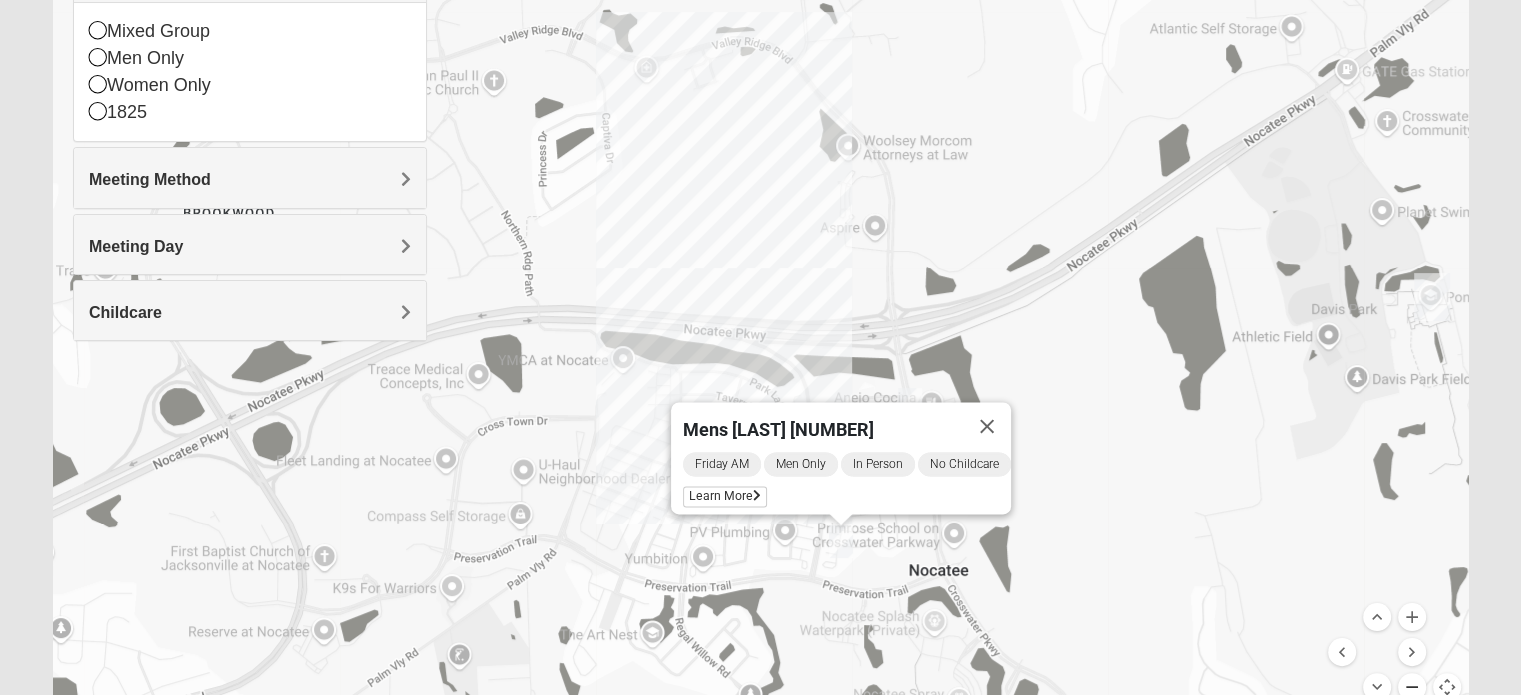 click at bounding box center [1412, 687] 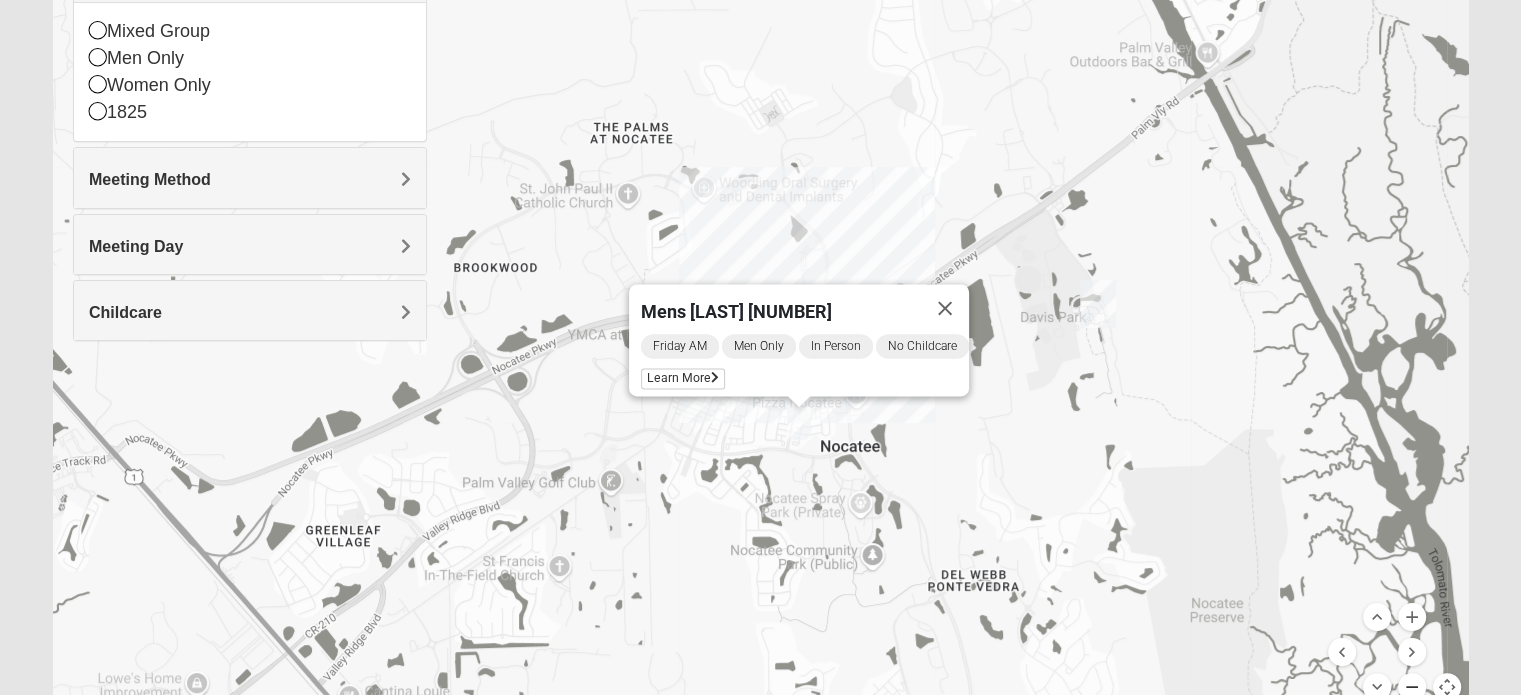 click at bounding box center [1412, 687] 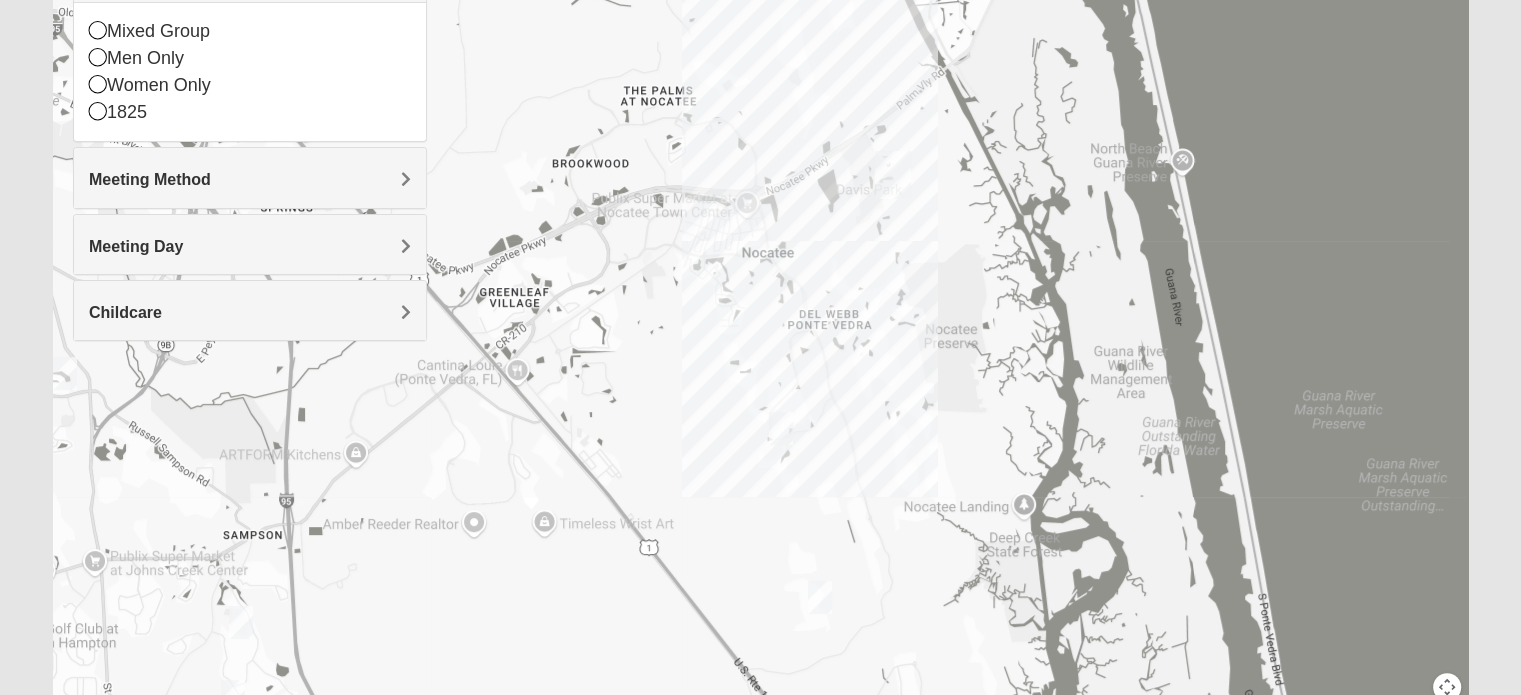 drag, startPoint x: 1014, startPoint y: 575, endPoint x: 976, endPoint y: 441, distance: 139.28389 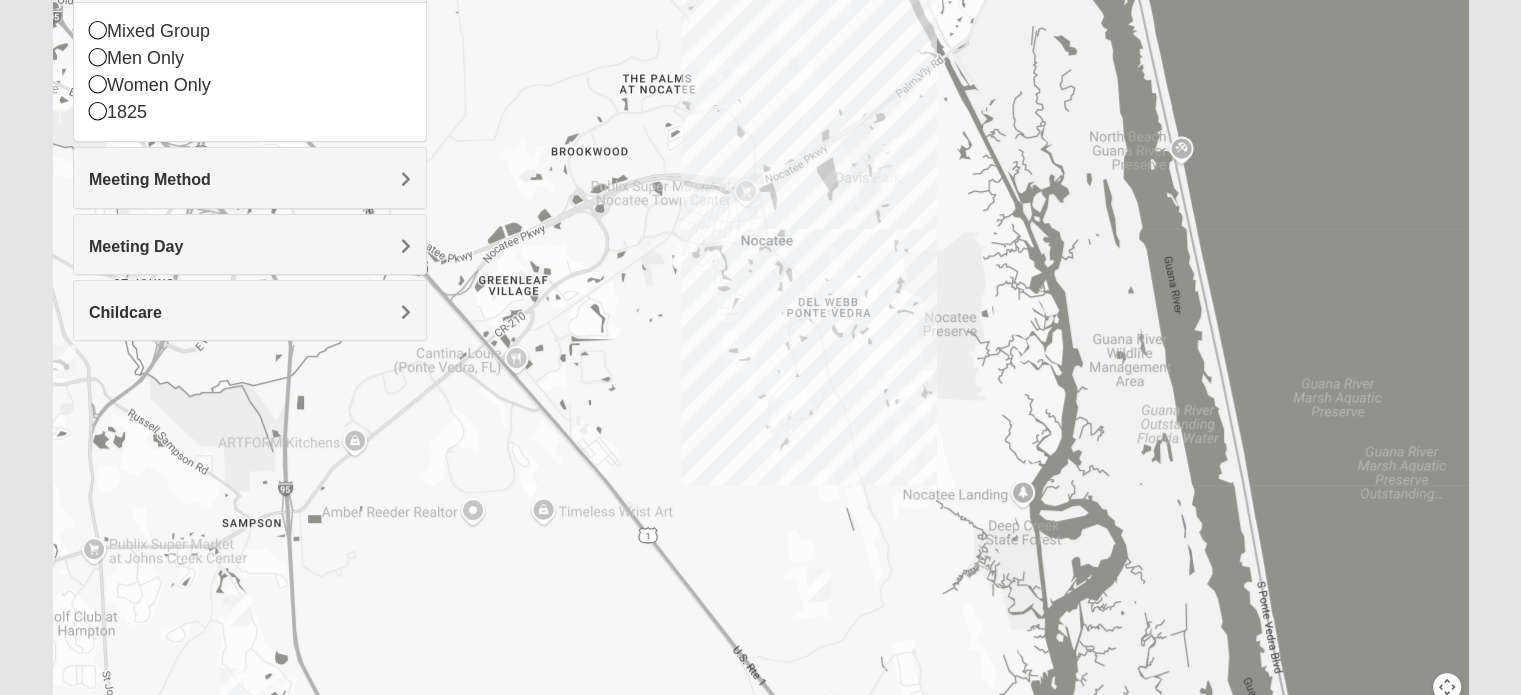 click at bounding box center [780, 416] 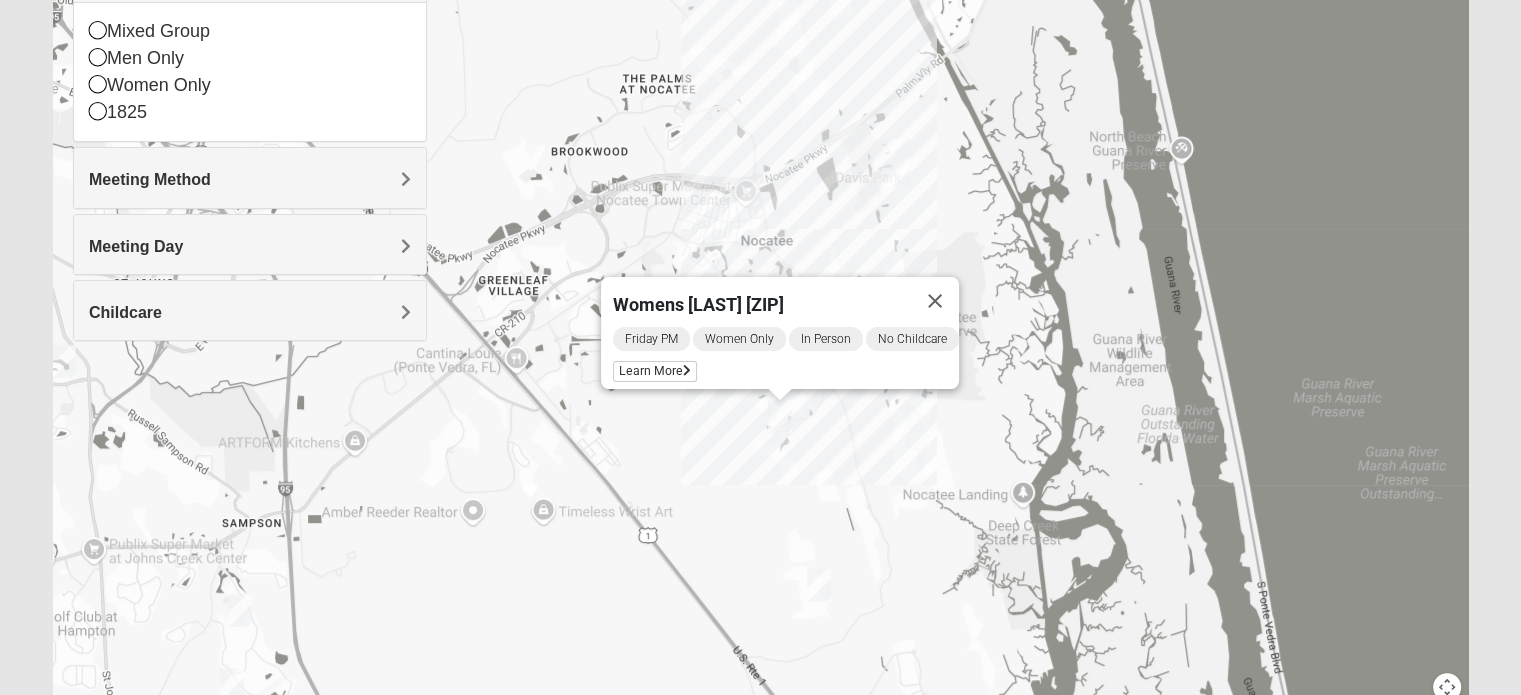 click at bounding box center [819, 585] 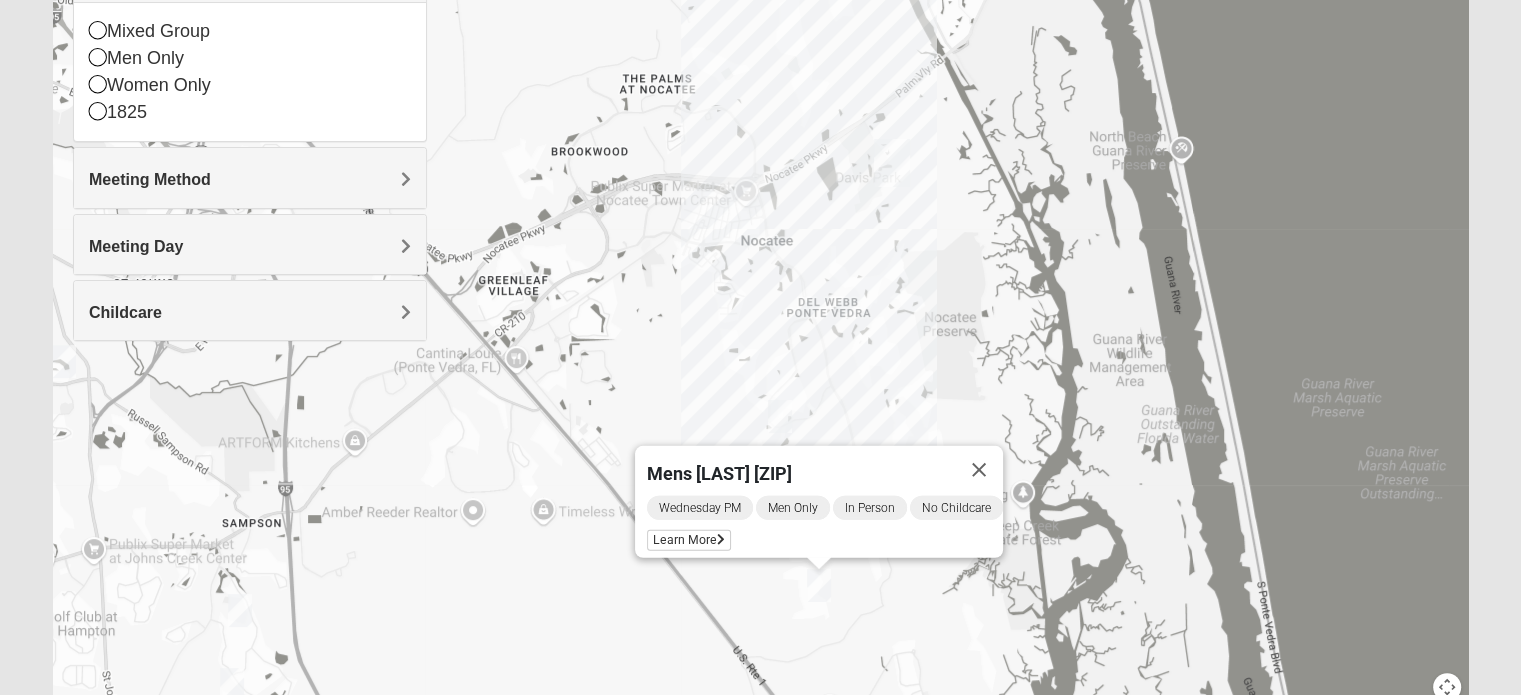 click at bounding box center [64, 361] 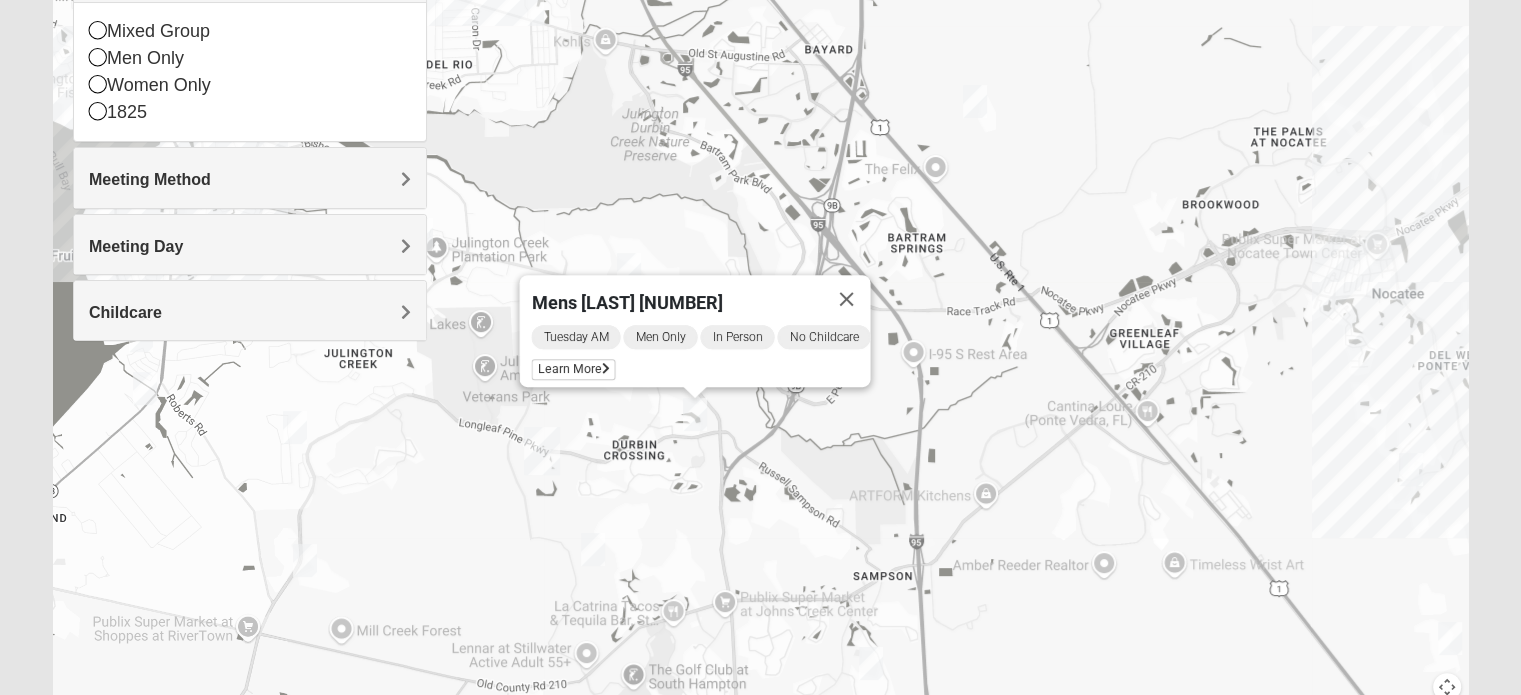 drag, startPoint x: 230, startPoint y: 423, endPoint x: 630, endPoint y: 476, distance: 403.49597 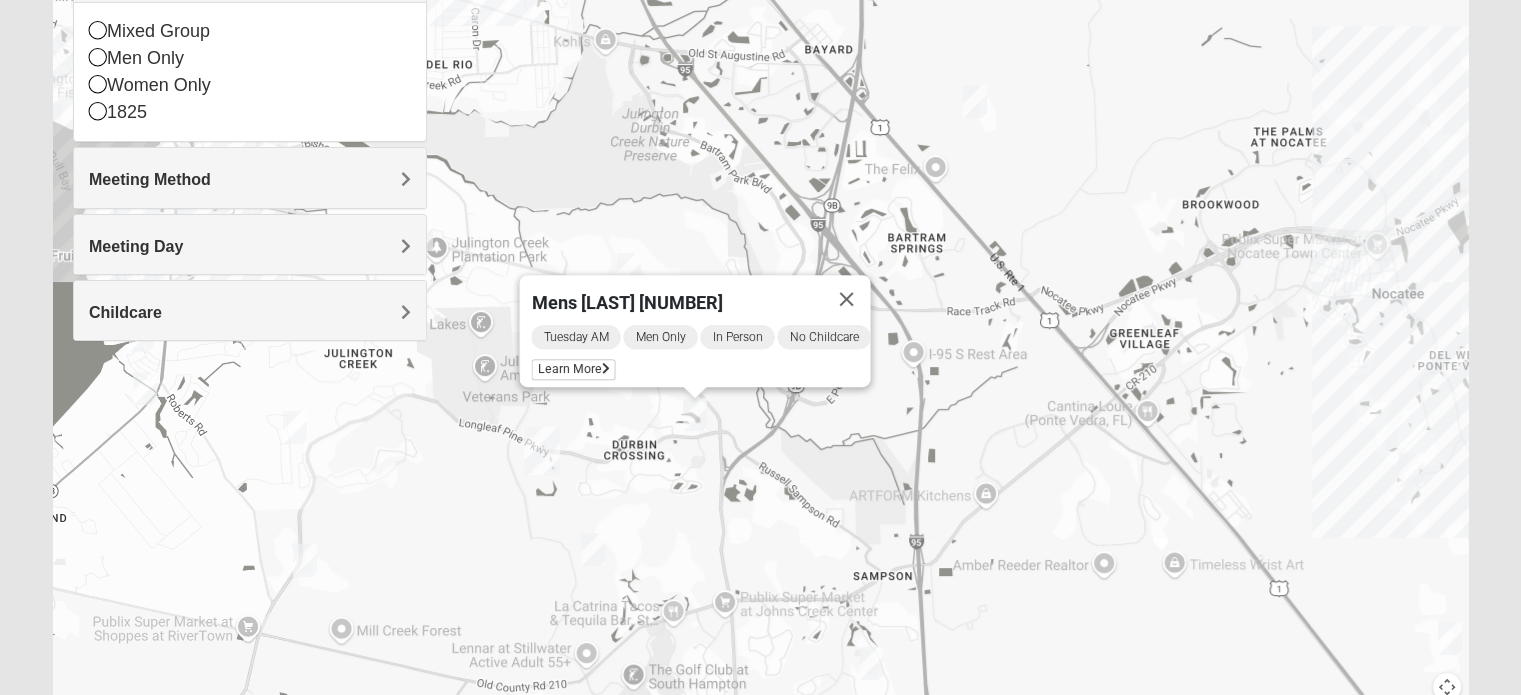 click at bounding box center [593, 549] 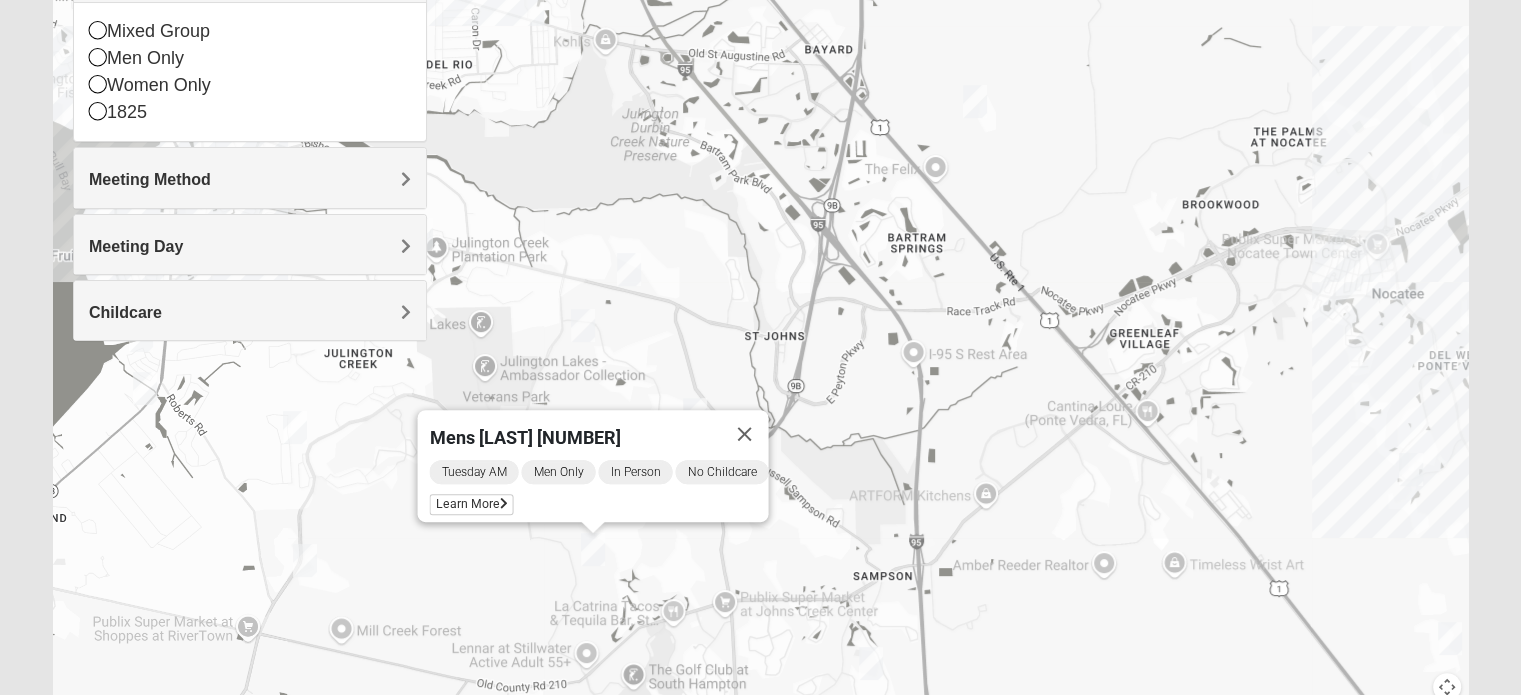 click at bounding box center [305, 560] 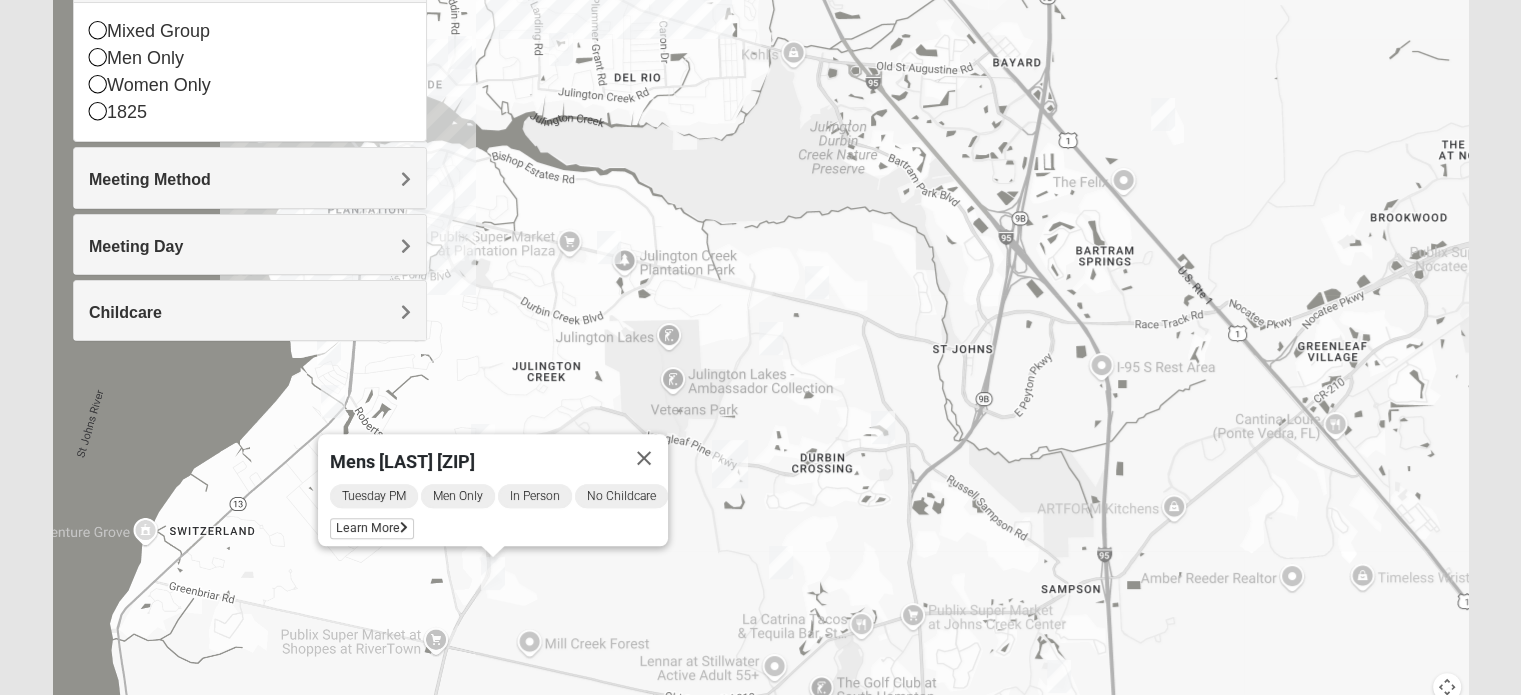 drag, startPoint x: 390, startPoint y: 561, endPoint x: 580, endPoint y: 574, distance: 190.44421 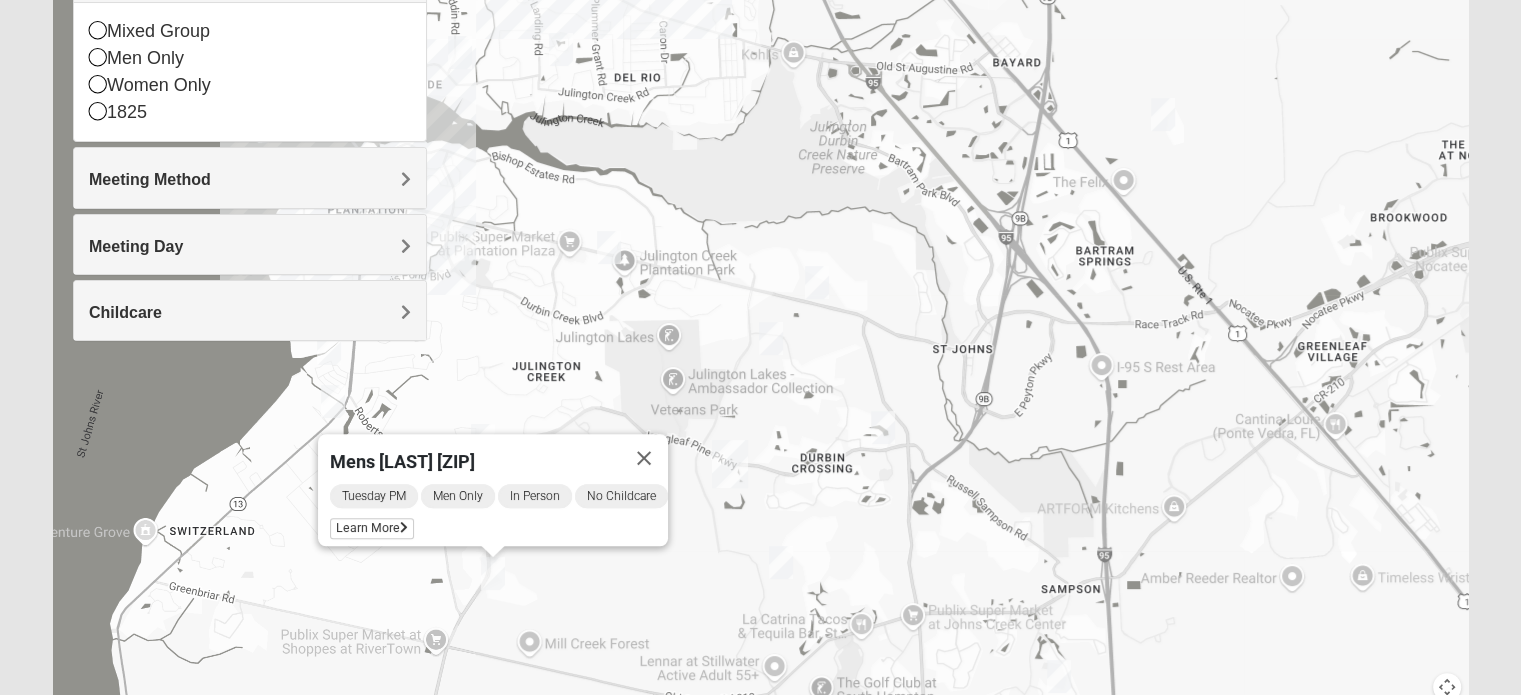 click at bounding box center [609, 247] 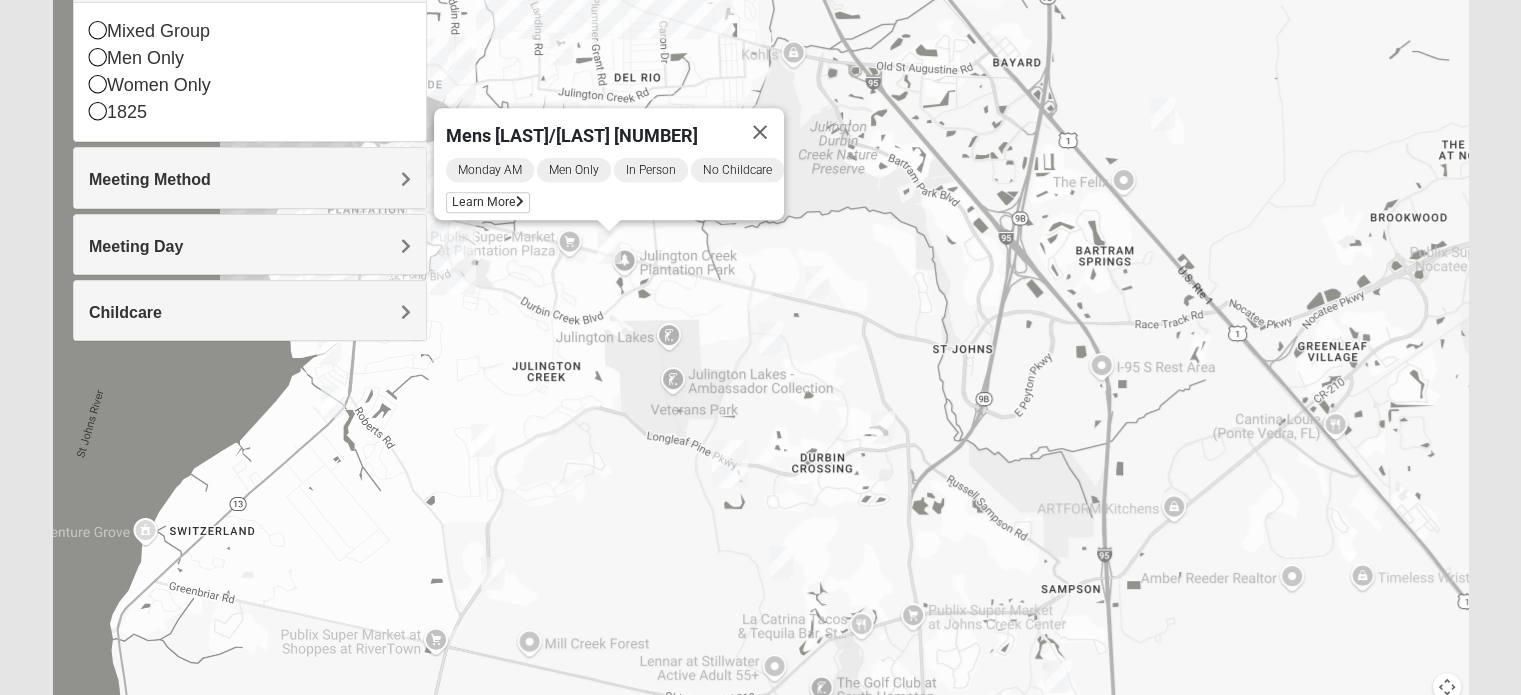 click at bounding box center (771, 338) 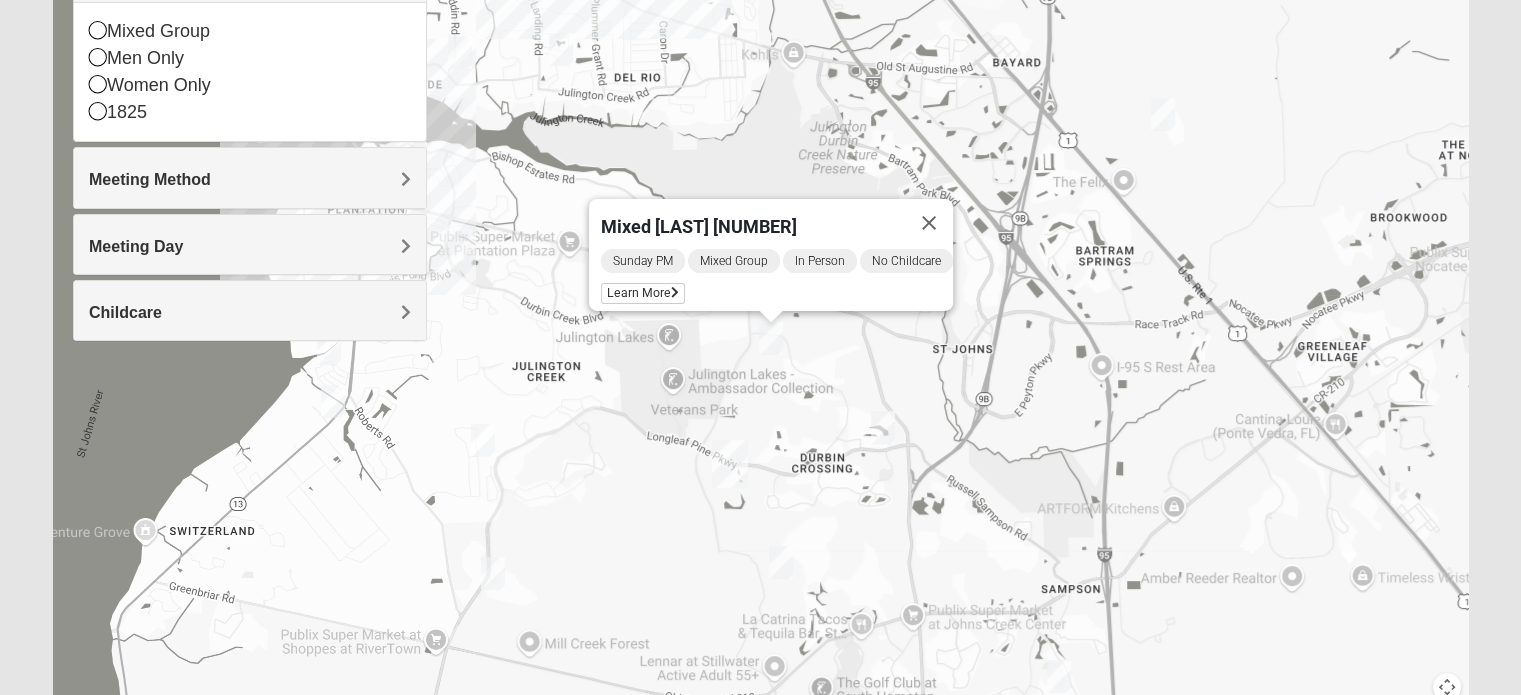 click on "Mens [LAST] [NUMBER]          [DAY] [TIME]      Mixed Group      In Person      No Childcare Learn More" at bounding box center [760, 322] 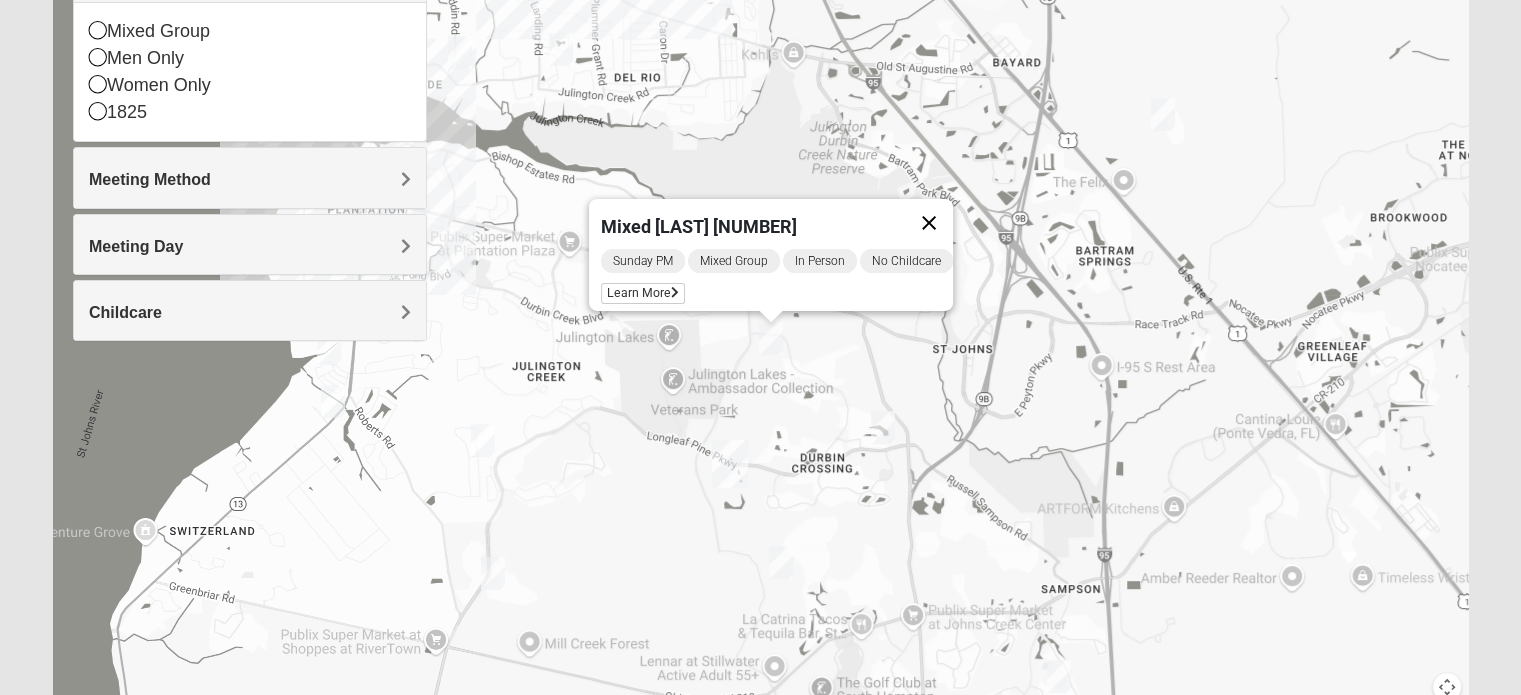 click at bounding box center (929, 223) 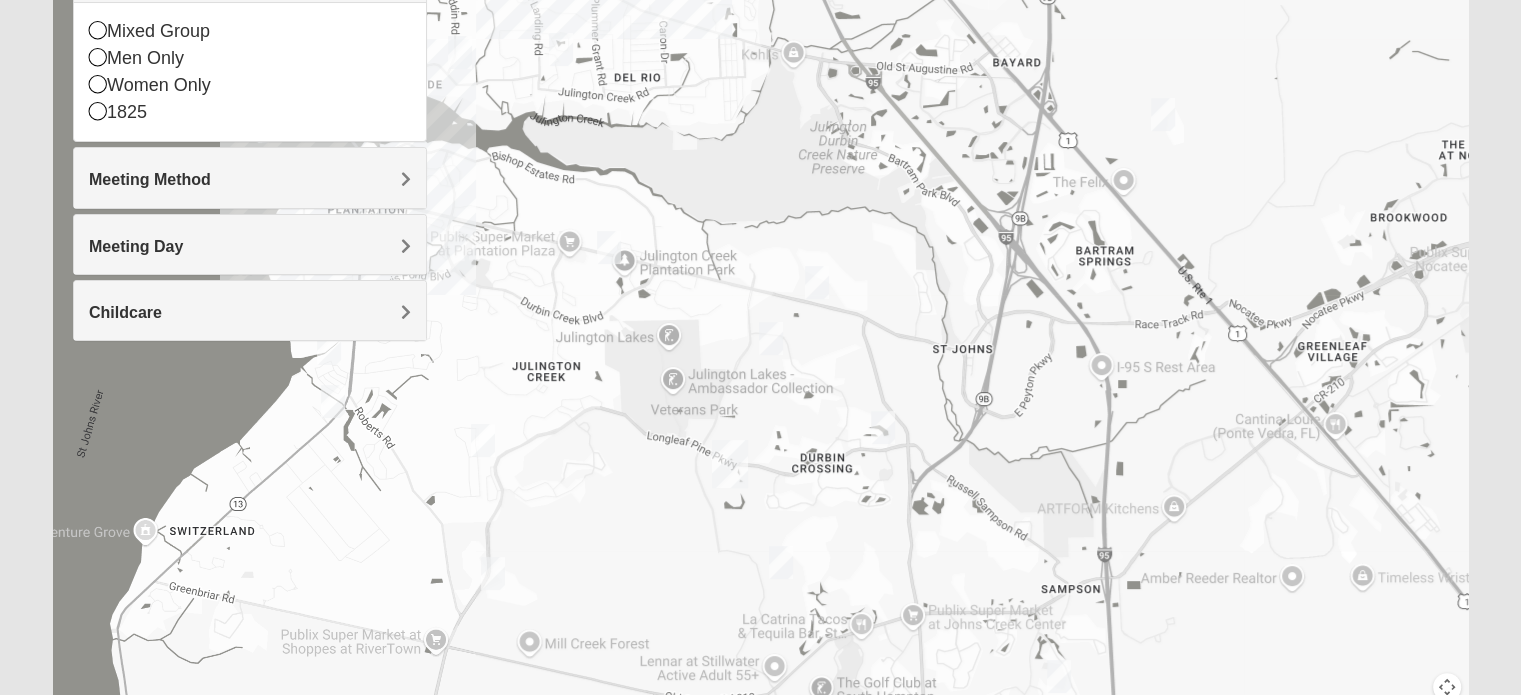 click at bounding box center (817, 282) 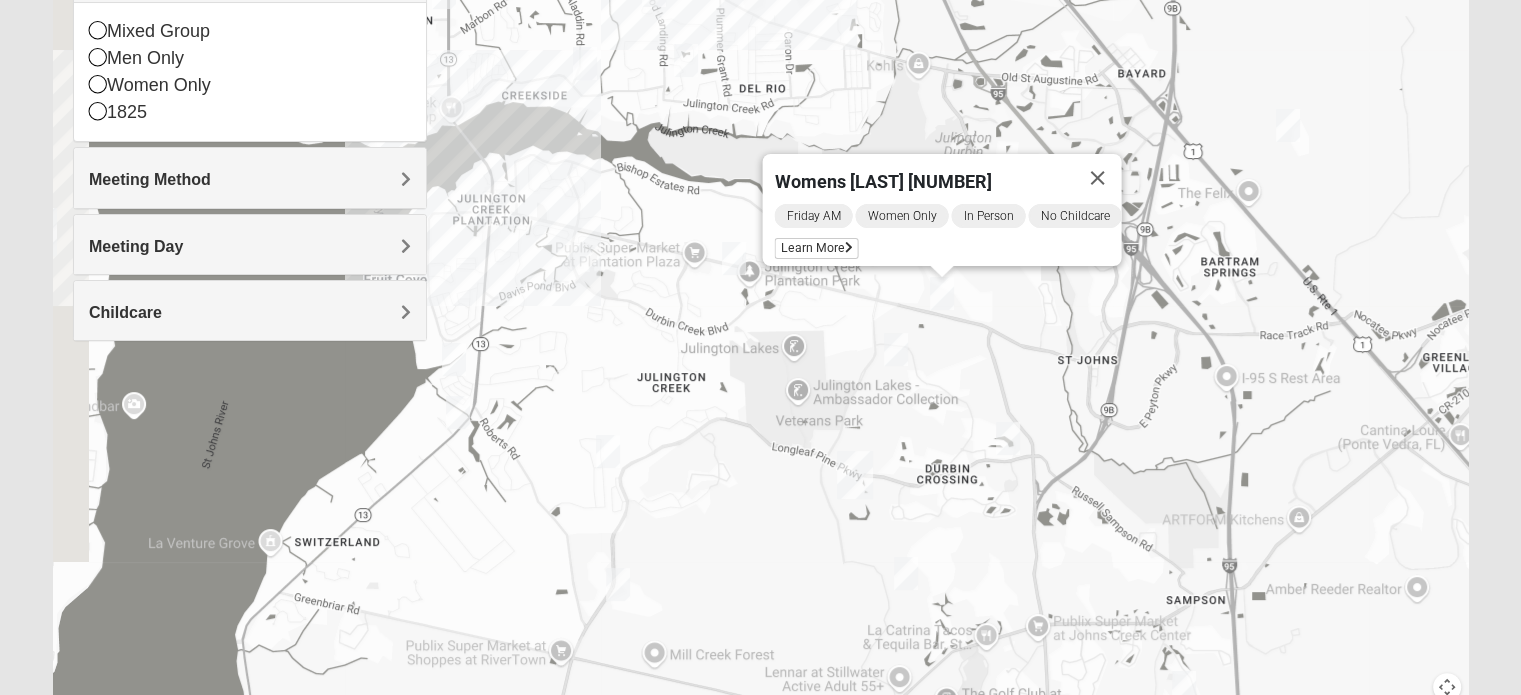 drag, startPoint x: 614, startPoint y: 338, endPoint x: 746, endPoint y: 351, distance: 132.63861 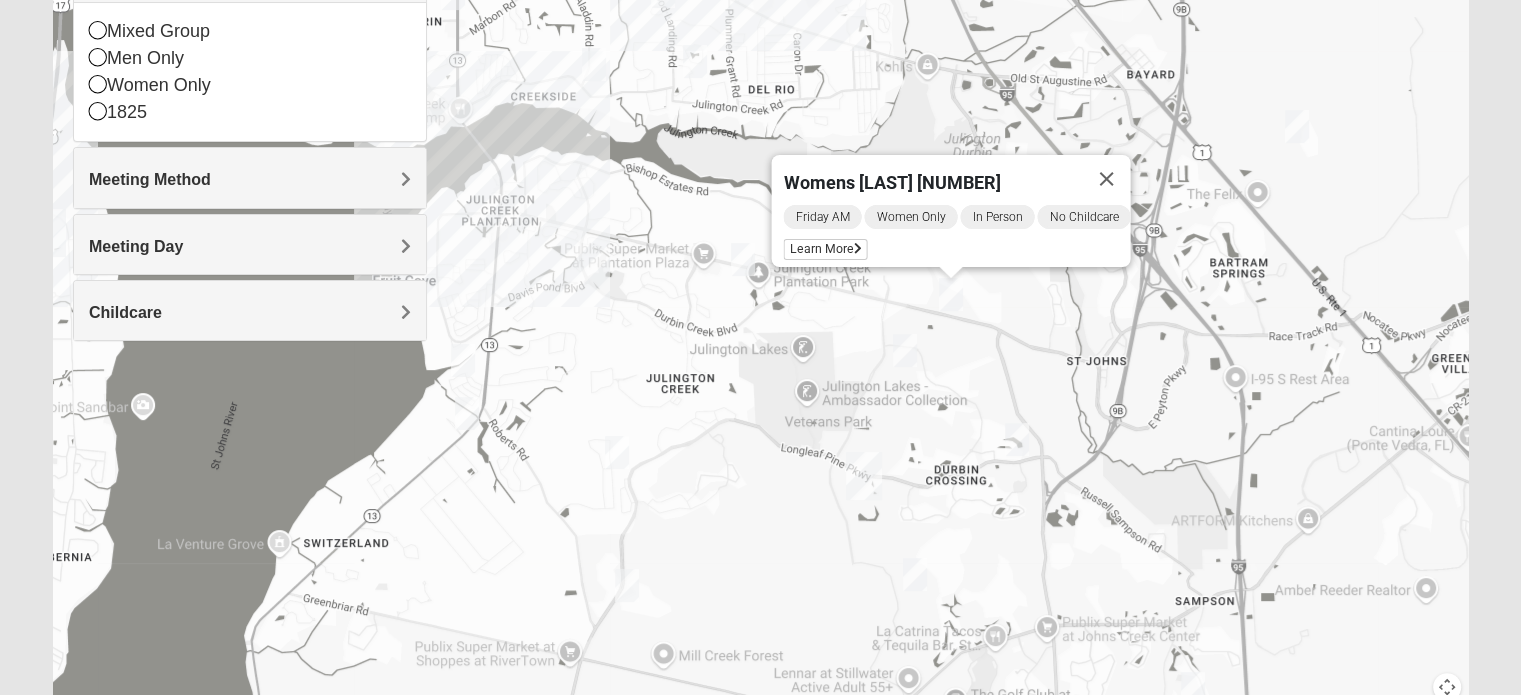 click at bounding box center [463, 360] 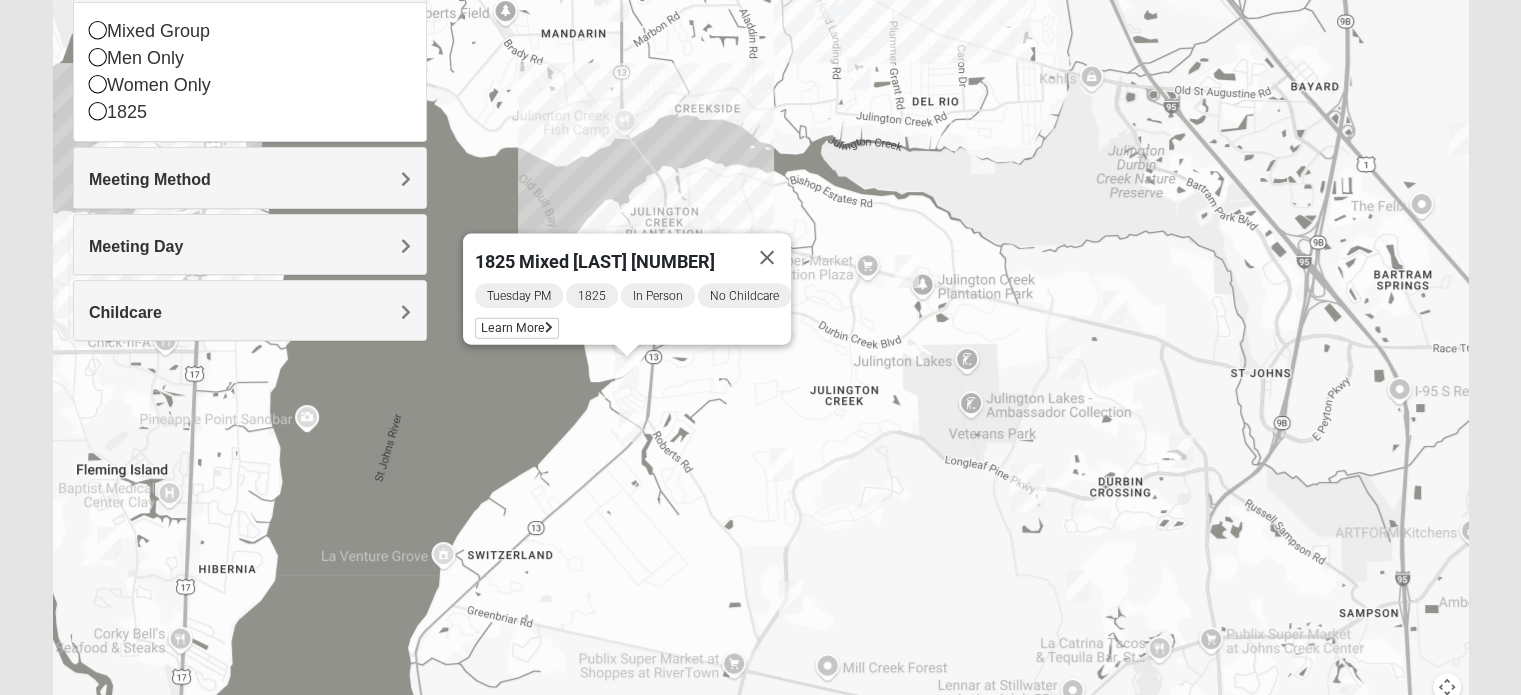 drag, startPoint x: 568, startPoint y: 399, endPoint x: 732, endPoint y: 411, distance: 164.43843 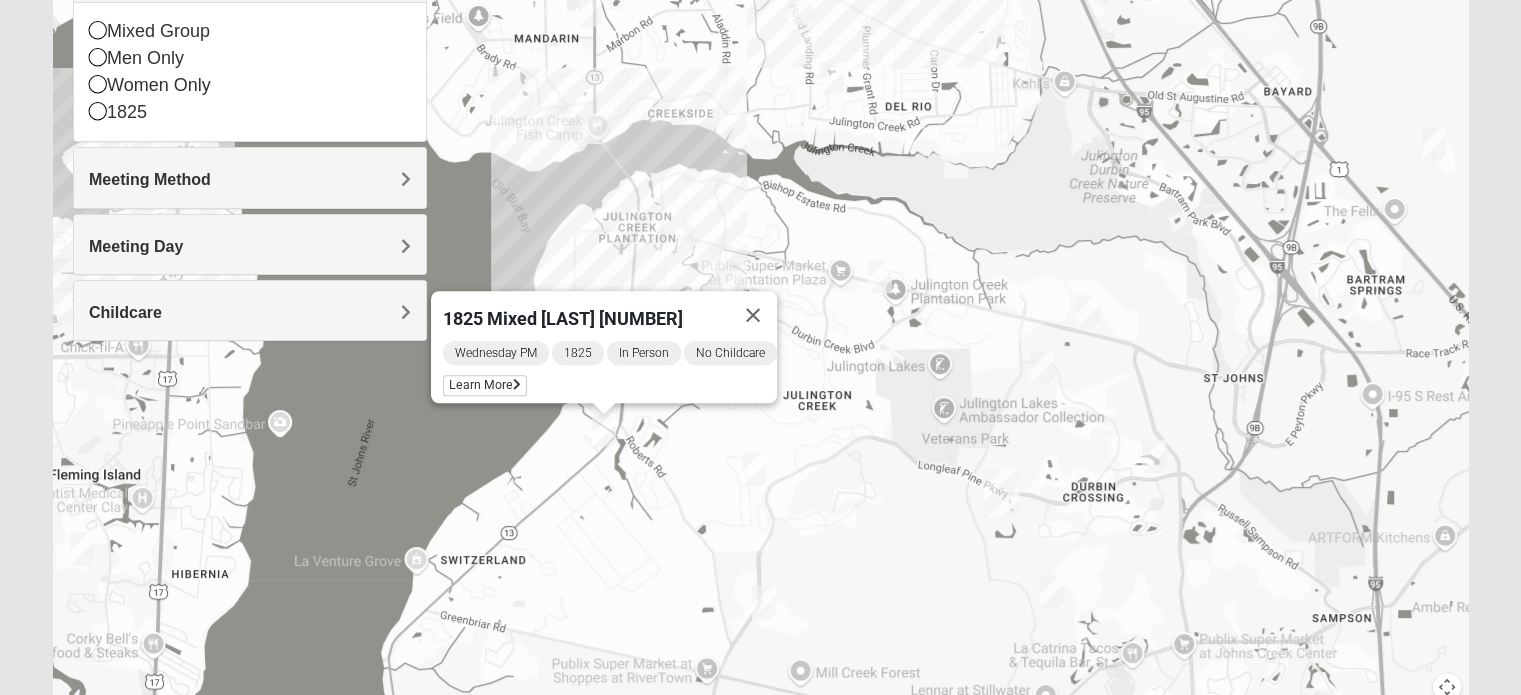 drag, startPoint x: 834, startPoint y: 421, endPoint x: 785, endPoint y: 429, distance: 49.648766 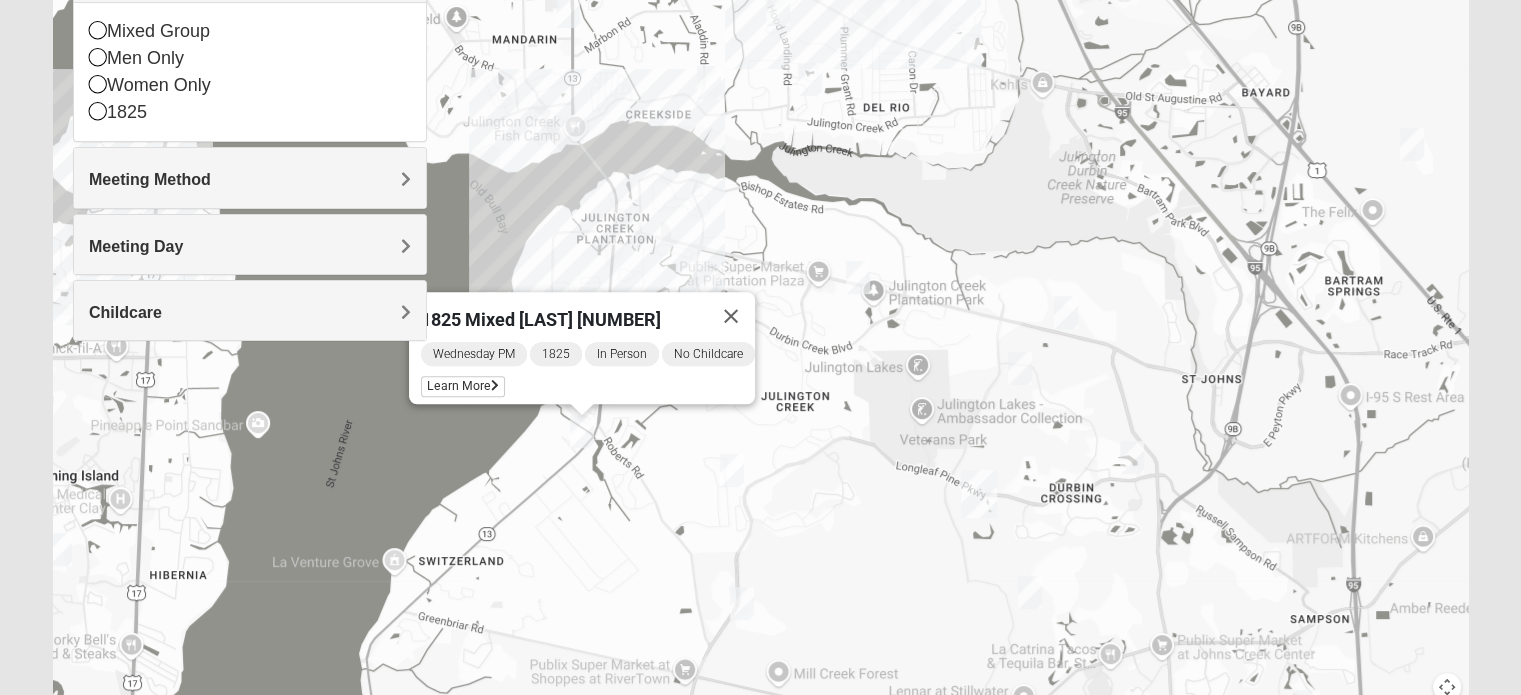 click on "1825 Mixed [LAST] [NUMBER]          [DAY] [TIME]      1825      In Person      No Childcare Learn More" at bounding box center (760, 322) 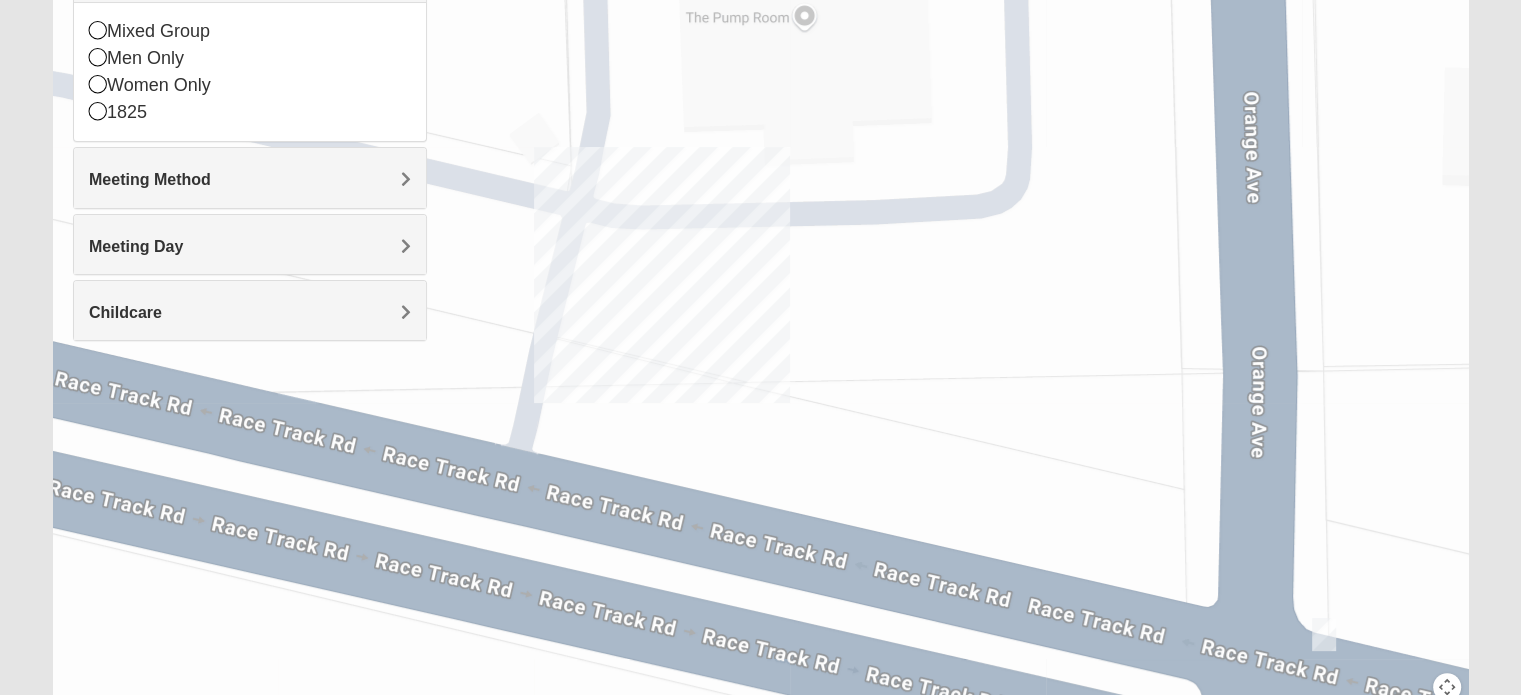 click at bounding box center [1324, 634] 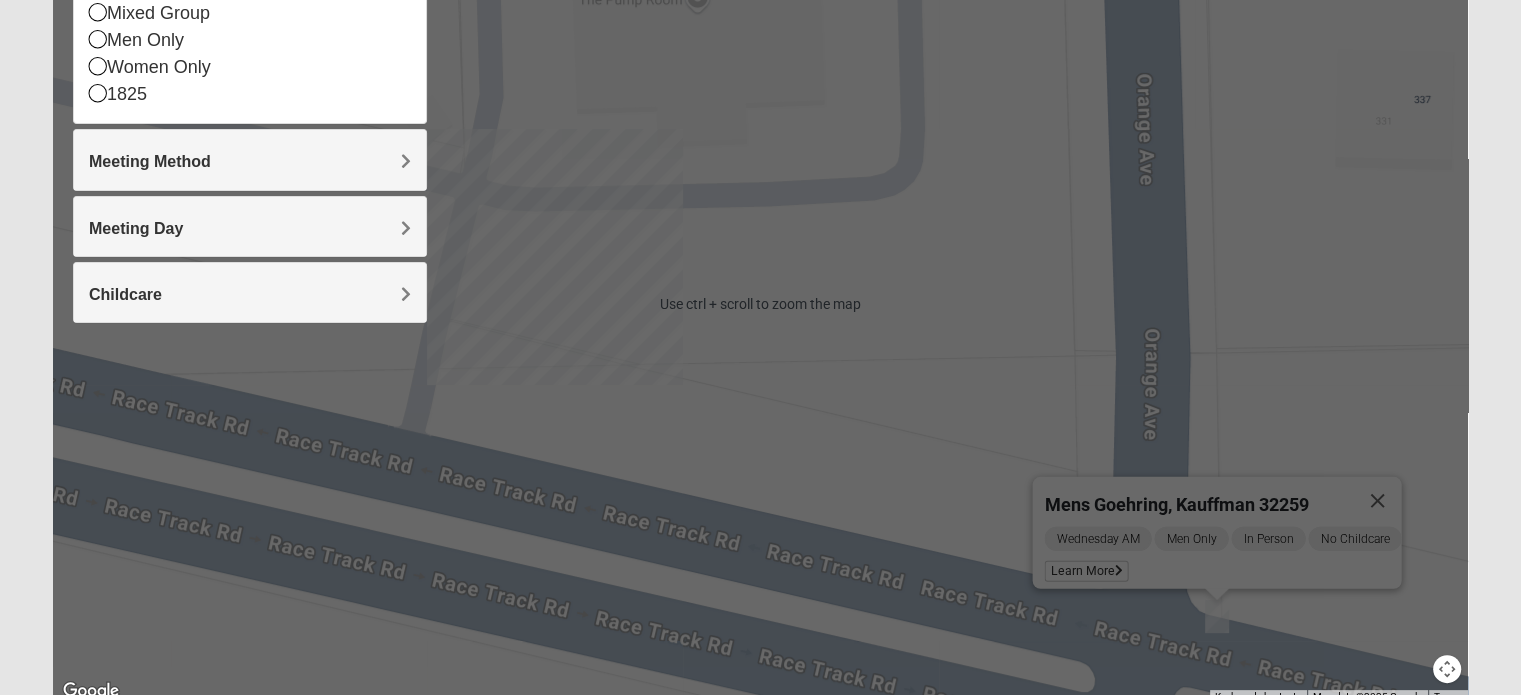 scroll, scrollTop: 306, scrollLeft: 0, axis: vertical 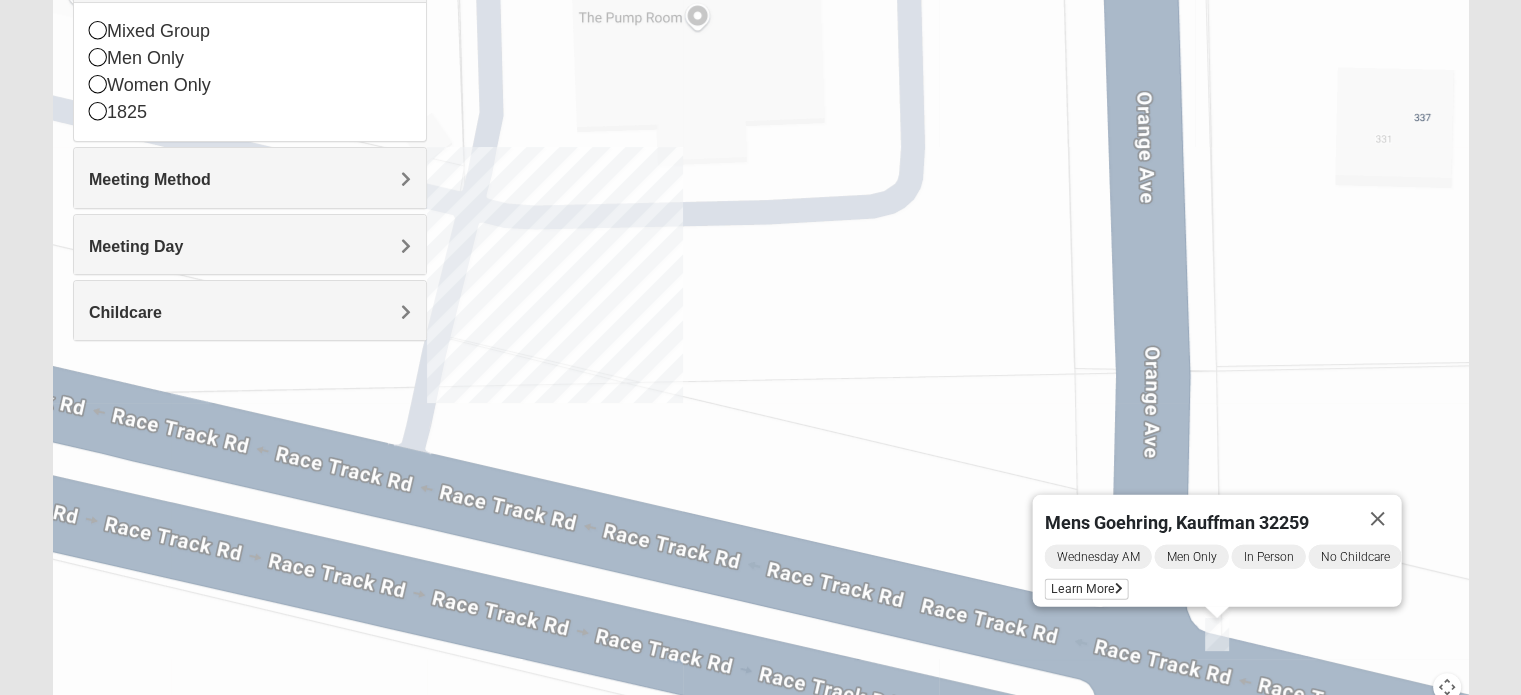 click at bounding box center [1447, 687] 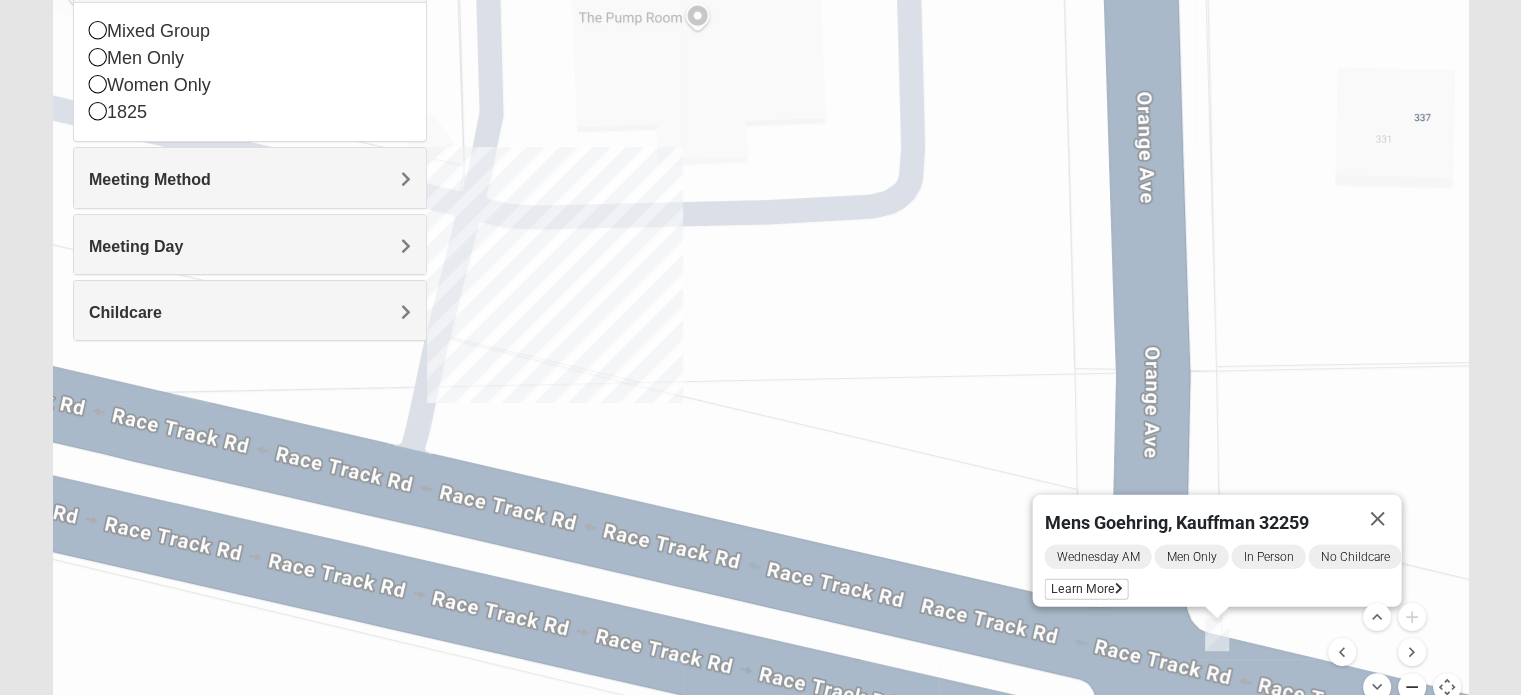 click at bounding box center (1412, 687) 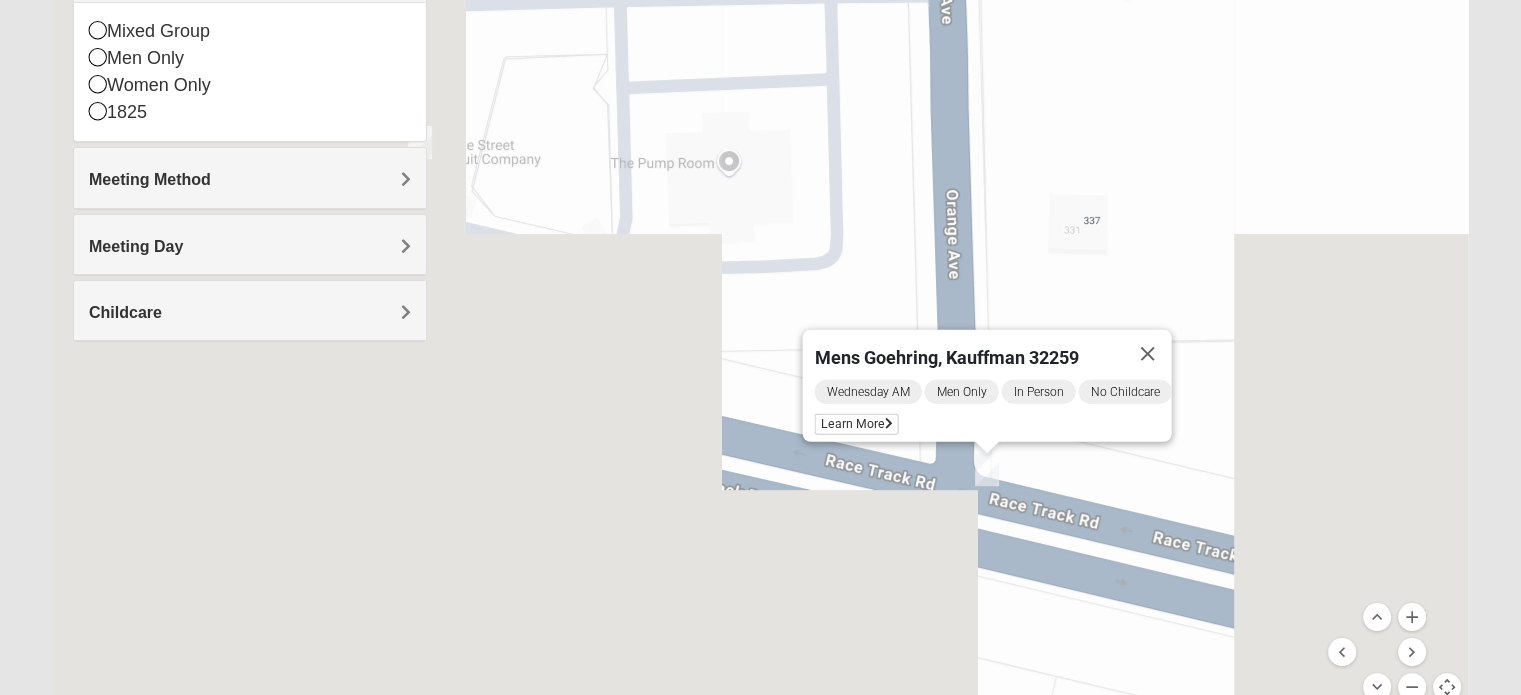 click on "Group Type
Mixed Group
Men Only
Women Only
1825" at bounding box center (250, 42) 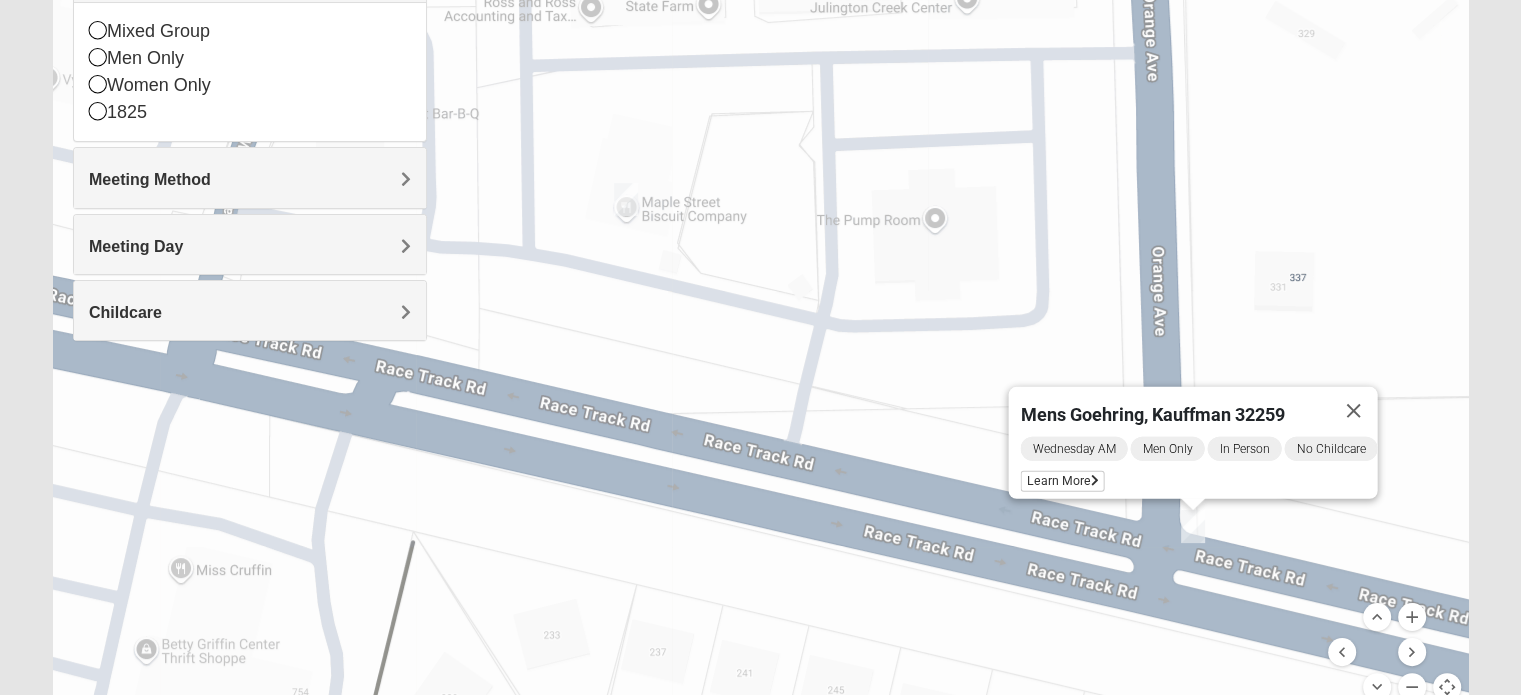 drag, startPoint x: 464, startPoint y: 150, endPoint x: 671, endPoint y: 207, distance: 214.70445 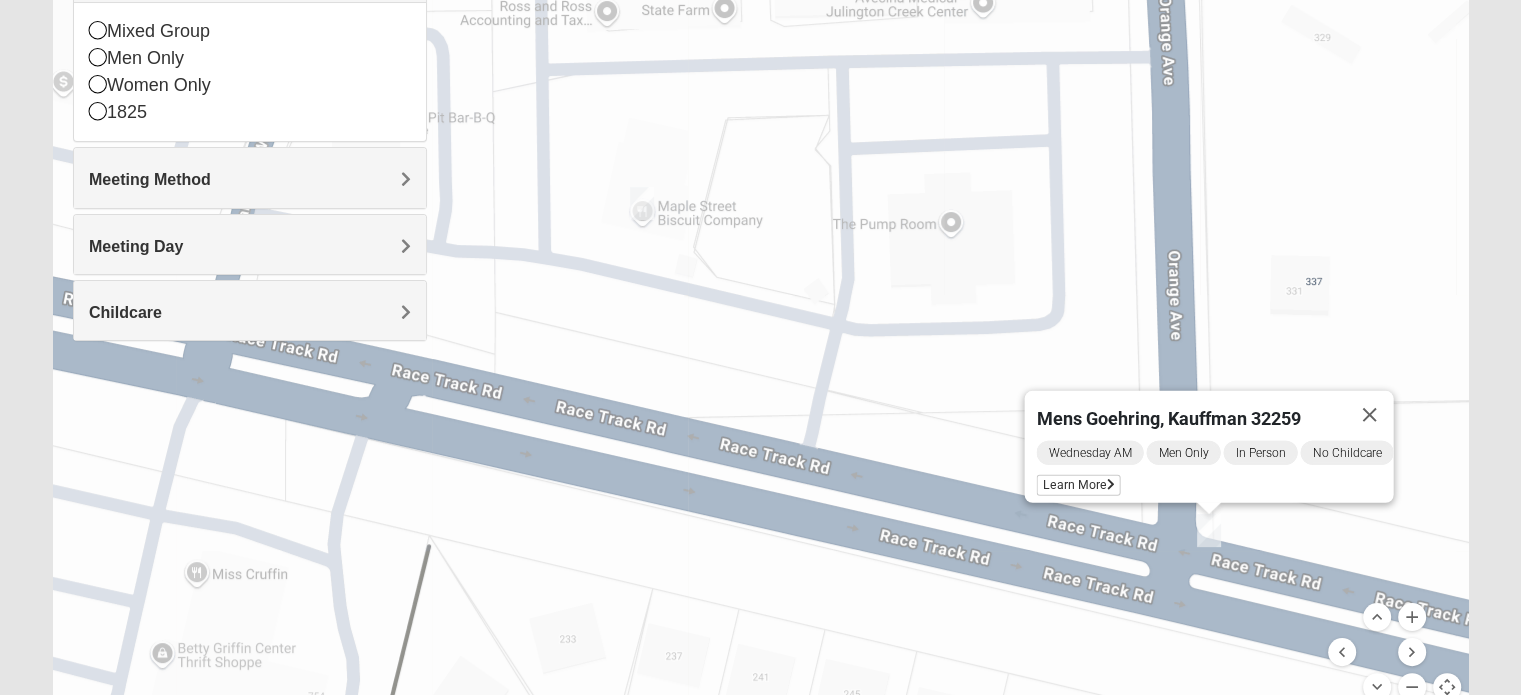 click at bounding box center [642, 203] 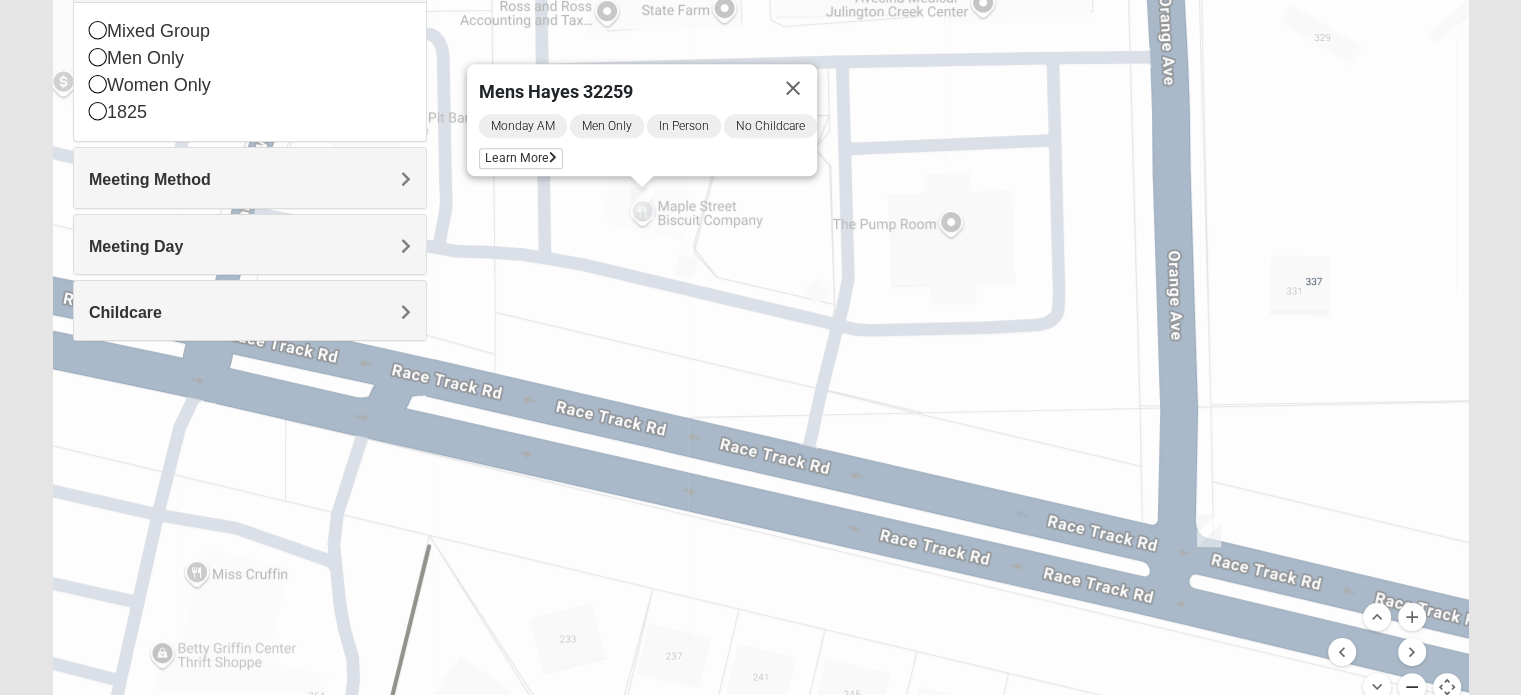 click at bounding box center (1412, 687) 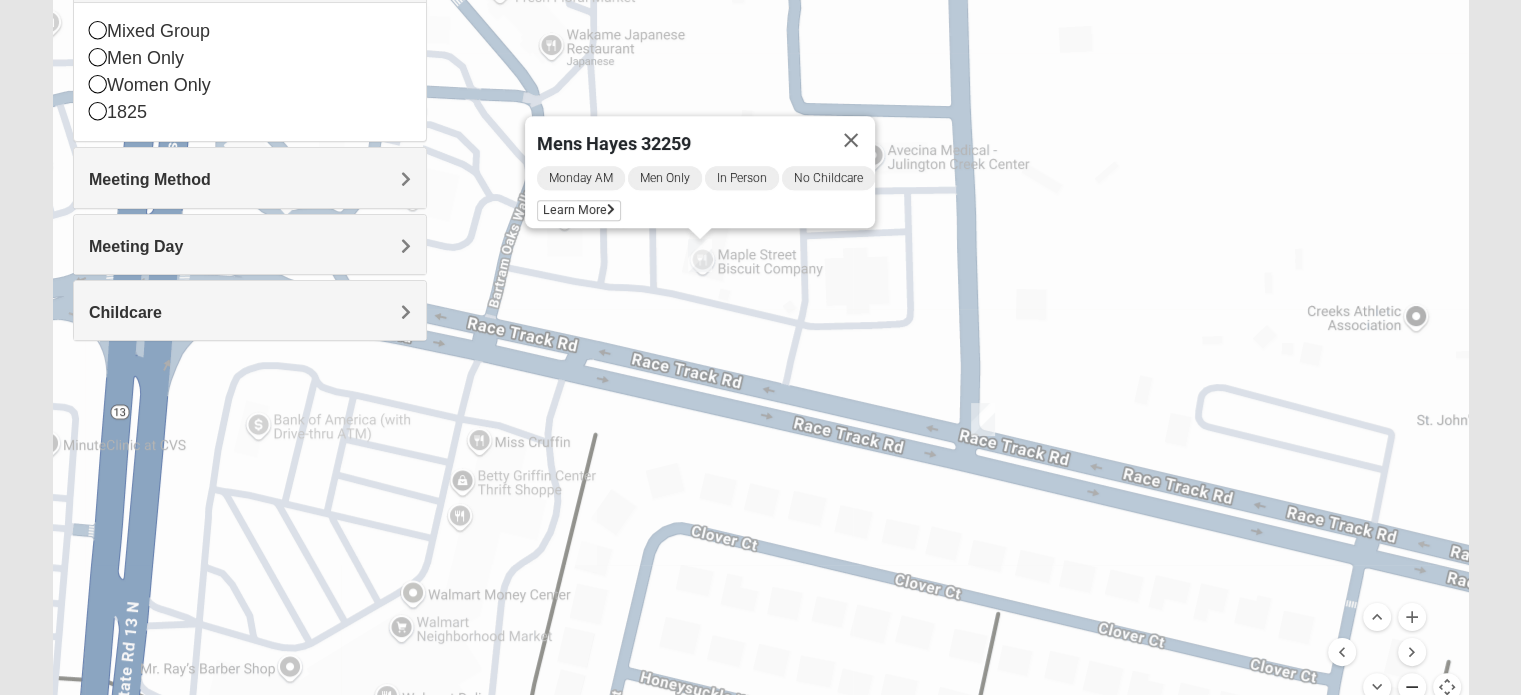 click at bounding box center (1412, 687) 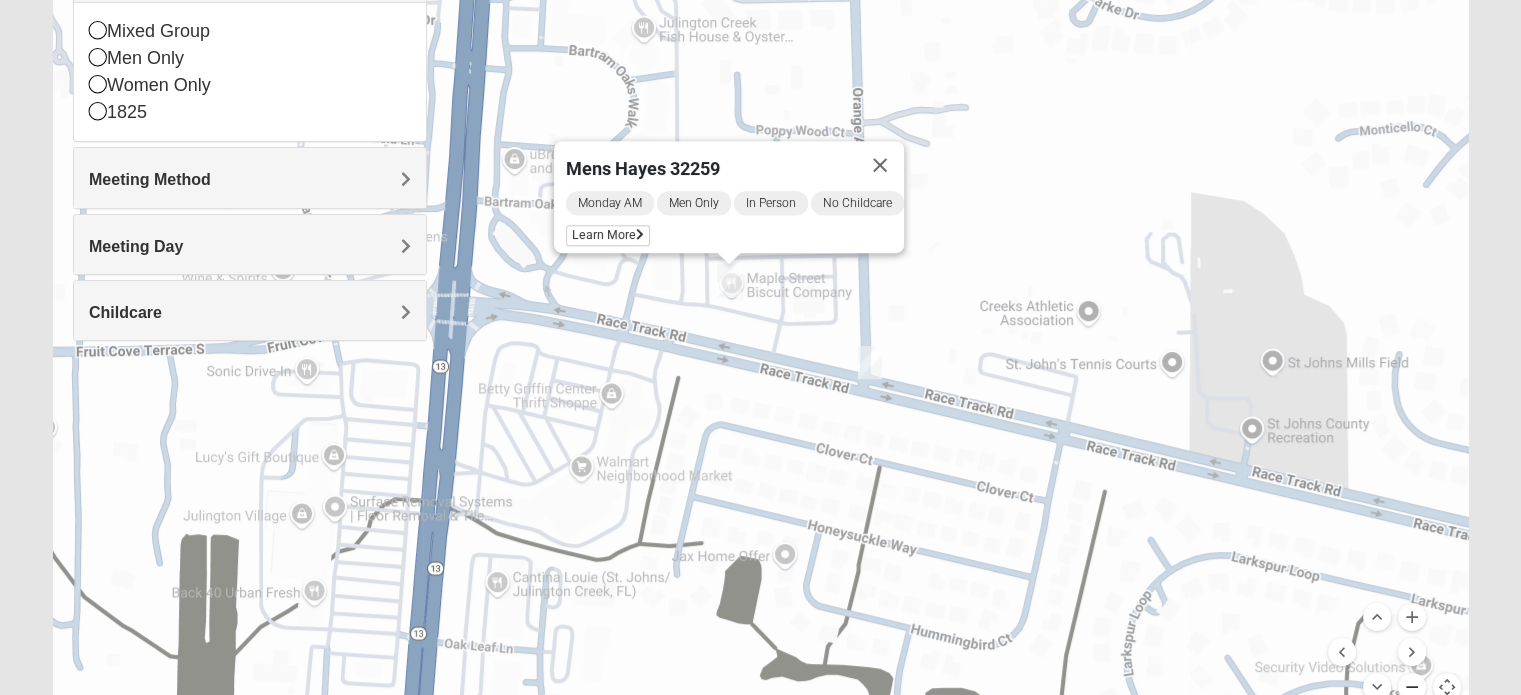 click at bounding box center [1412, 687] 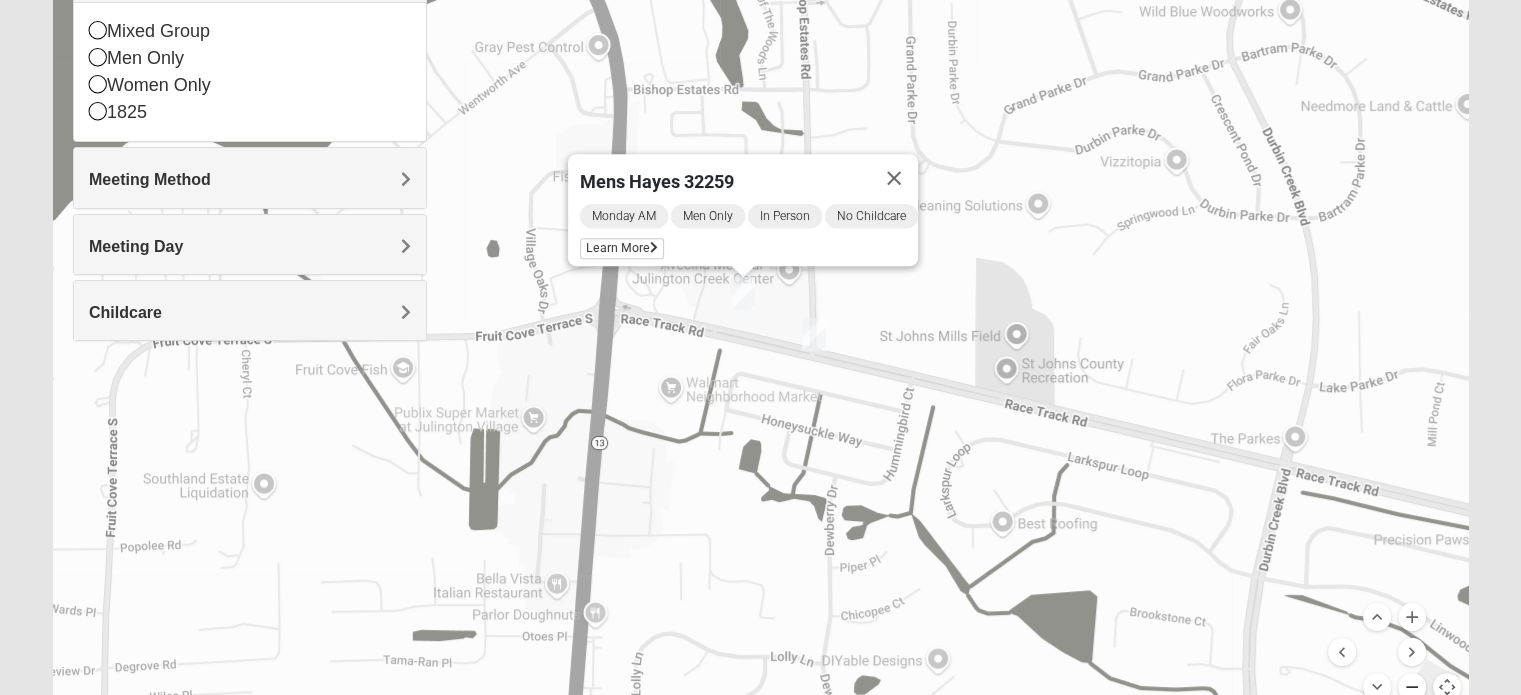 click at bounding box center [1412, 687] 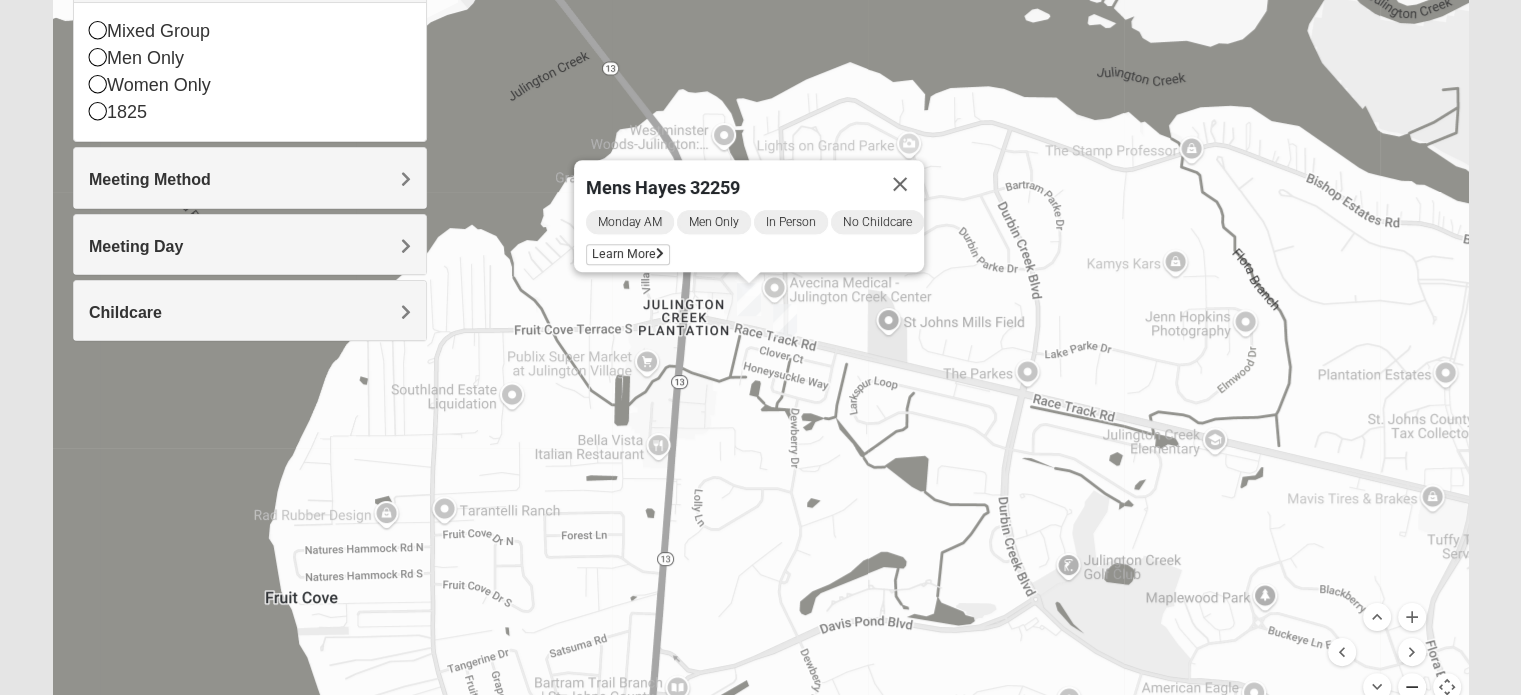 click at bounding box center [1412, 687] 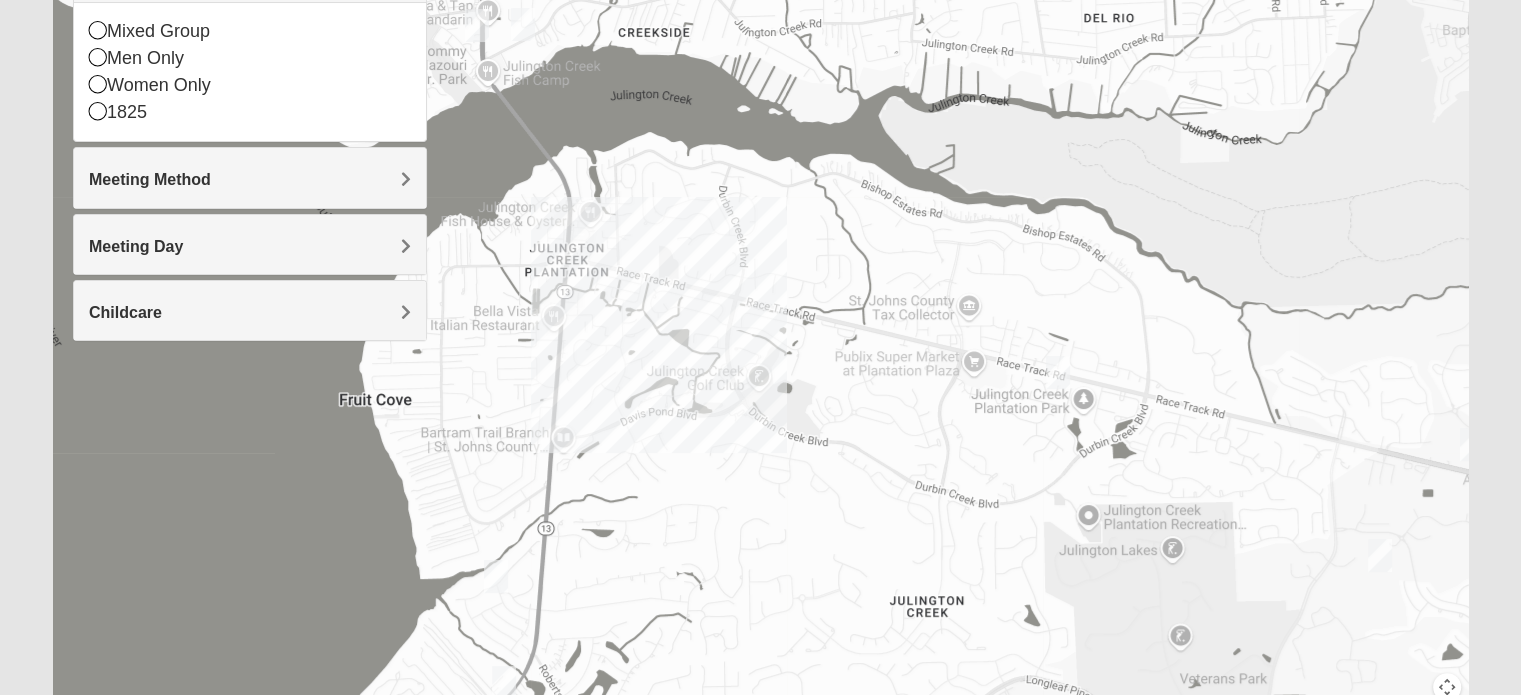 drag, startPoint x: 1215, startPoint y: 540, endPoint x: 1038, endPoint y: 472, distance: 189.61276 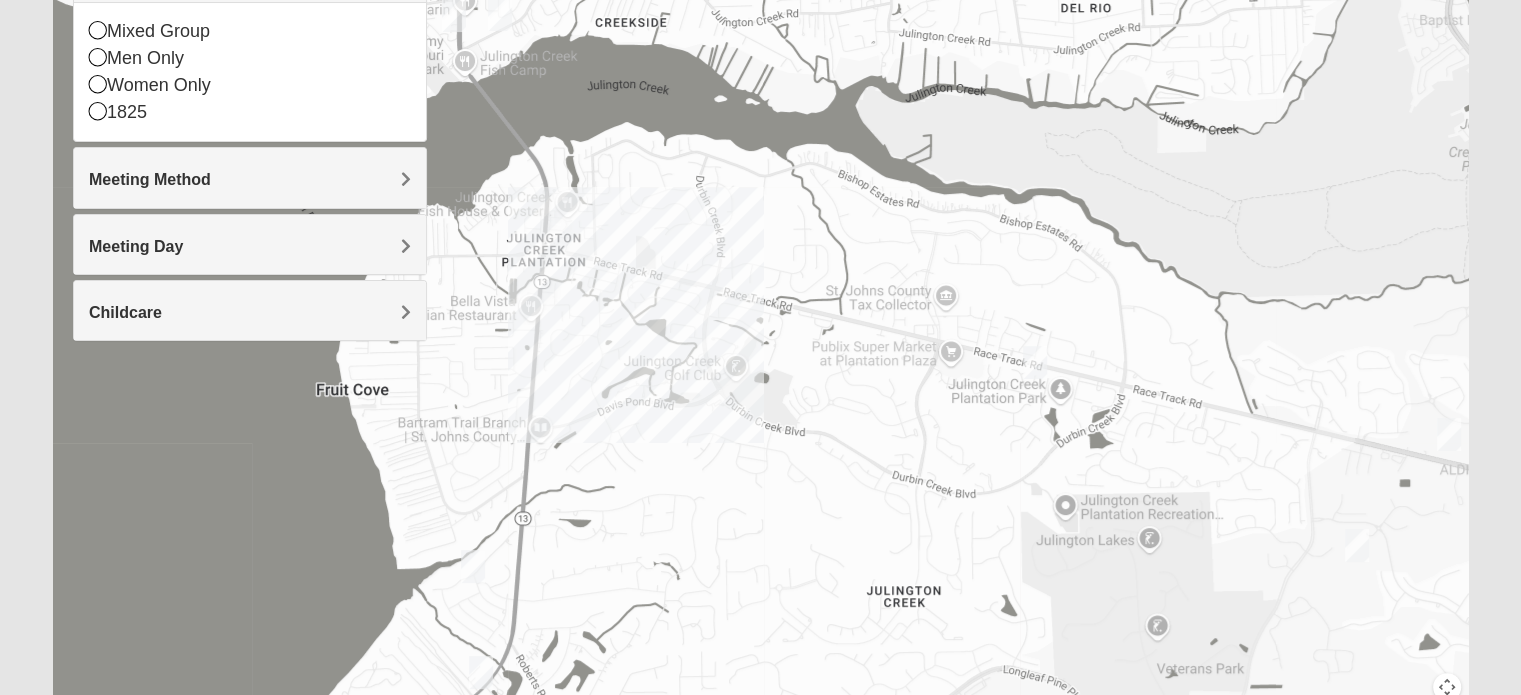 click at bounding box center [1035, 362] 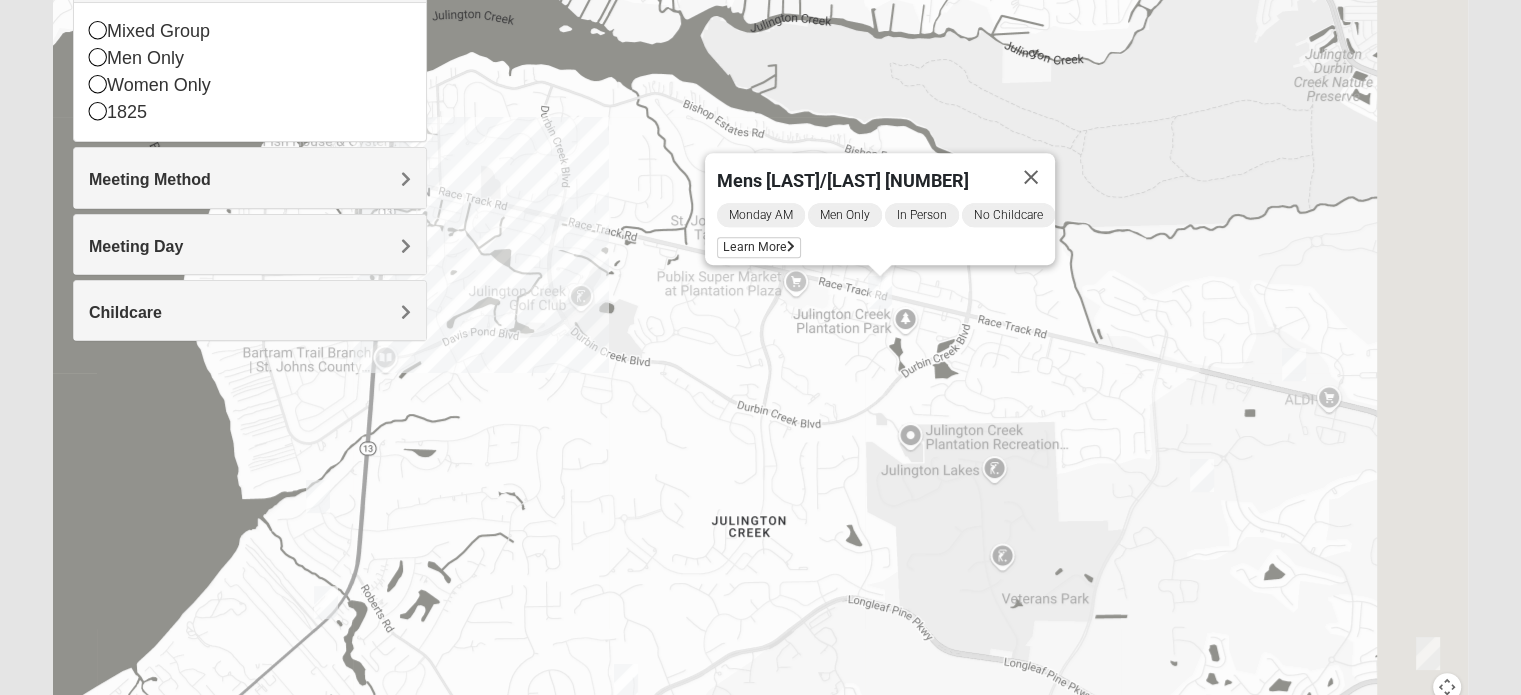 drag, startPoint x: 1240, startPoint y: 467, endPoint x: 998, endPoint y: 358, distance: 265.41476 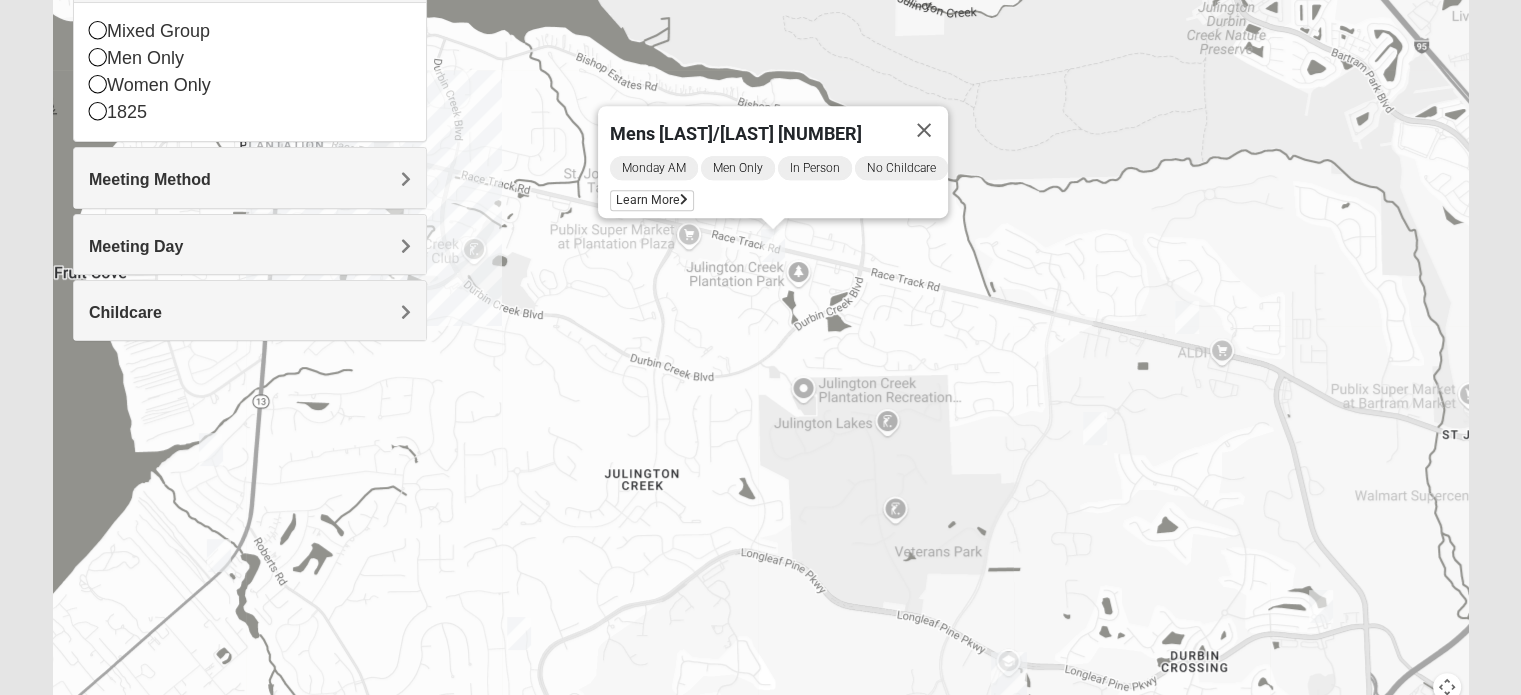 click at bounding box center [1095, 428] 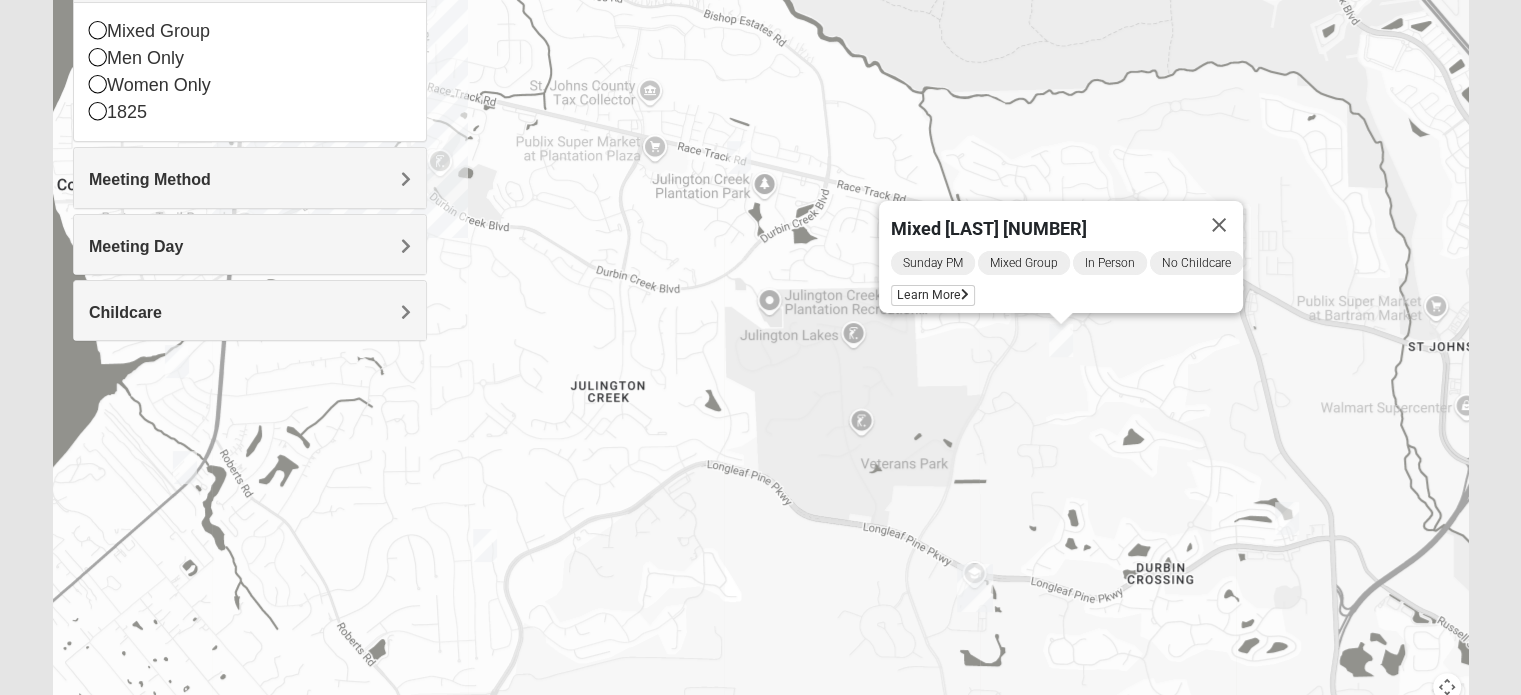 drag, startPoint x: 1115, startPoint y: 493, endPoint x: 1073, endPoint y: 365, distance: 134.71451 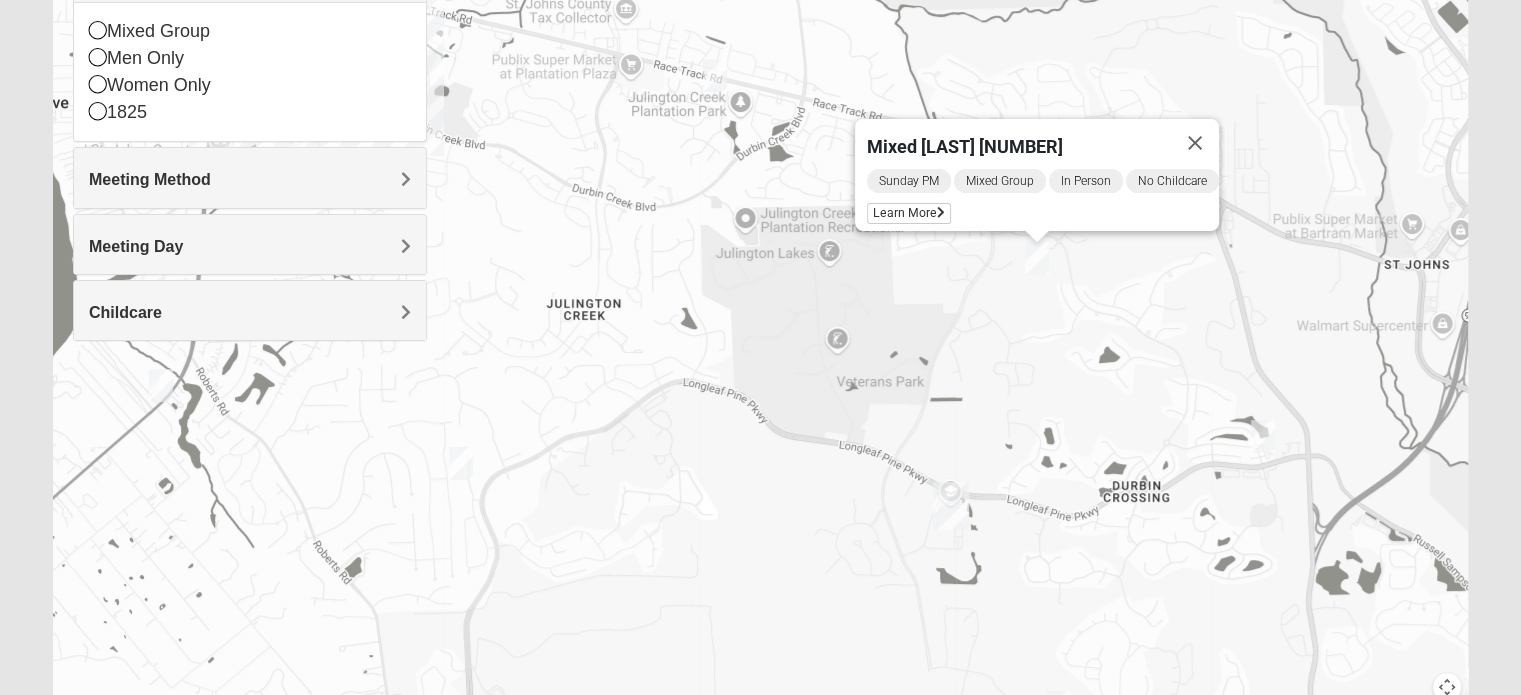 click at bounding box center [951, 506] 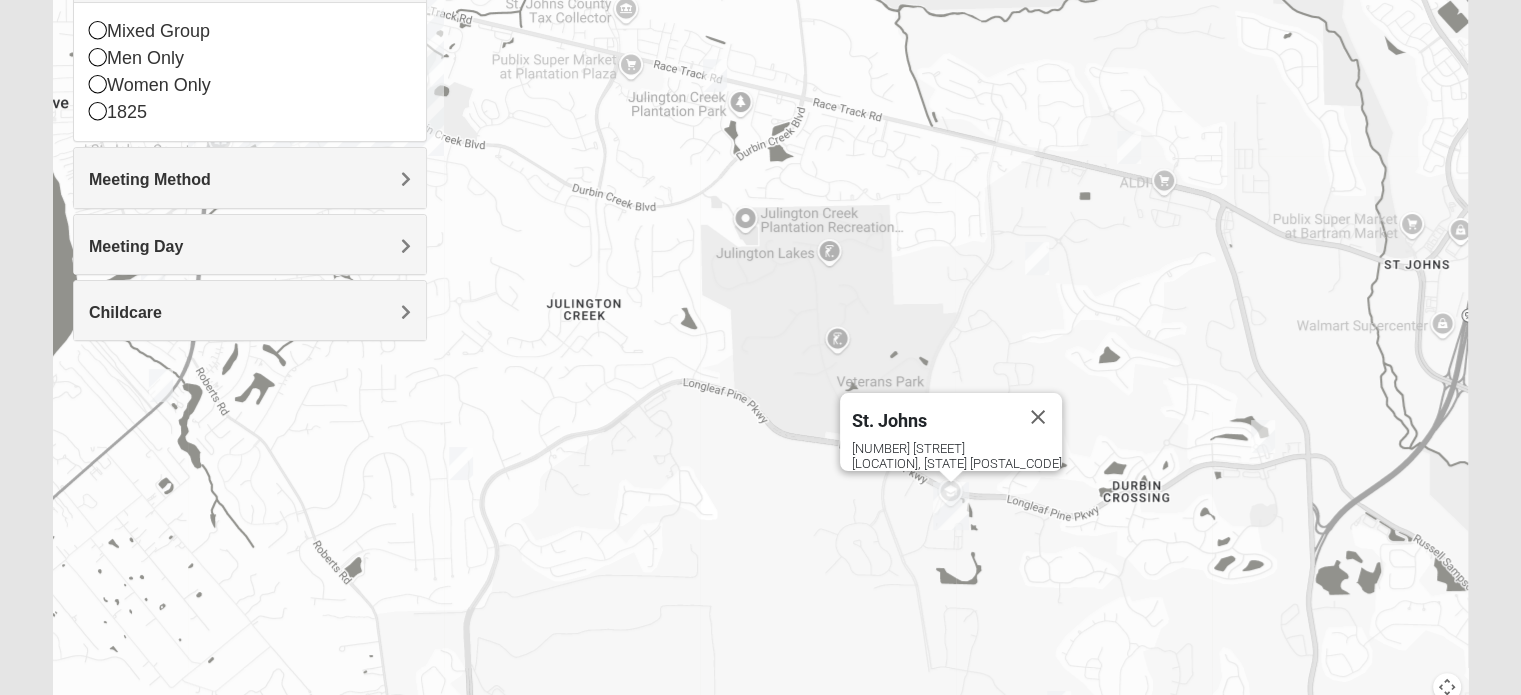 click at bounding box center (1263, 436) 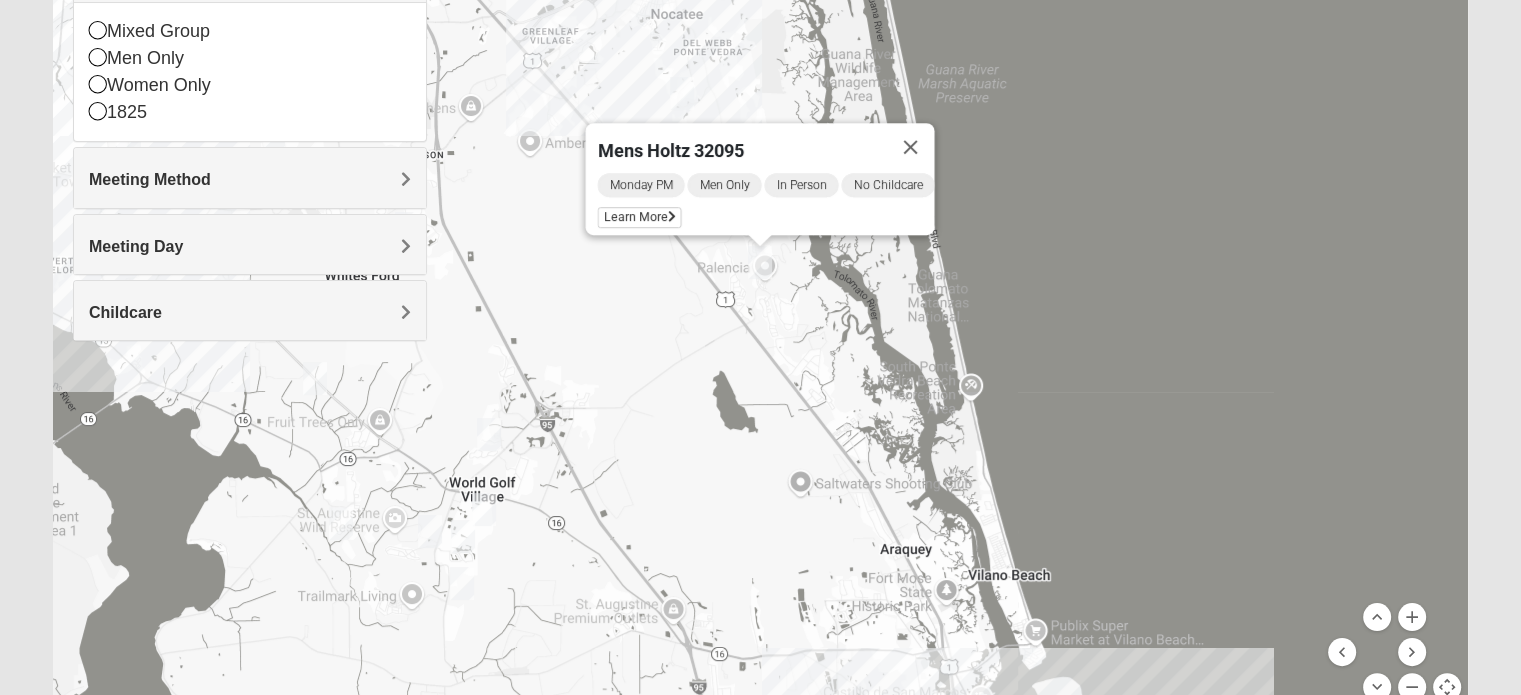scroll, scrollTop: 306, scrollLeft: 0, axis: vertical 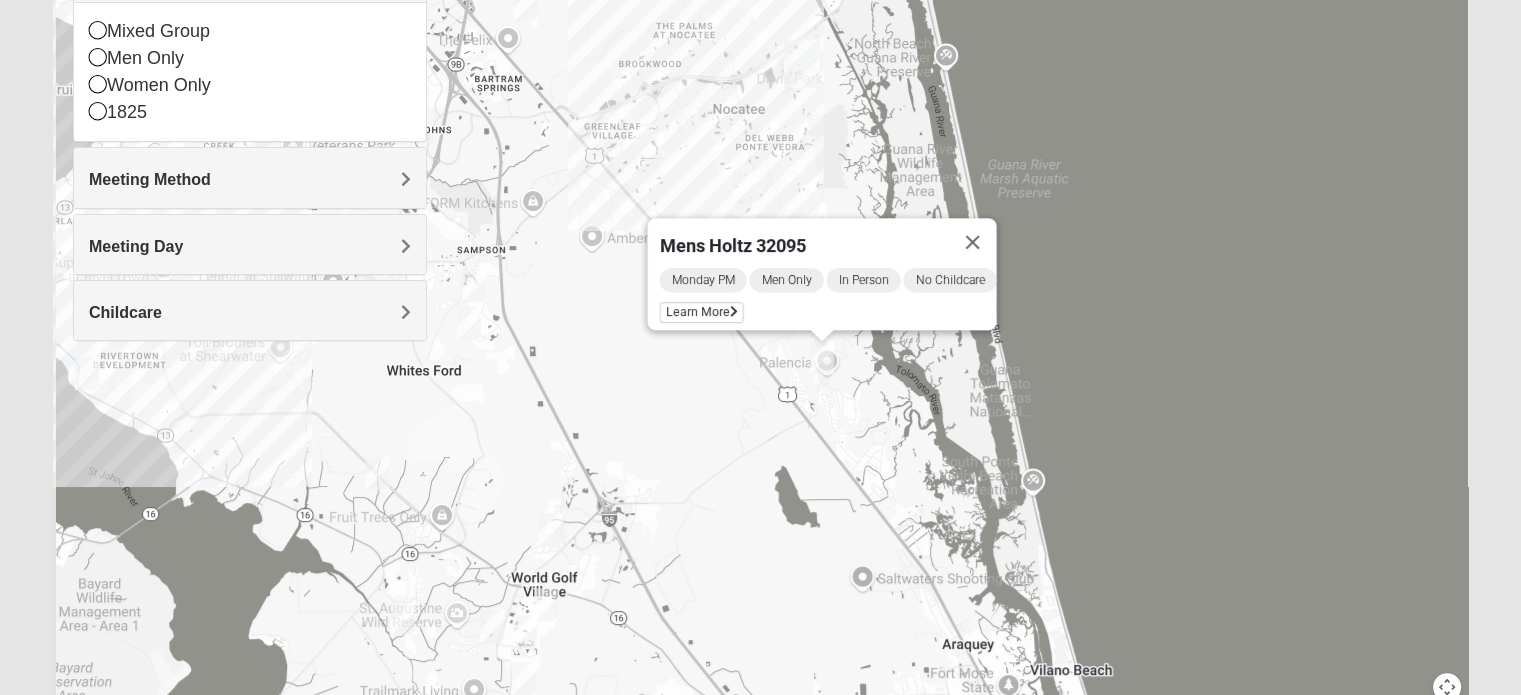 drag, startPoint x: 744, startPoint y: 421, endPoint x: 817, endPoint y: 536, distance: 136.21307 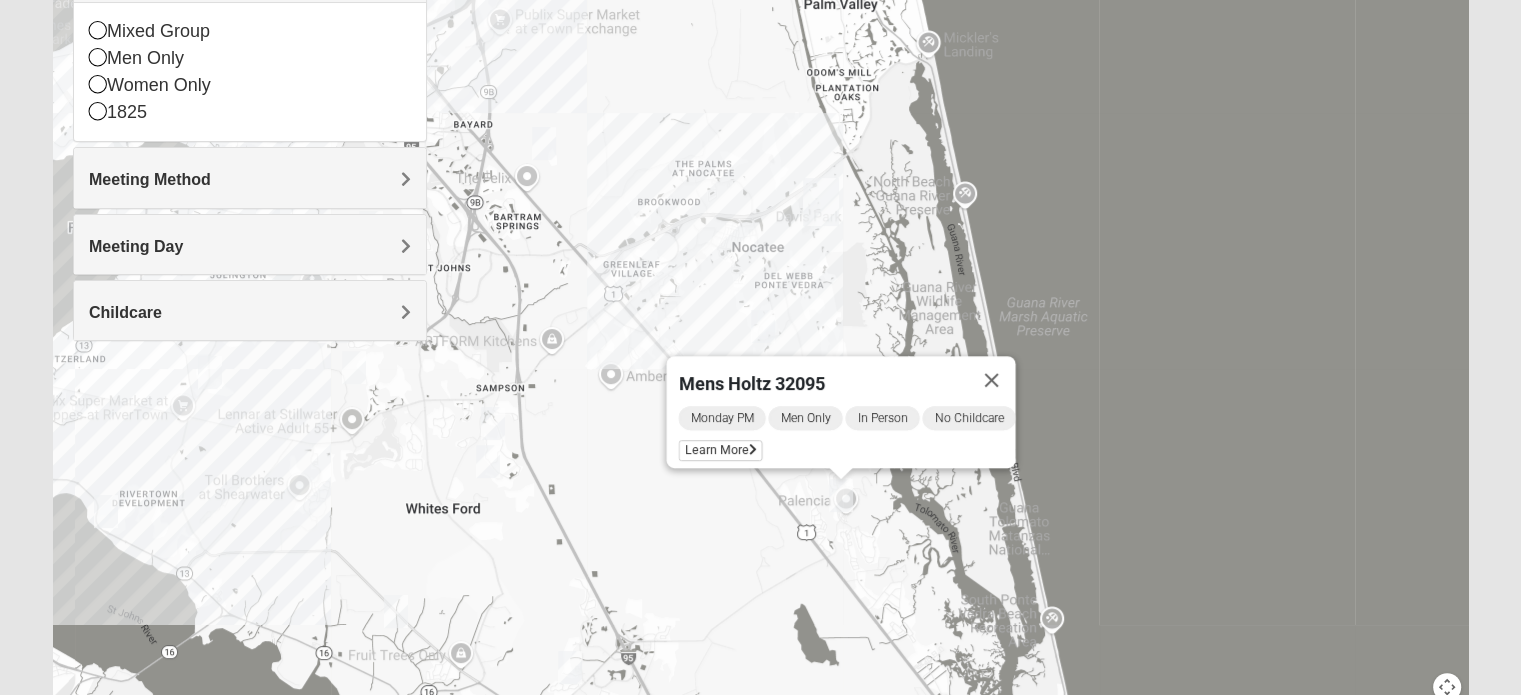 drag, startPoint x: 702, startPoint y: 201, endPoint x: 731, endPoint y: 438, distance: 238.76767 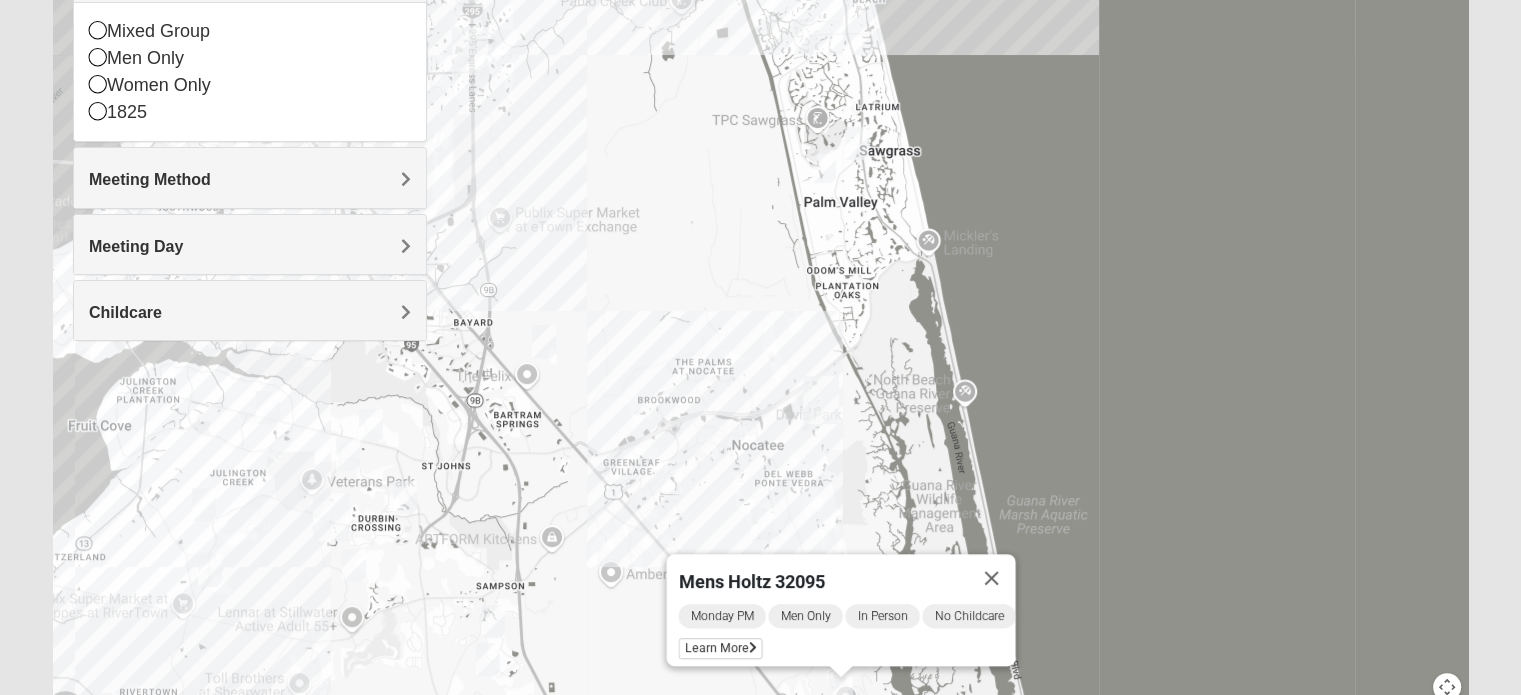 drag, startPoint x: 735, startPoint y: 292, endPoint x: 698, endPoint y: 406, distance: 119.85408 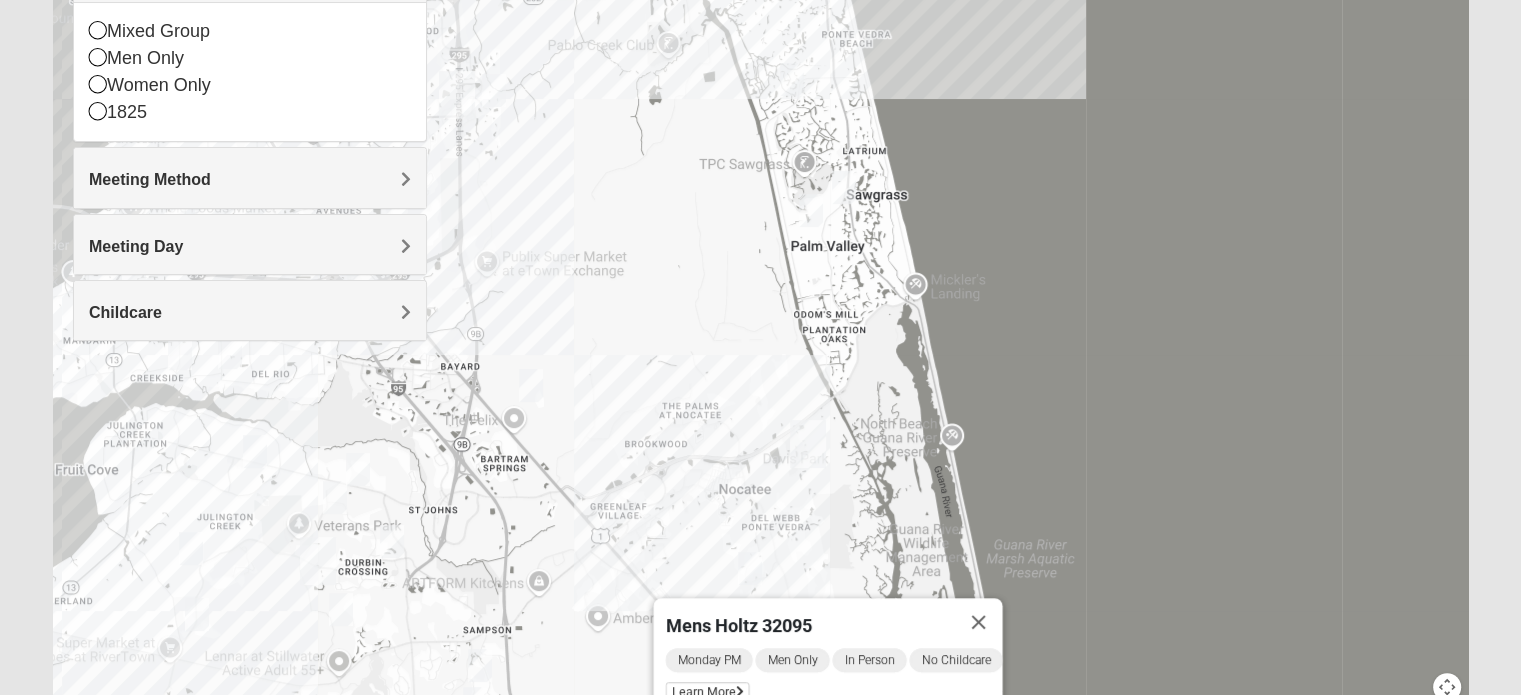 click at bounding box center [844, 187] 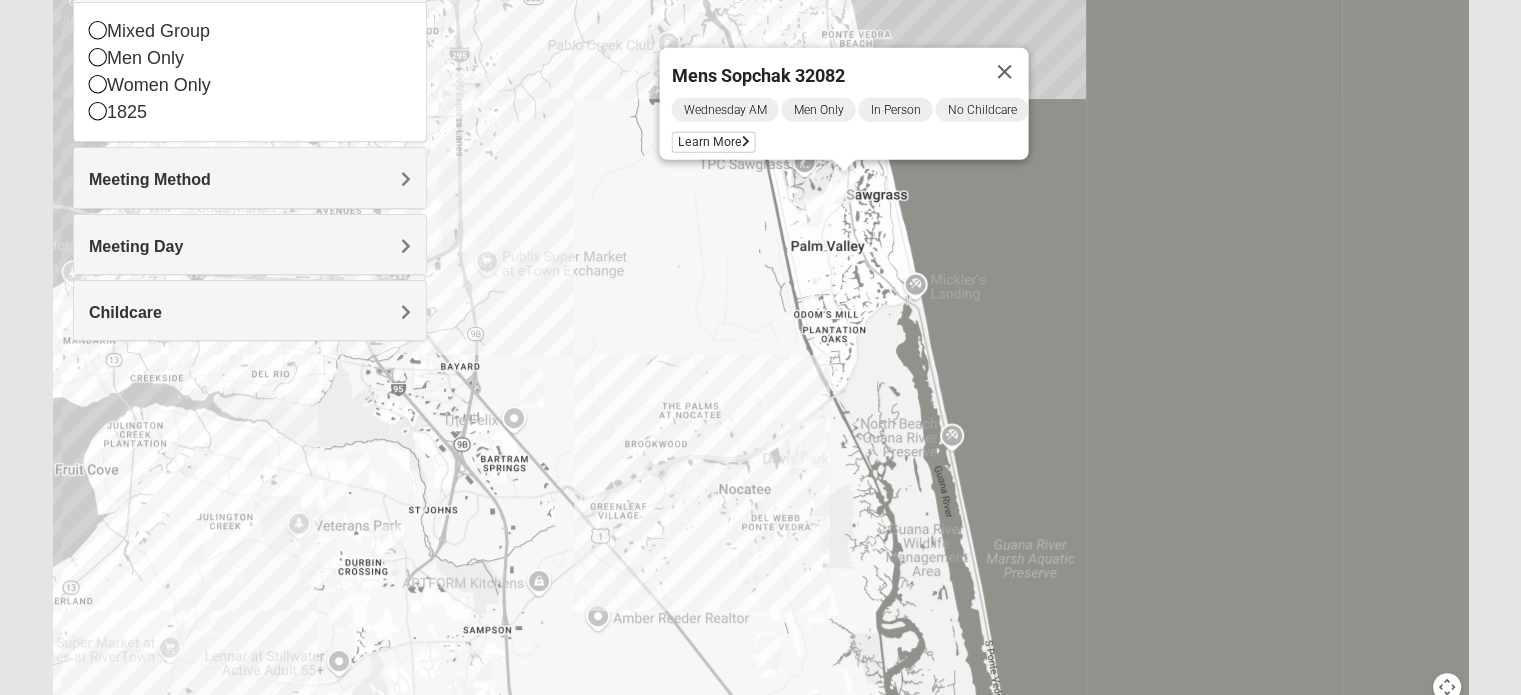 click at bounding box center (811, 210) 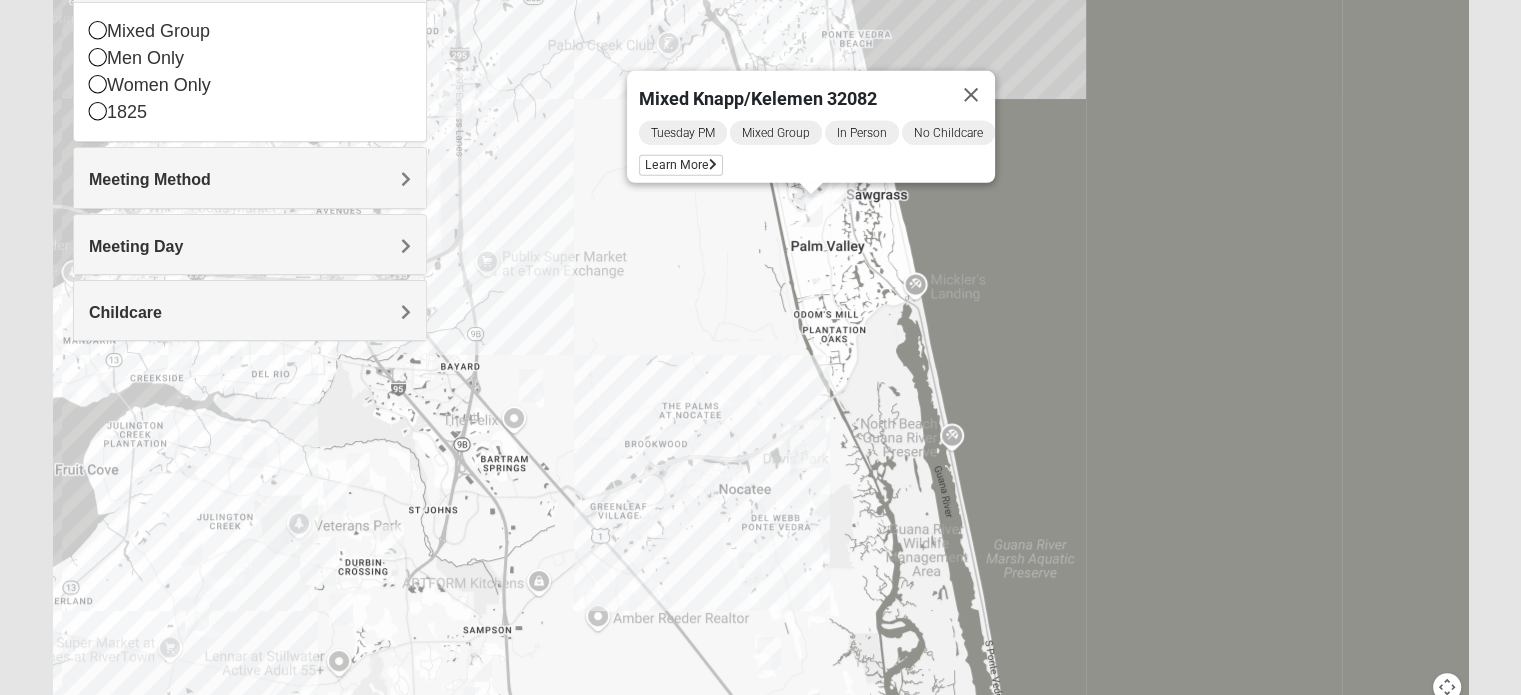 click on "Mixed [LAST]/[LAST] [POSTAL_CODE] Tuesday PM Mixed Group In Person No Childcare Learn More" at bounding box center (760, 322) 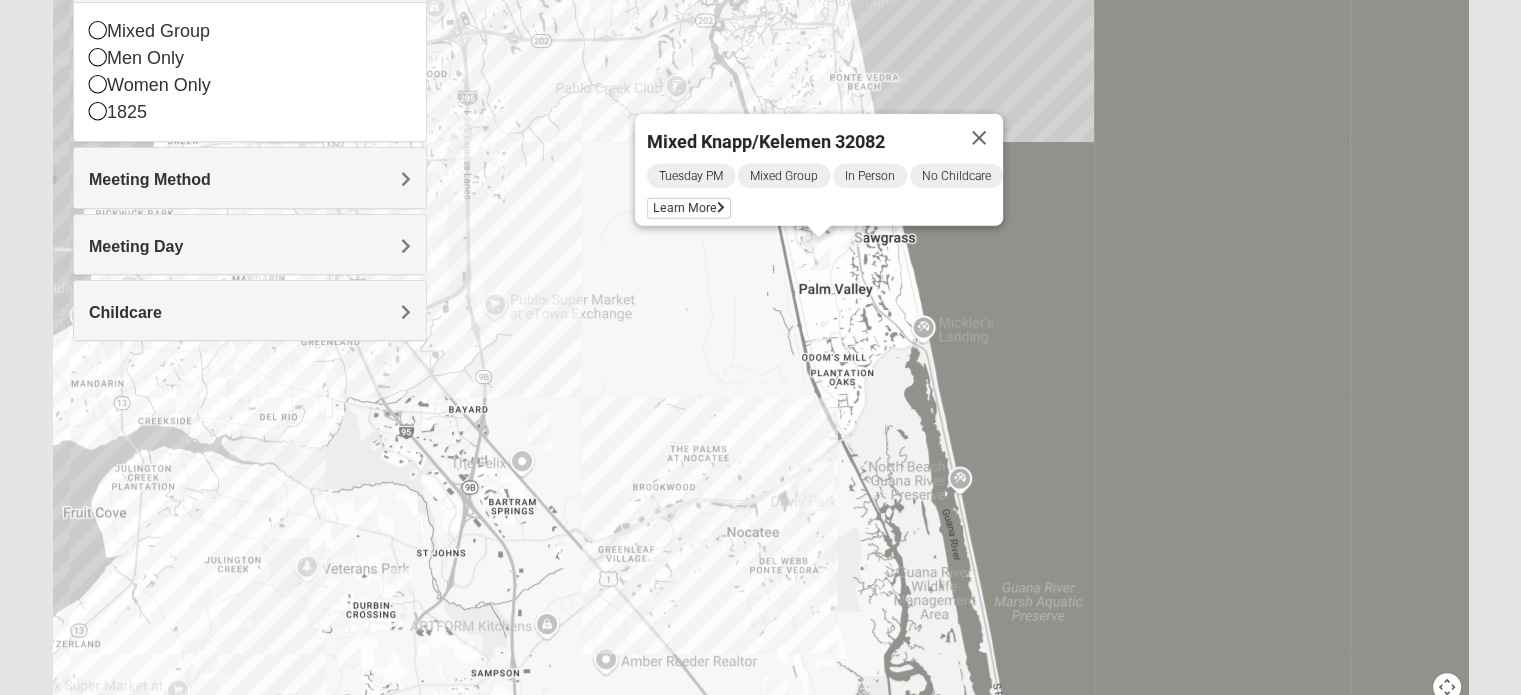 drag, startPoint x: 712, startPoint y: 251, endPoint x: 730, endPoint y: 369, distance: 119.36499 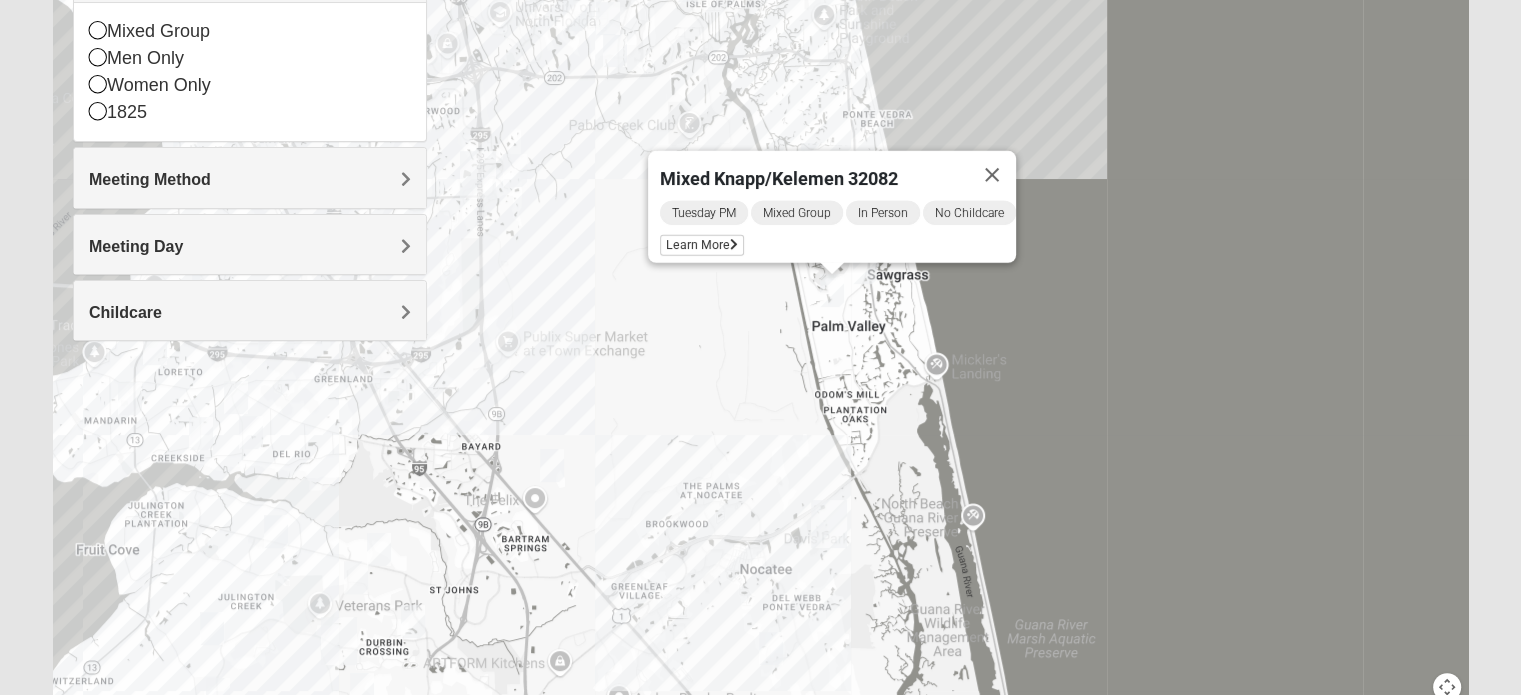 drag, startPoint x: 673, startPoint y: 391, endPoint x: 665, endPoint y: 201, distance: 190.16835 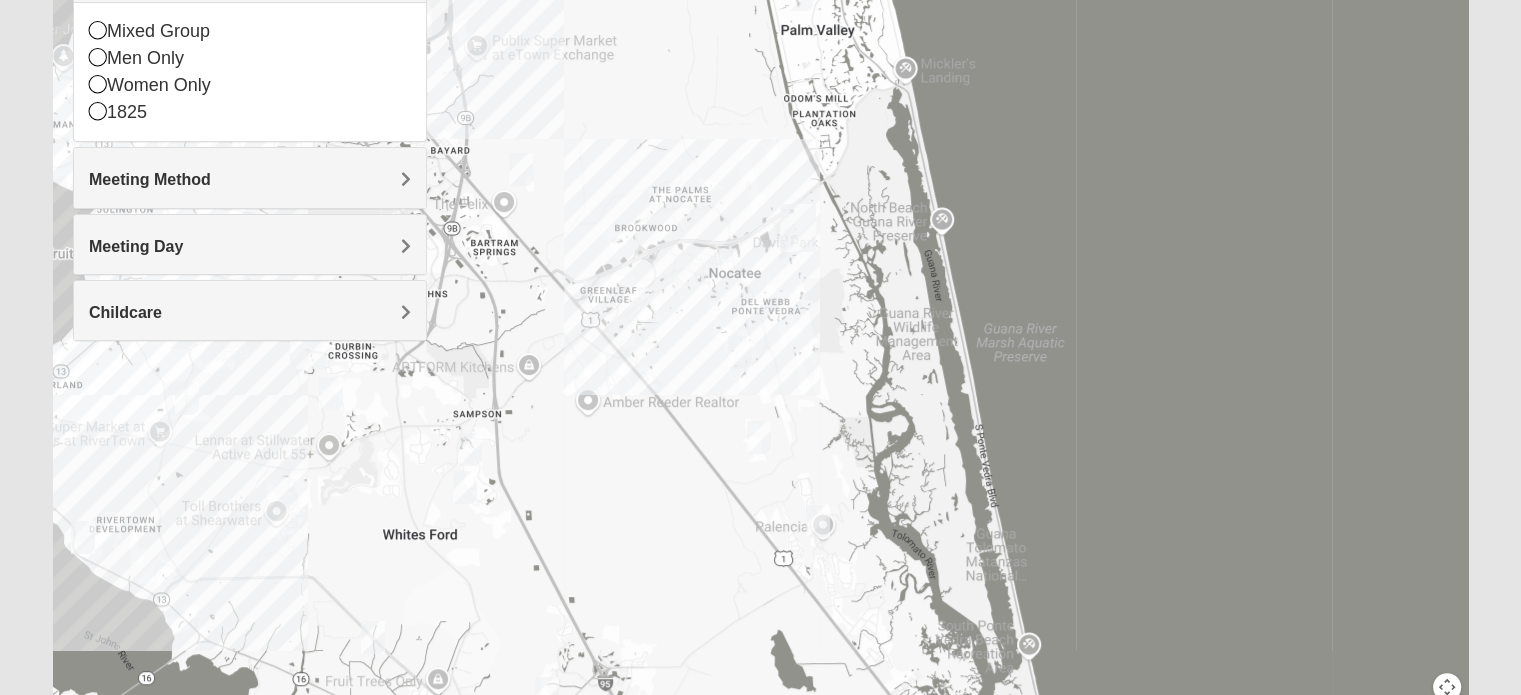 drag, startPoint x: 697, startPoint y: 306, endPoint x: 666, endPoint y: 215, distance: 96.13532 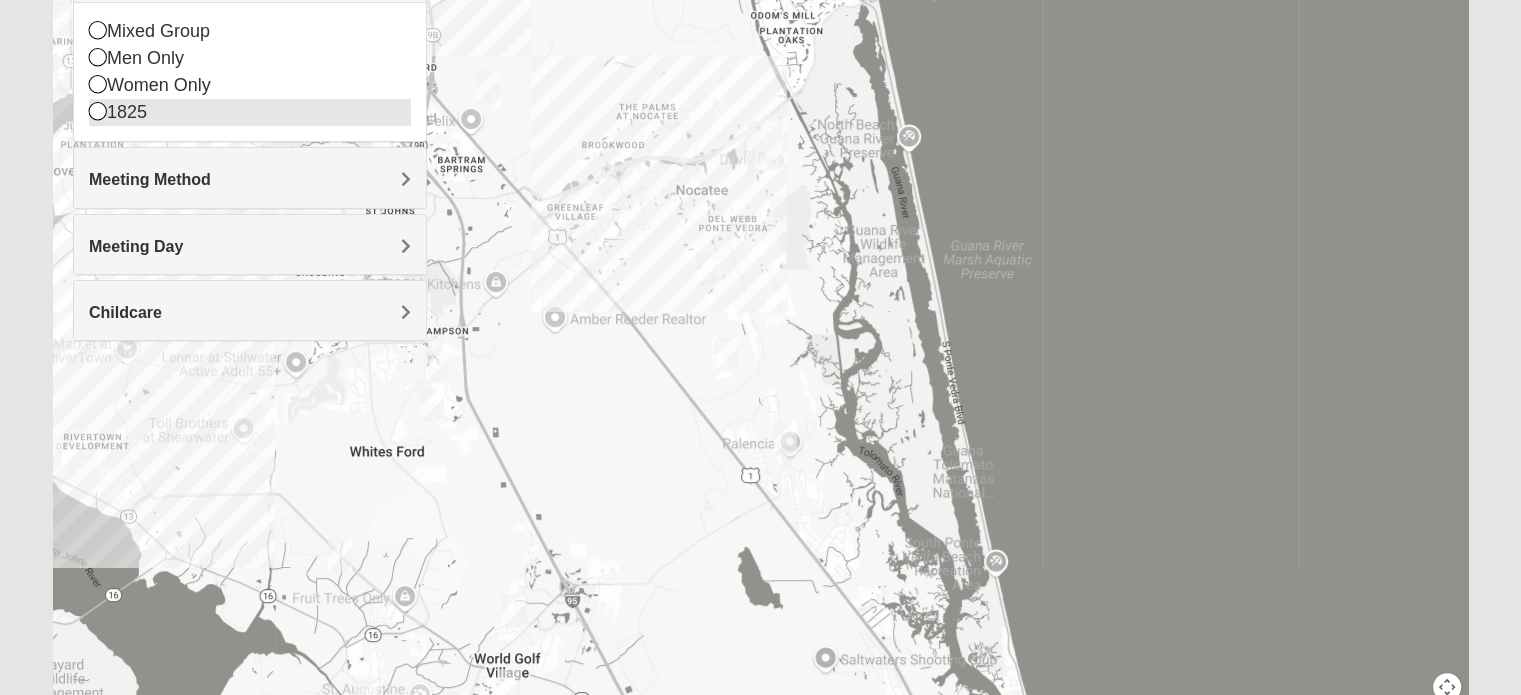 click at bounding box center [98, 111] 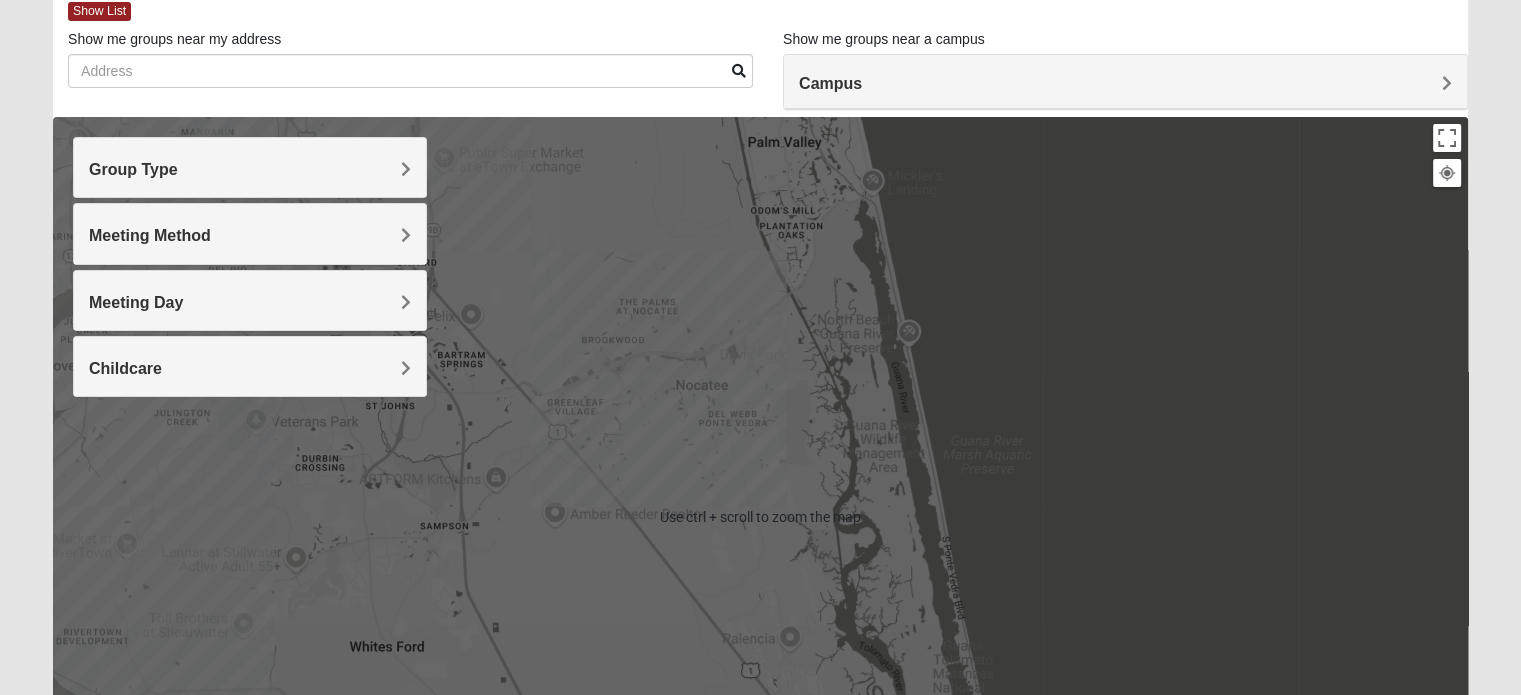 scroll, scrollTop: 106, scrollLeft: 0, axis: vertical 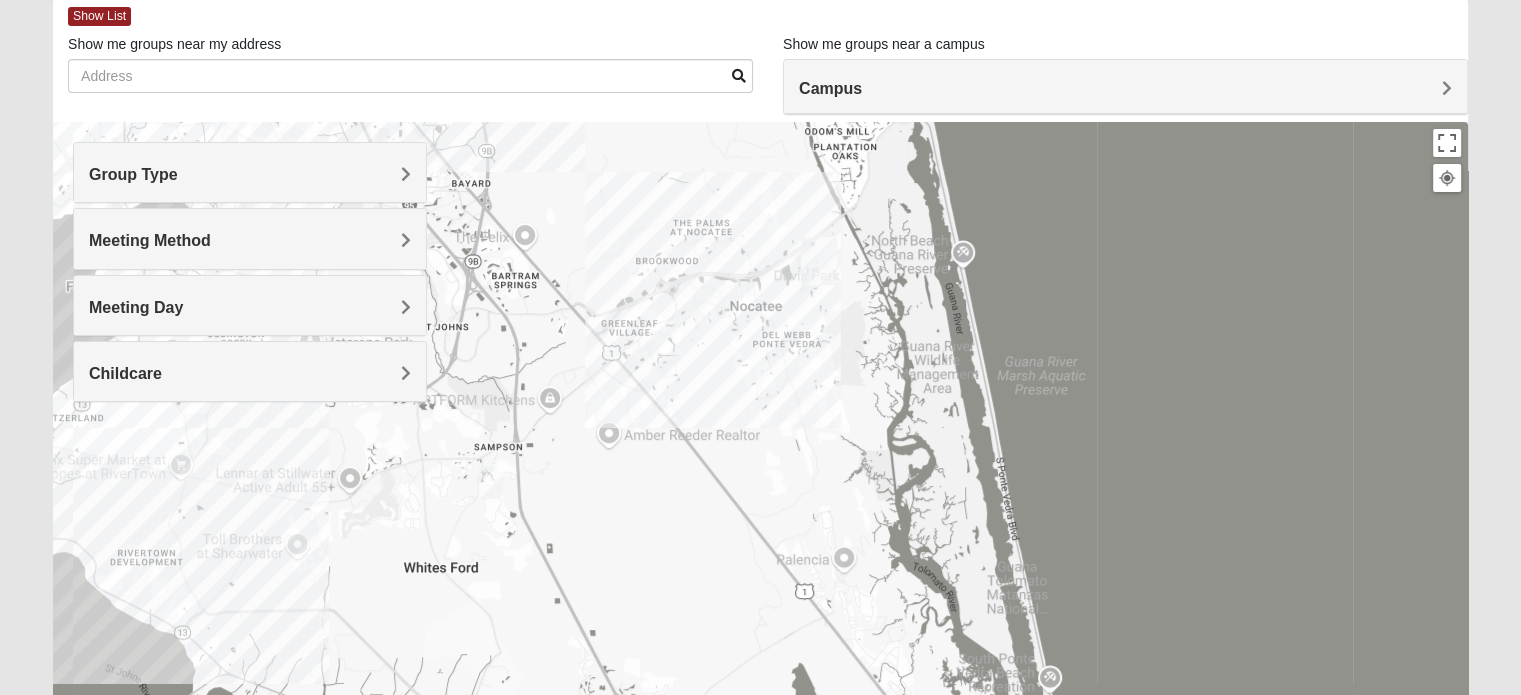 drag, startPoint x: 576, startPoint y: 273, endPoint x: 680, endPoint y: 120, distance: 185 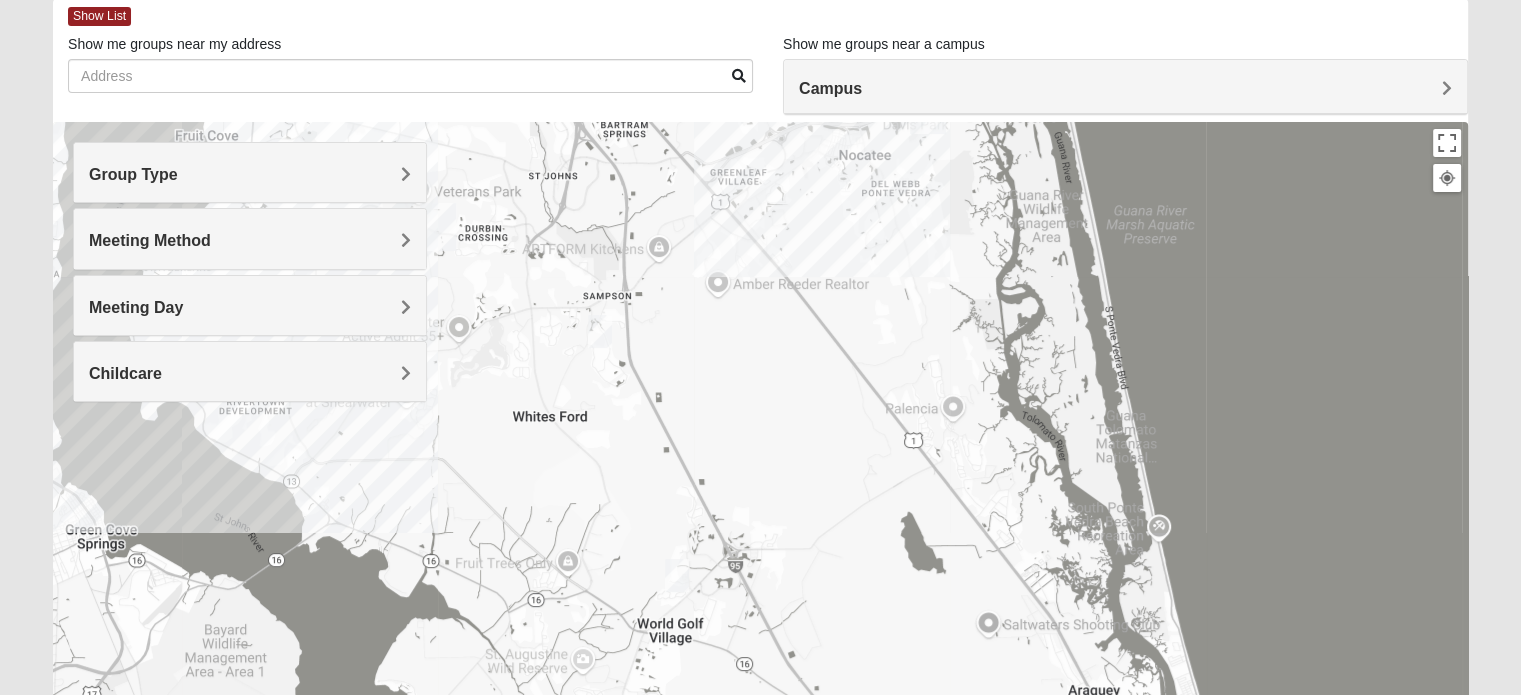 click at bounding box center [600, 331] 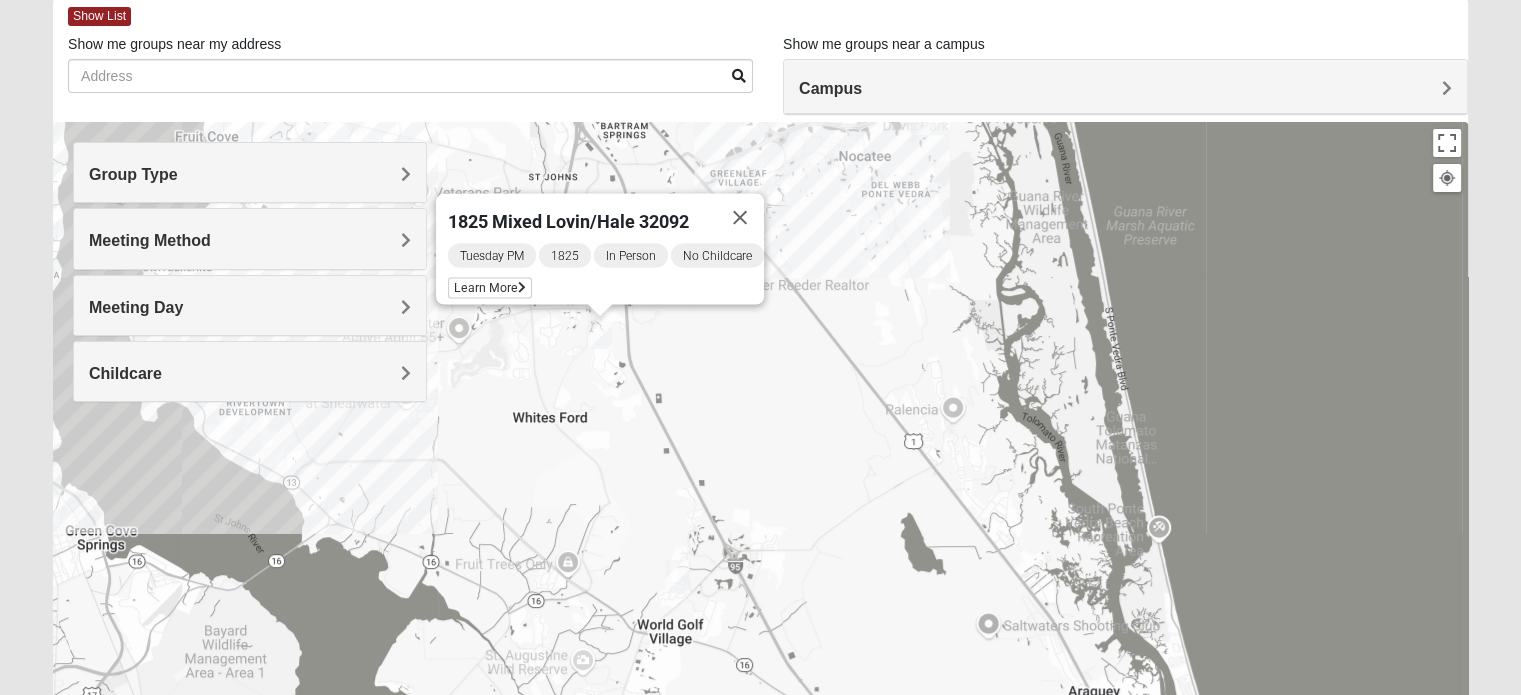 click at bounding box center [677, 576] 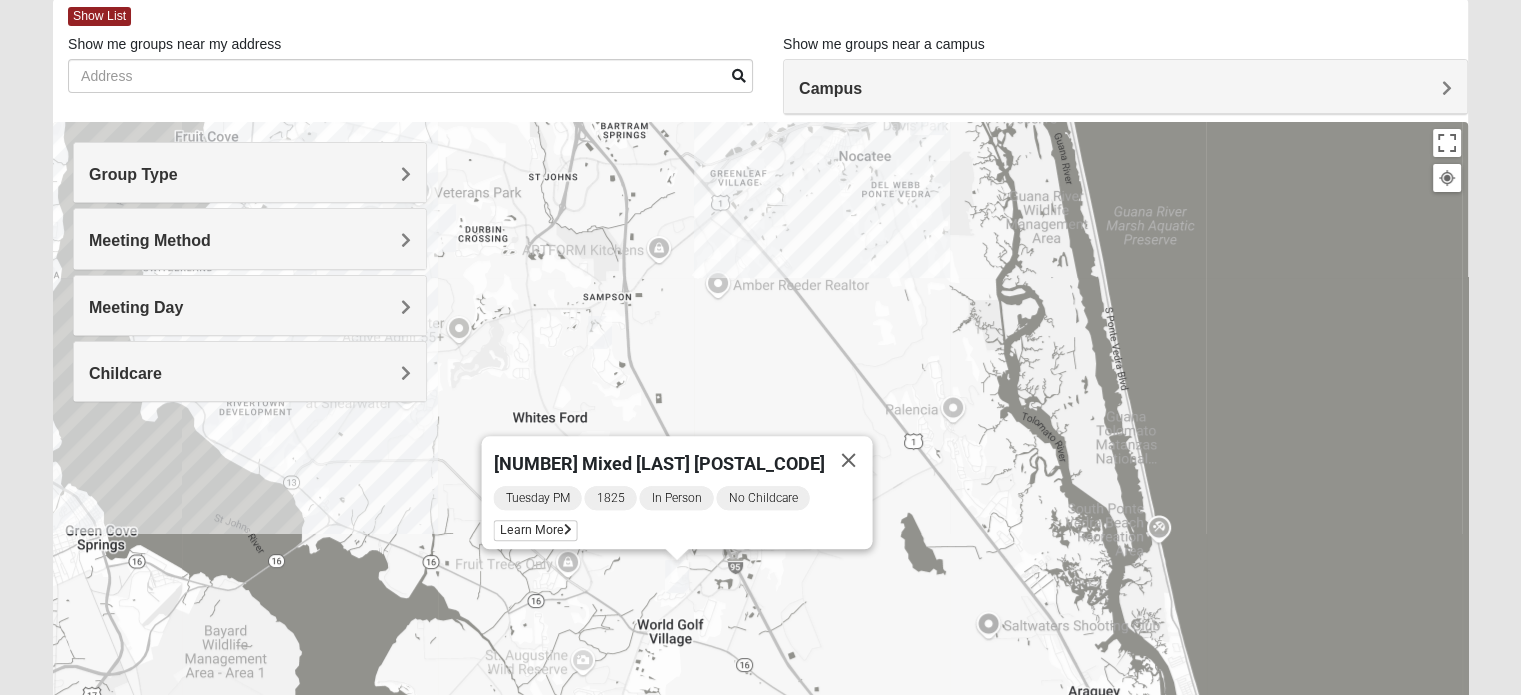 click on "1825 Mixed Barfield 32092          Tuesday PM      1825      In Person      No Childcare Learn More" at bounding box center [760, 522] 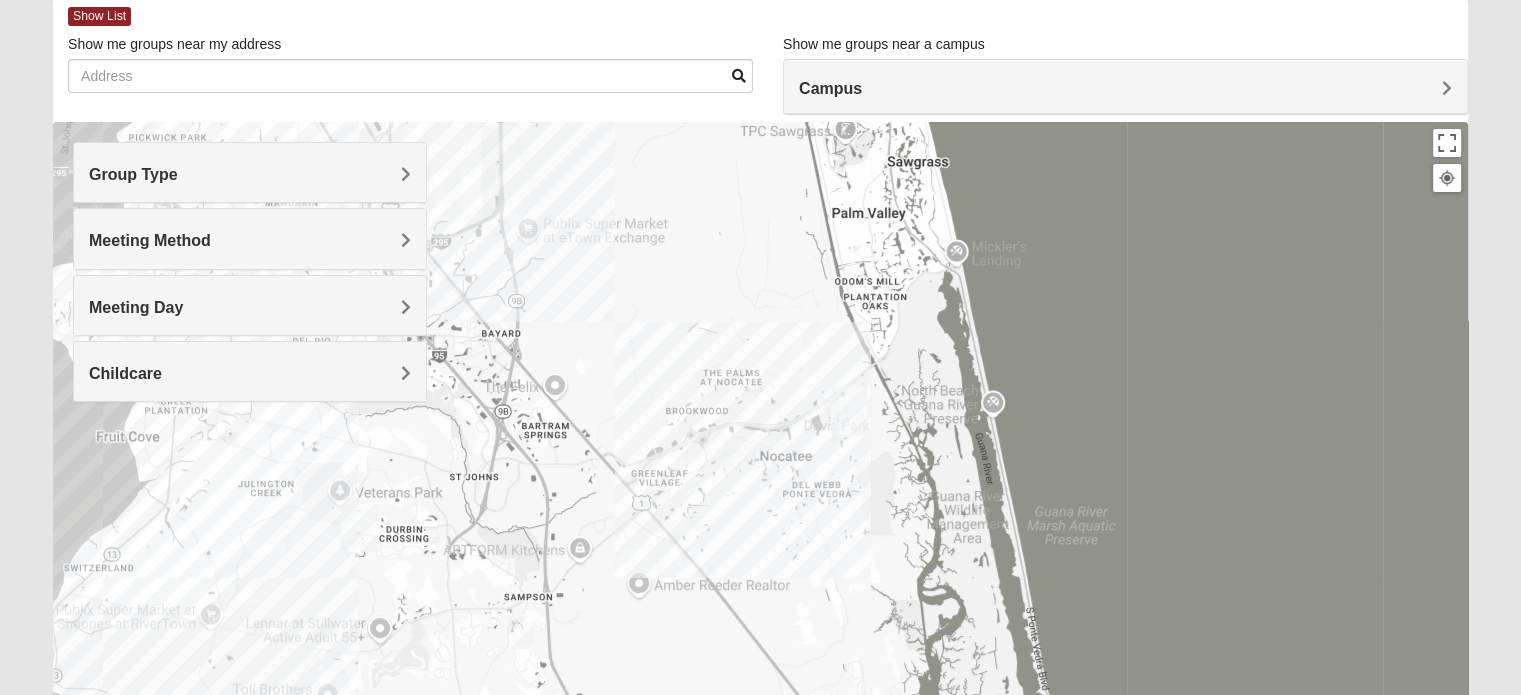 drag, startPoint x: 658, startPoint y: 329, endPoint x: 734, endPoint y: 474, distance: 163.71011 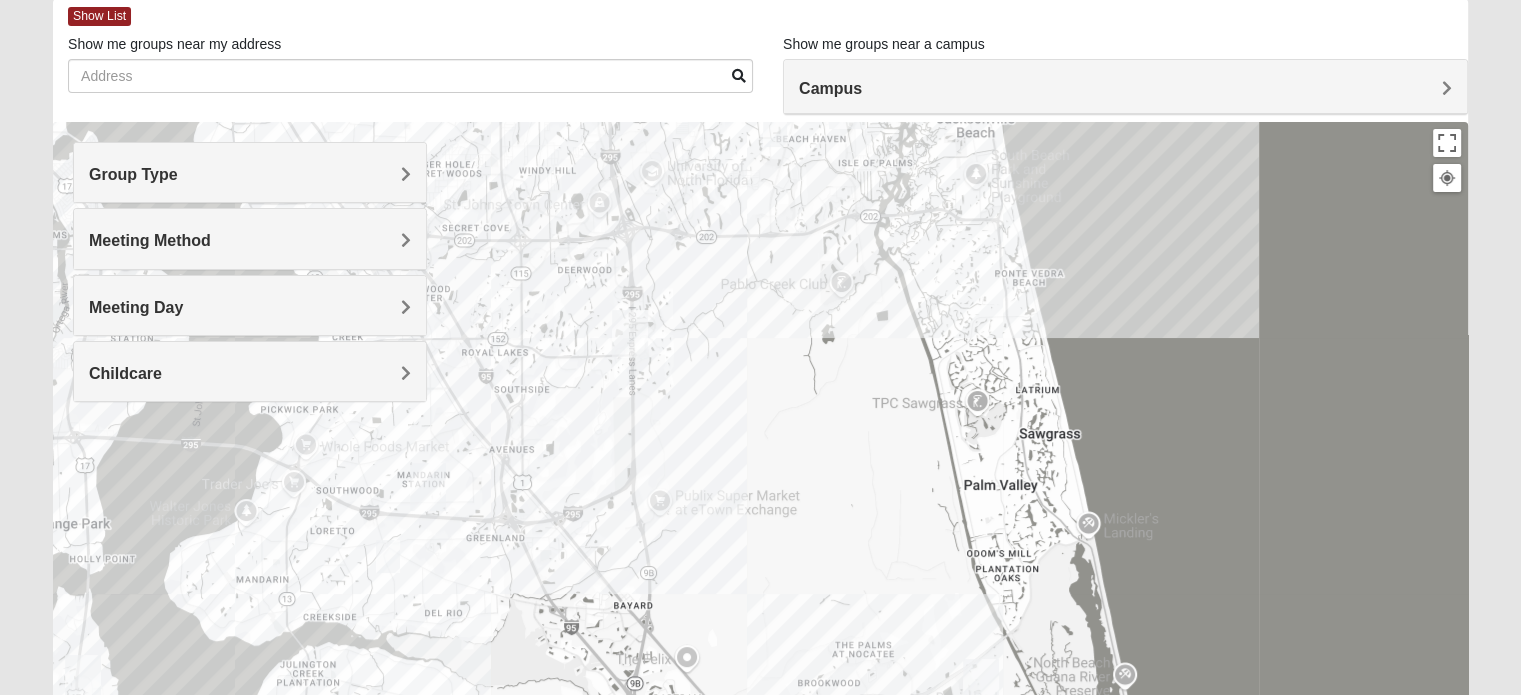 drag, startPoint x: 718, startPoint y: 375, endPoint x: 743, endPoint y: 457, distance: 85.72631 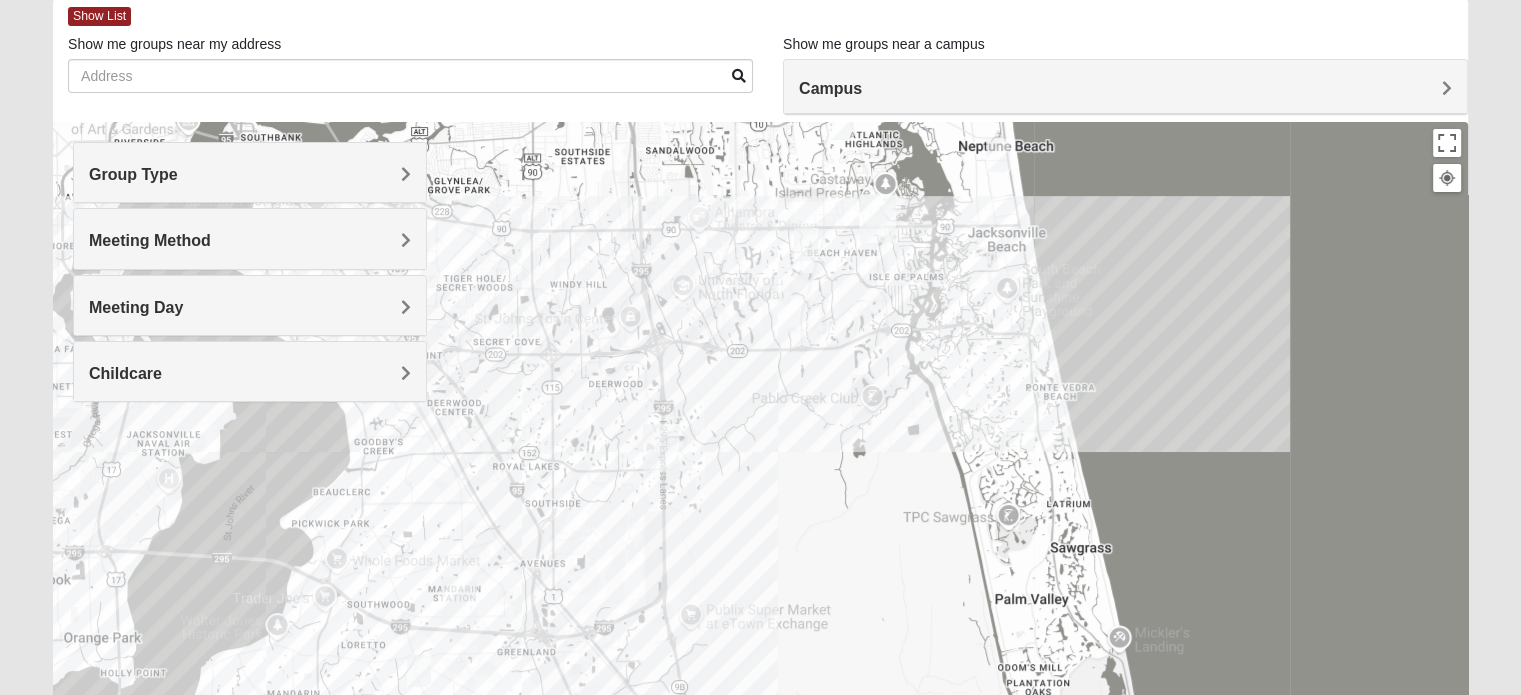 drag, startPoint x: 748, startPoint y: 421, endPoint x: 797, endPoint y: 308, distance: 123.16656 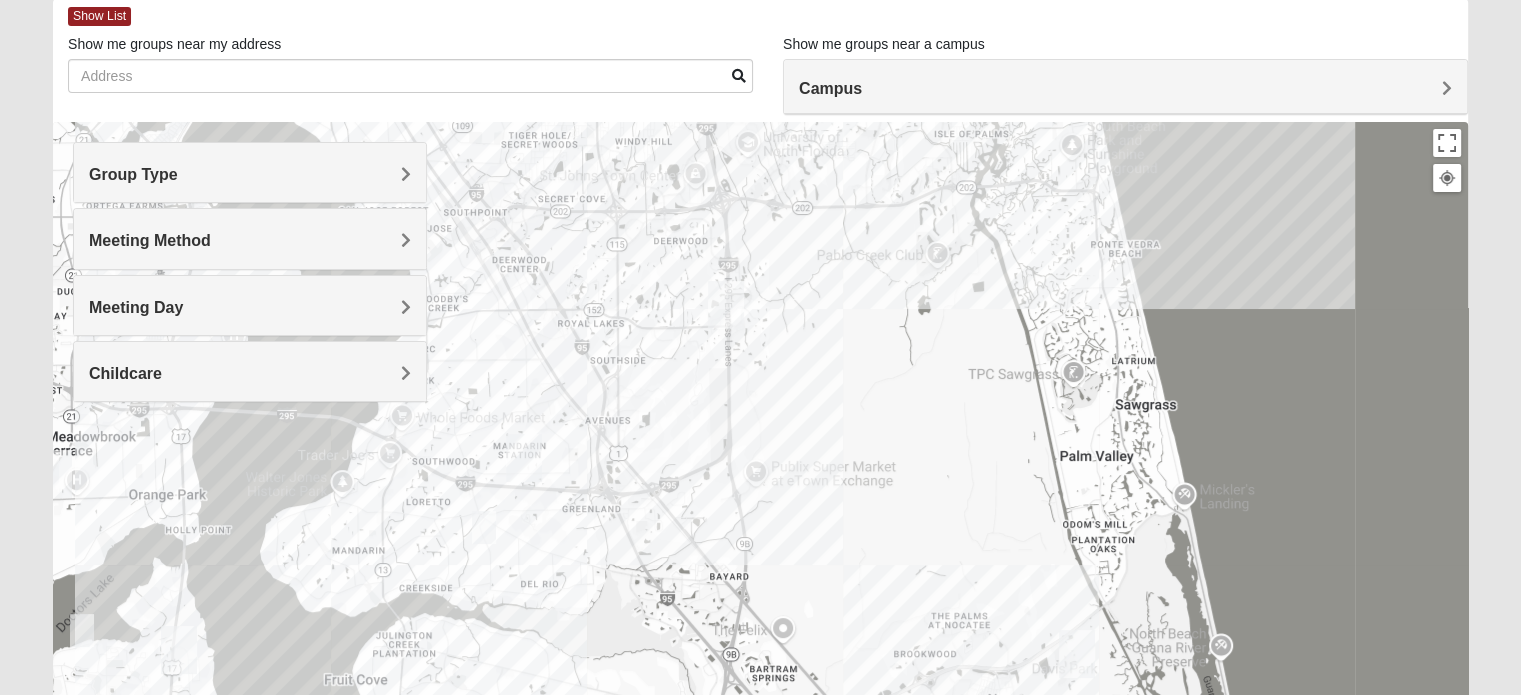 click at bounding box center [484, 527] 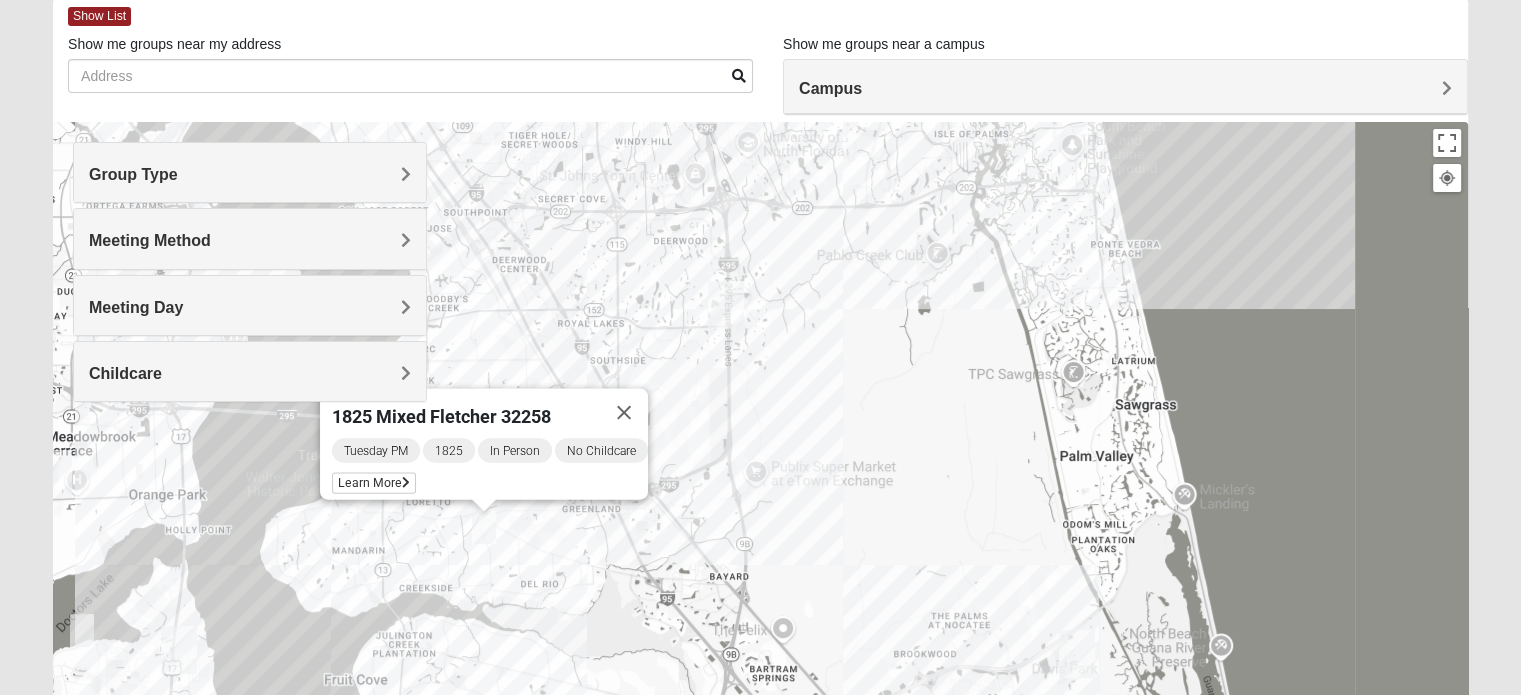 click on "1825 Mixed Fletcher 32258          Tuesday PM      1825      In Person      No Childcare Learn More" at bounding box center [760, 522] 